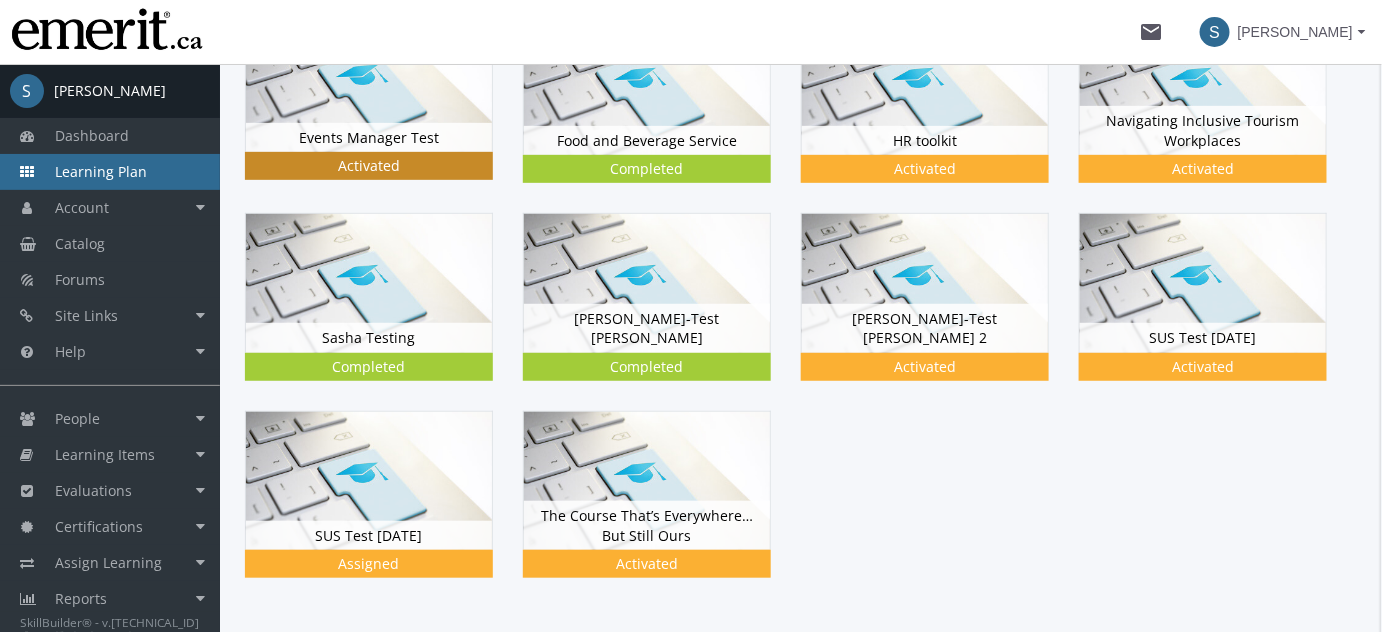 scroll, scrollTop: 303, scrollLeft: 0, axis: vertical 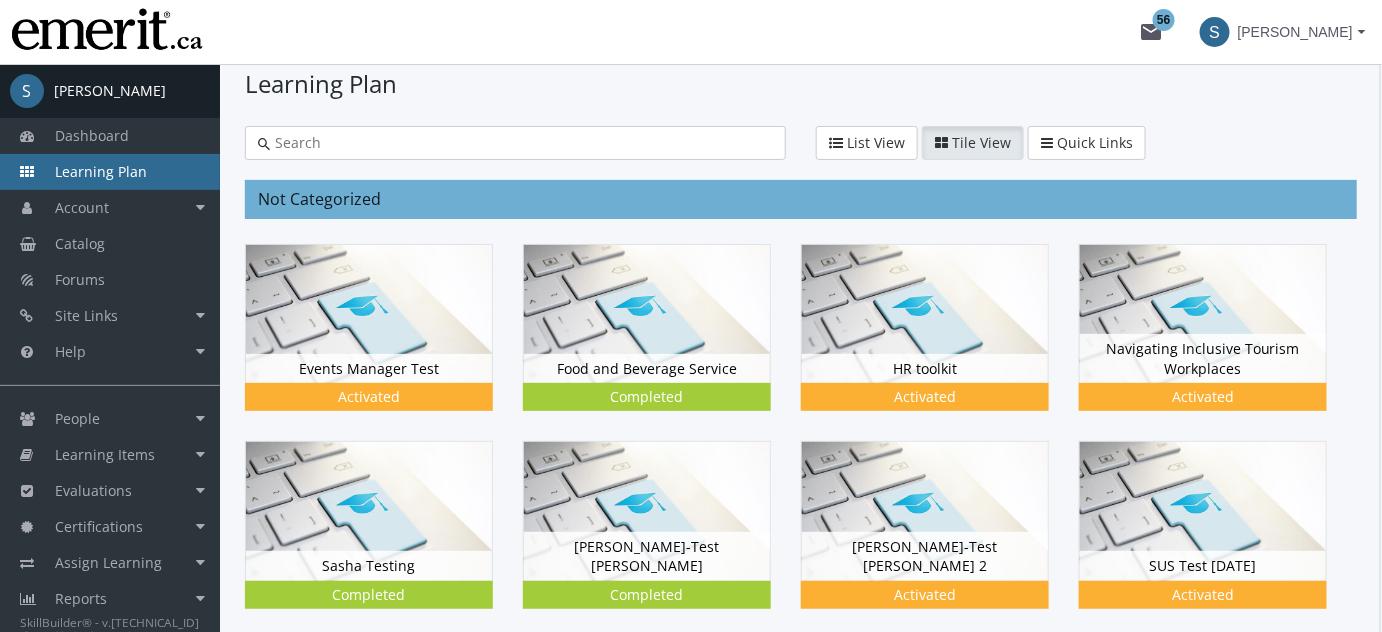 click on "Dashboard
Learning Plan
Account
Account
Badges
Certificates and Transcript
Evaluations
Inventory
Notifications
Orders
Redeem Code
Catalog
Forums
Site Links
Certification Check
Business builders test
Copyright and Trademarks Notice
FAQ
Help" at bounding box center (110, 457) 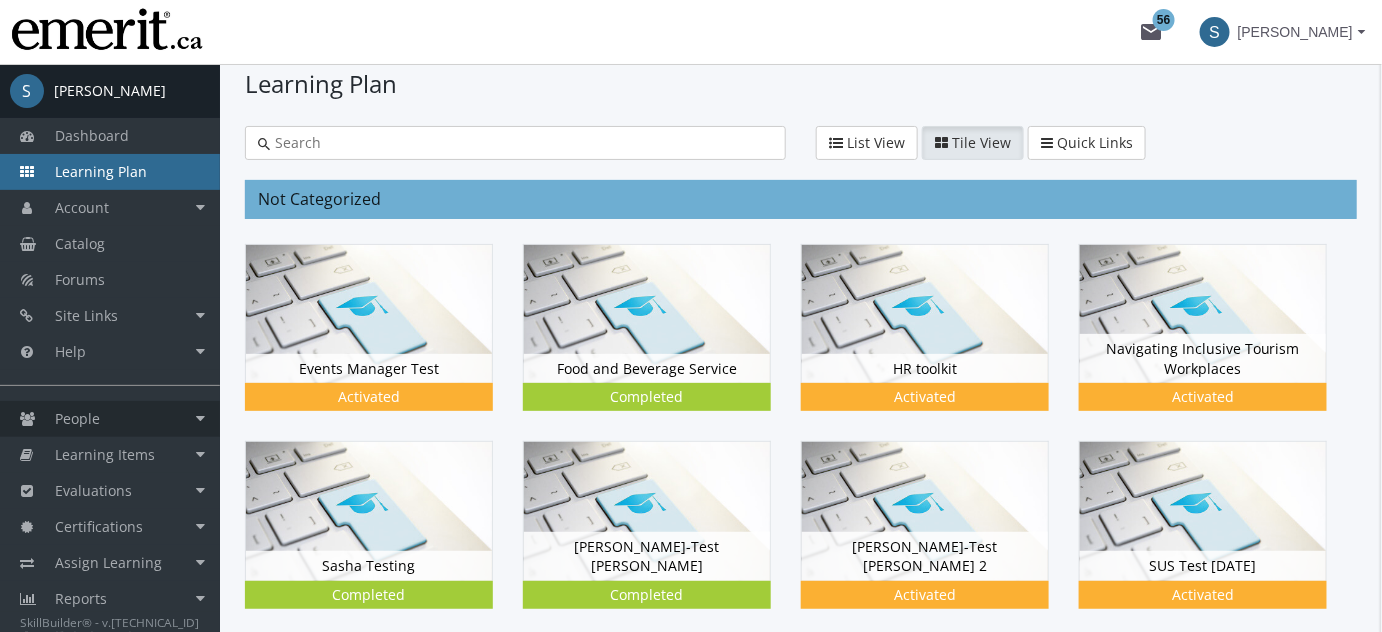 click on "People" at bounding box center [110, 419] 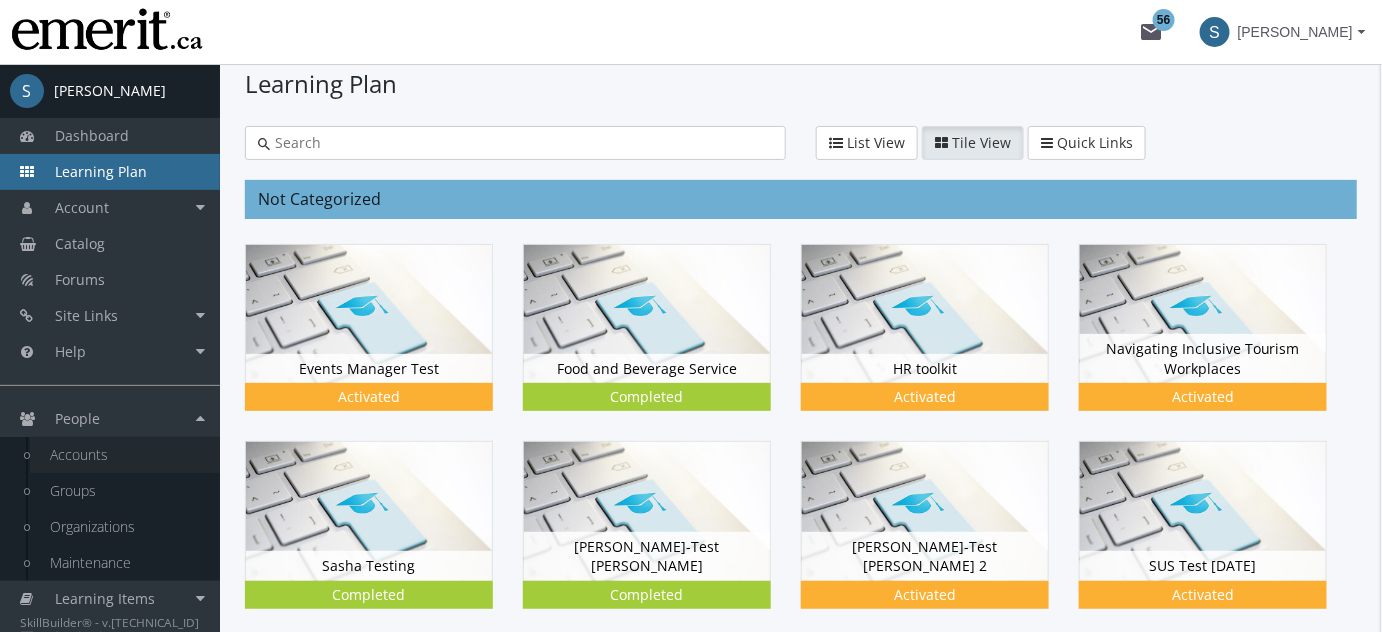 click on "Accounts" at bounding box center (125, 455) 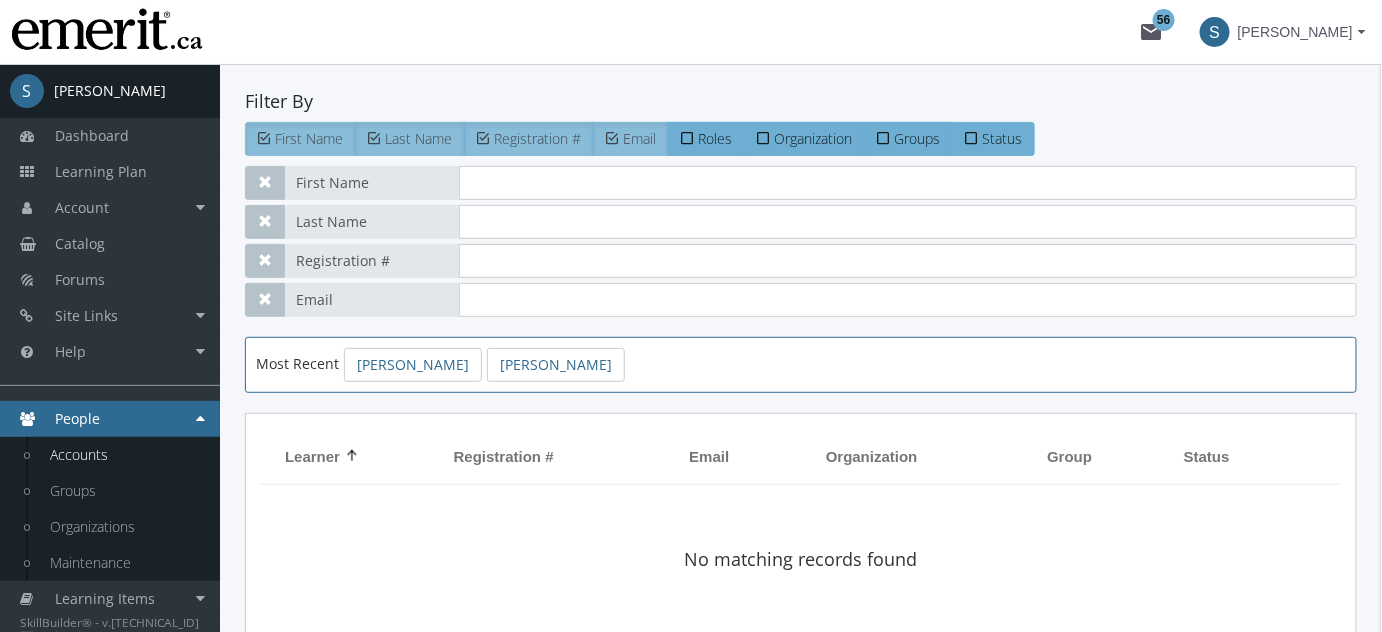 scroll, scrollTop: 0, scrollLeft: 0, axis: both 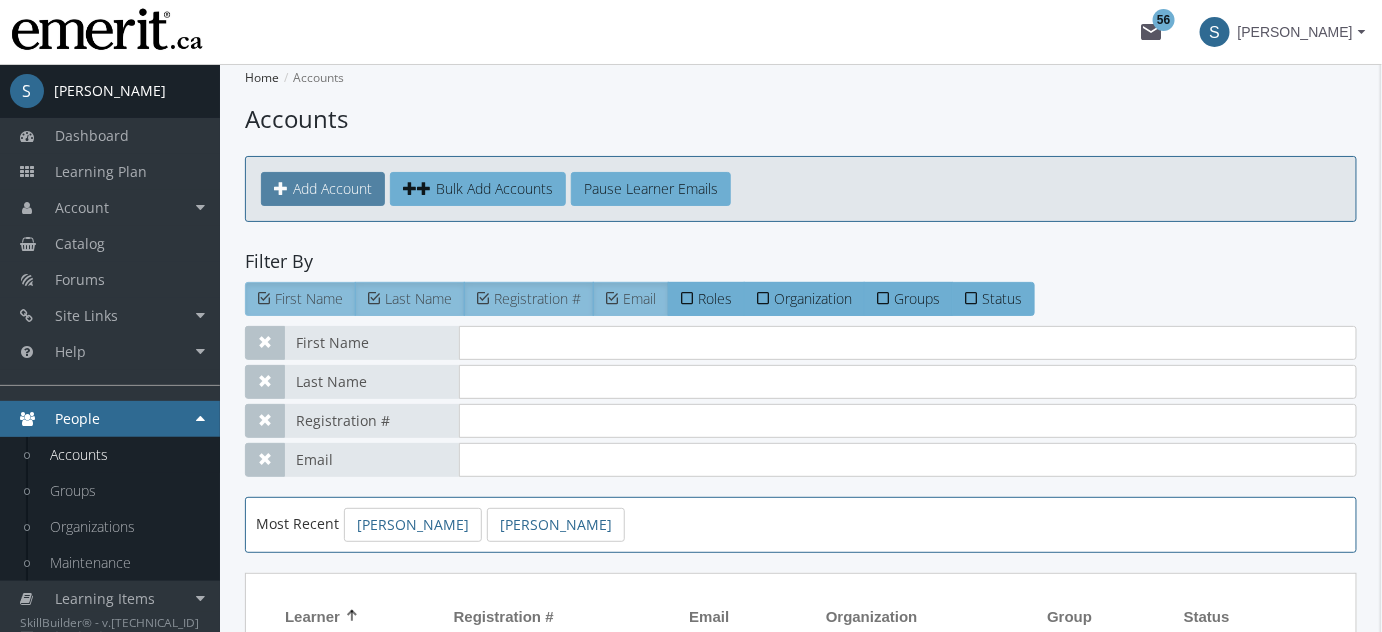 click on "Add Account" at bounding box center [332, 188] 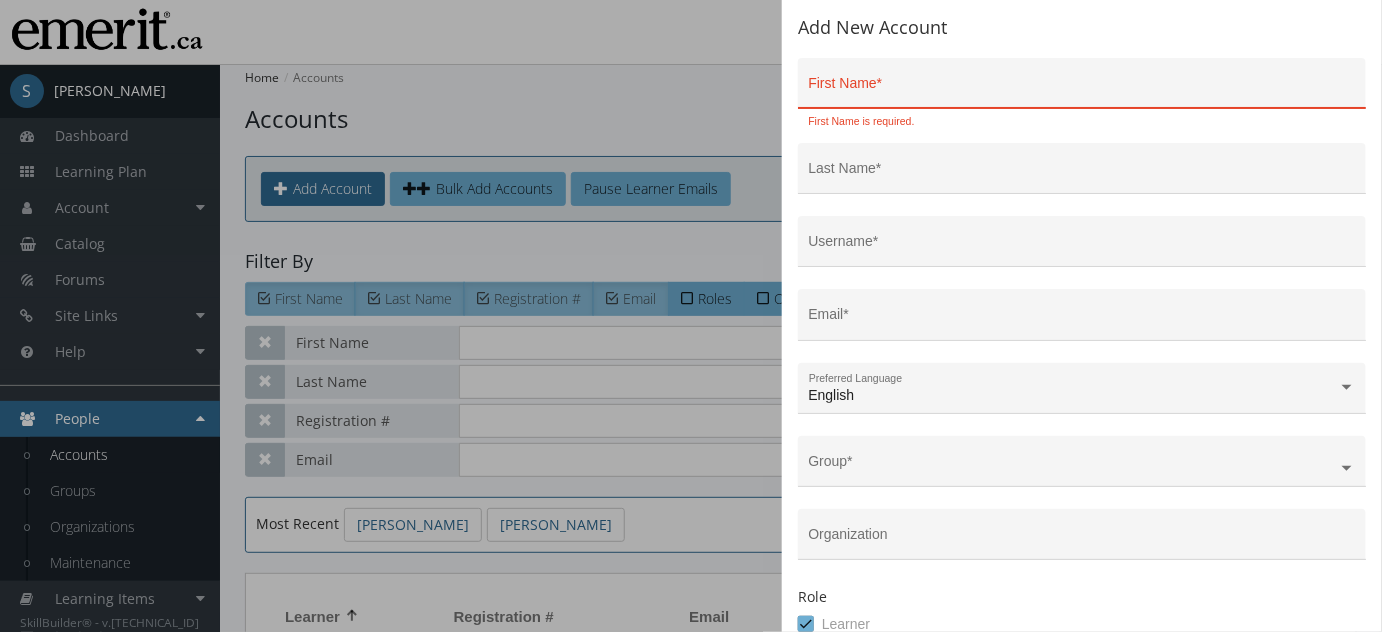 click at bounding box center (691, 316) 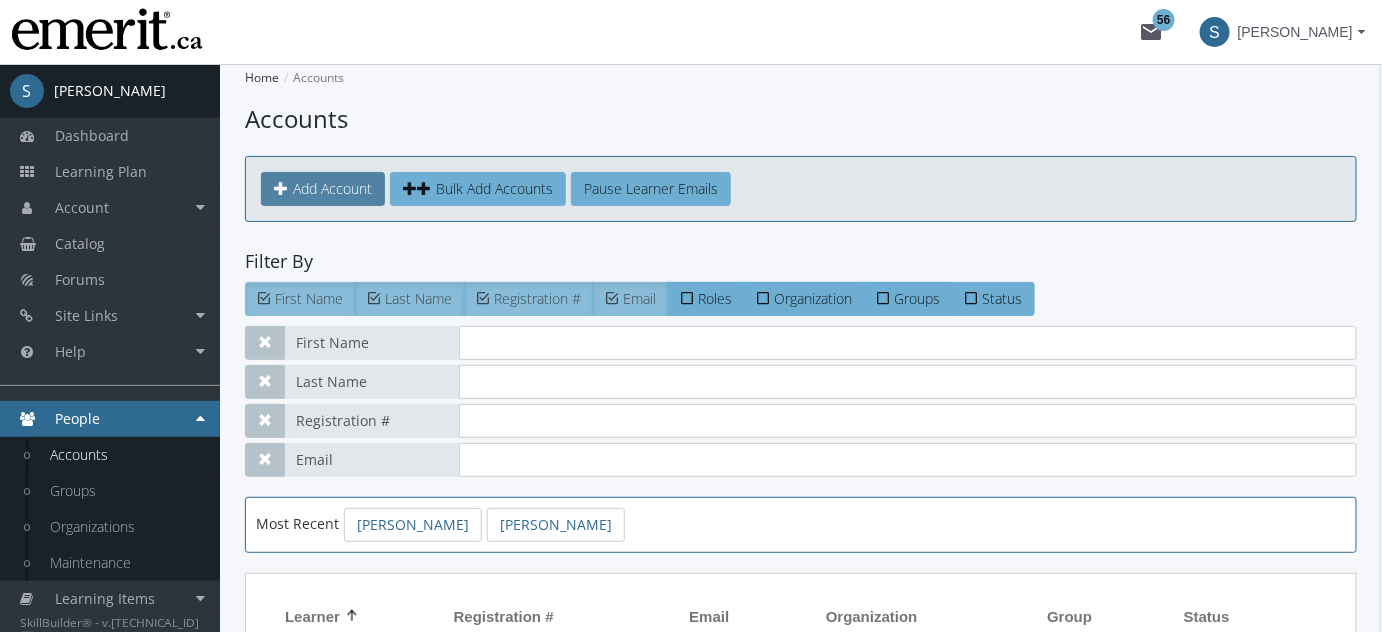 click on "Add Account" at bounding box center (323, 189) 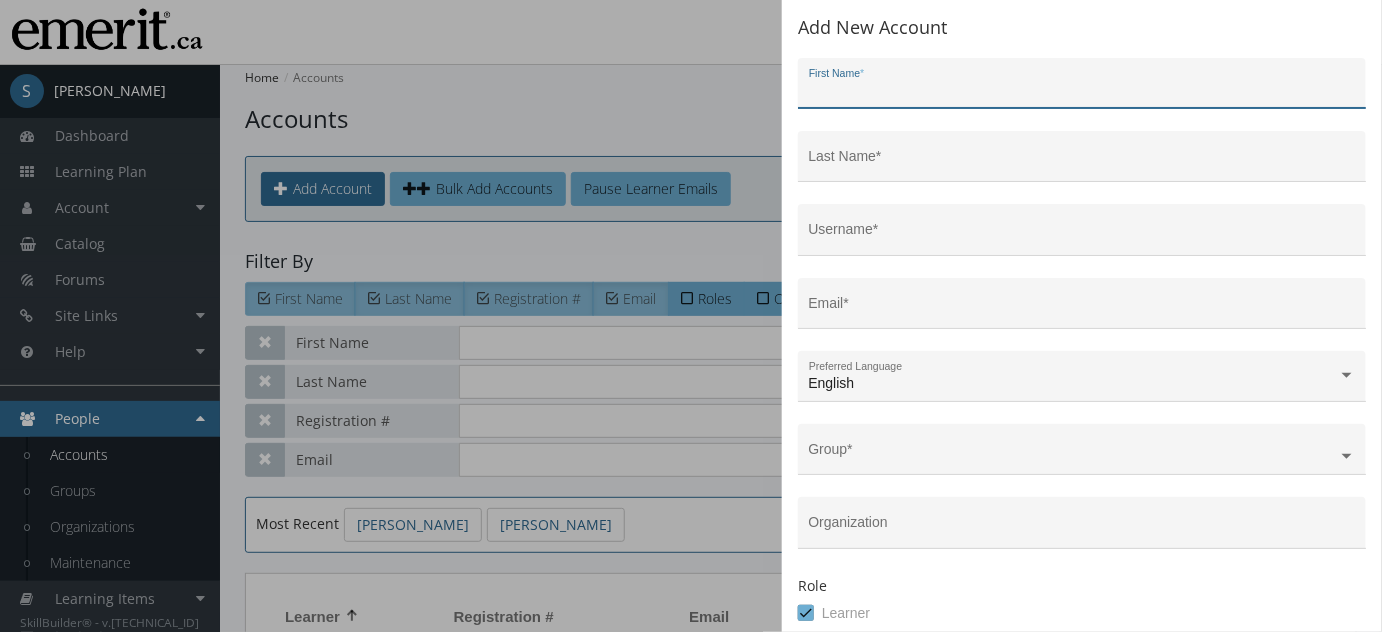 click on "First Name  *" at bounding box center [1082, 88] 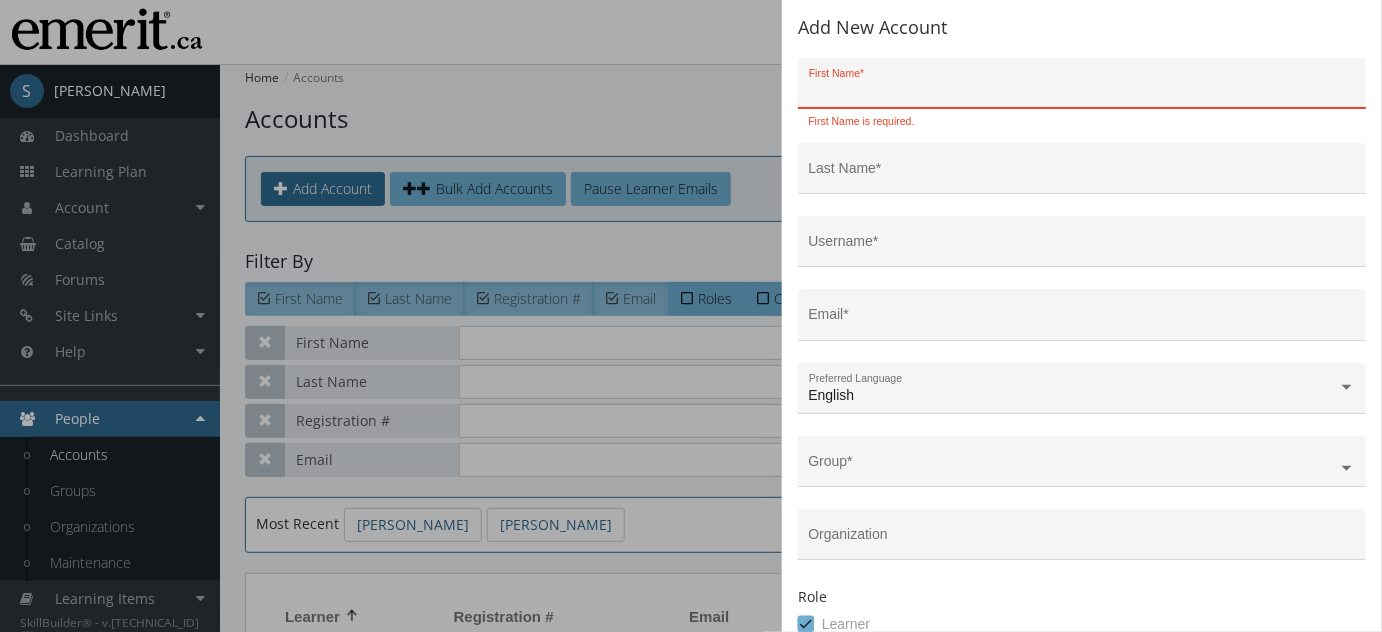 click at bounding box center (691, 316) 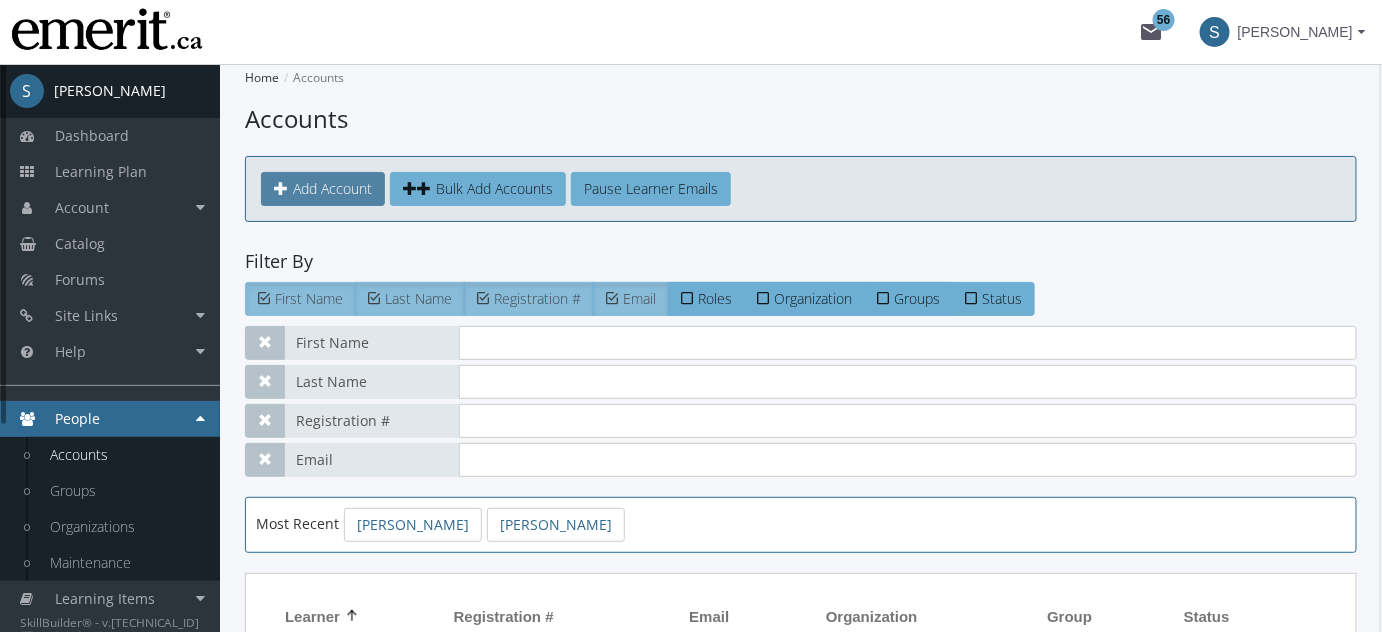 click on "Add Account" at bounding box center [332, 188] 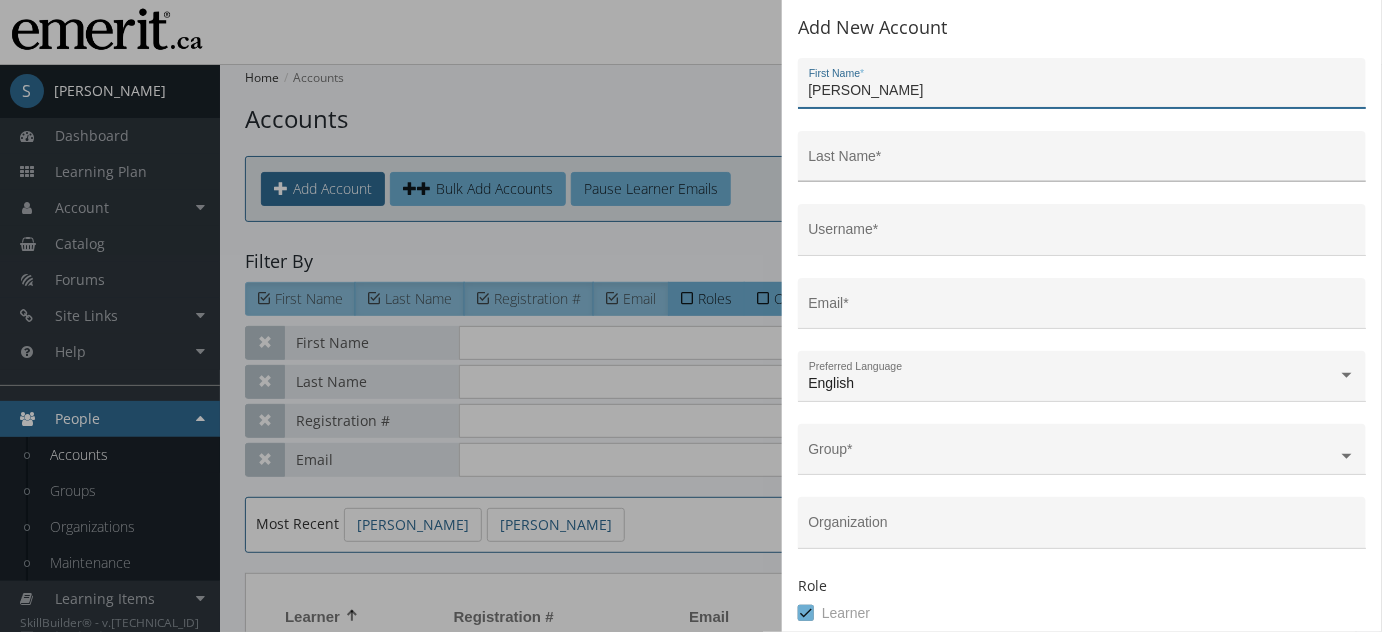 type on "[PERSON_NAME]" 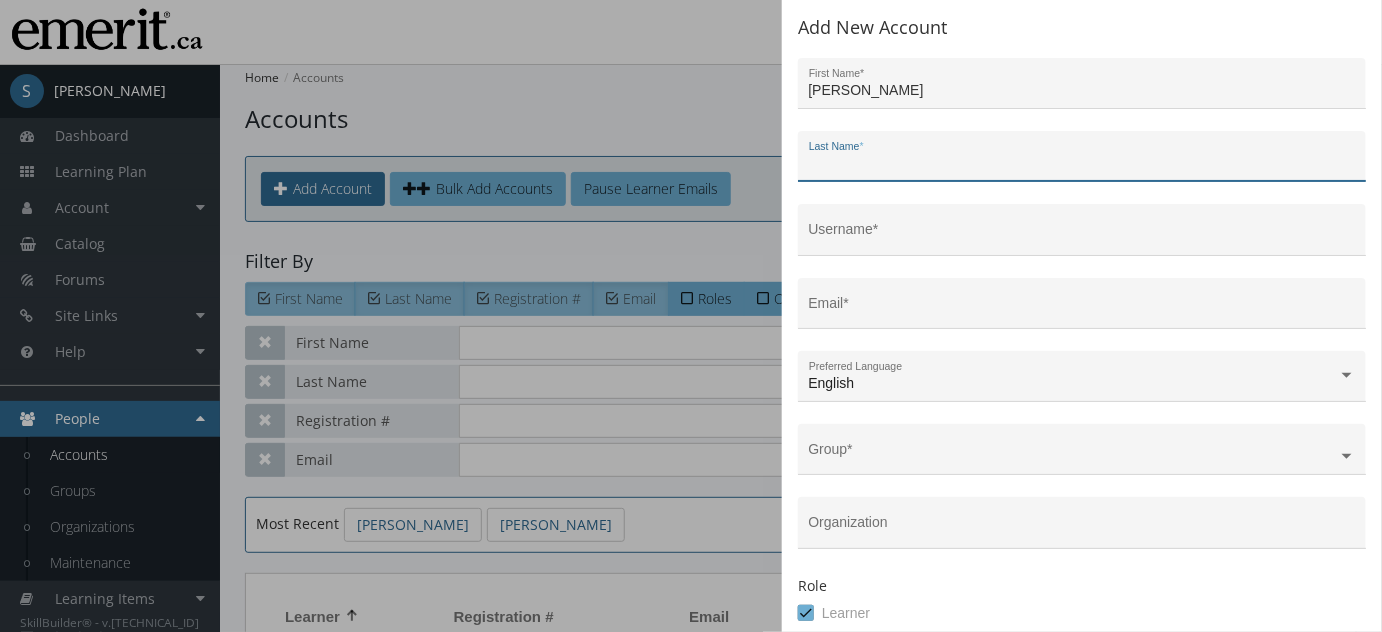click on "Last Name  *" at bounding box center [1082, 164] 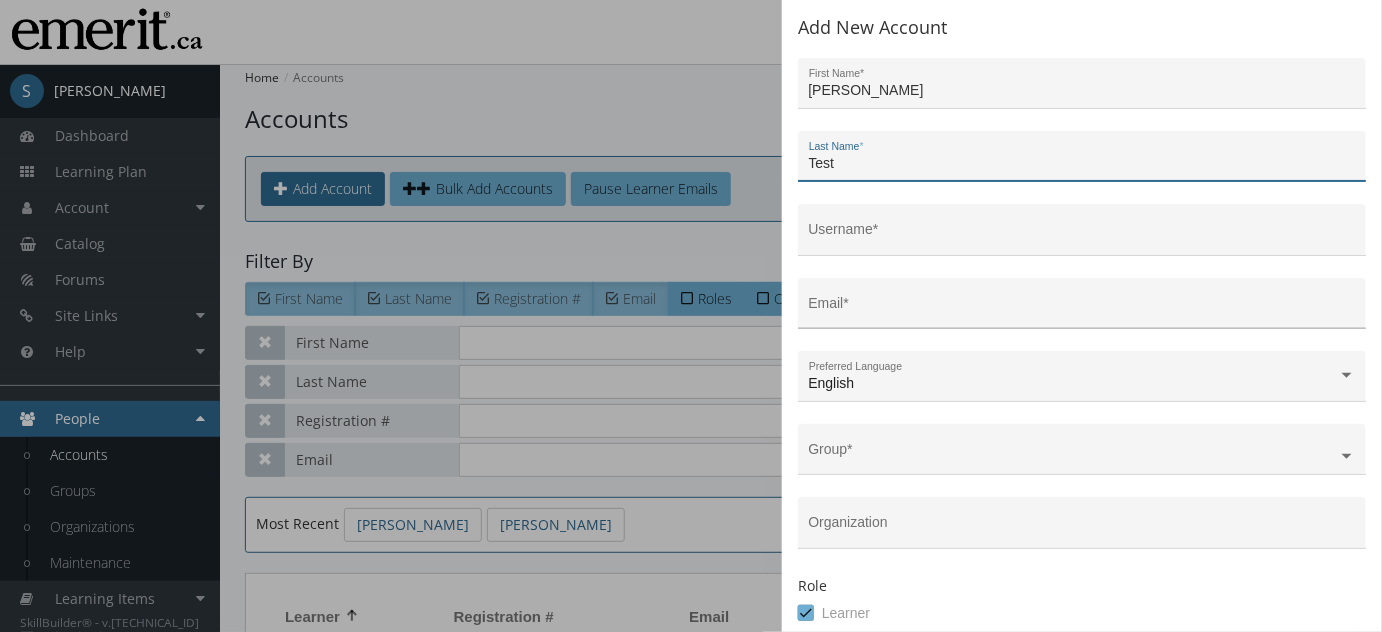 type on "Test" 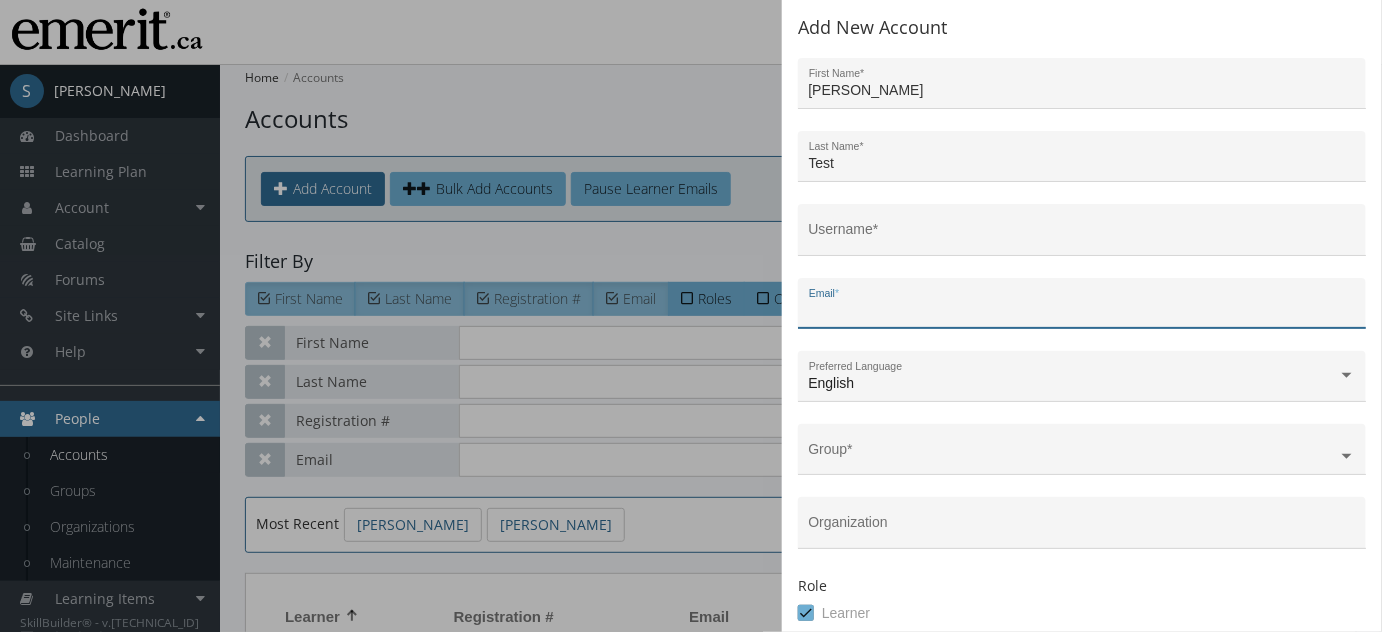 type on "a" 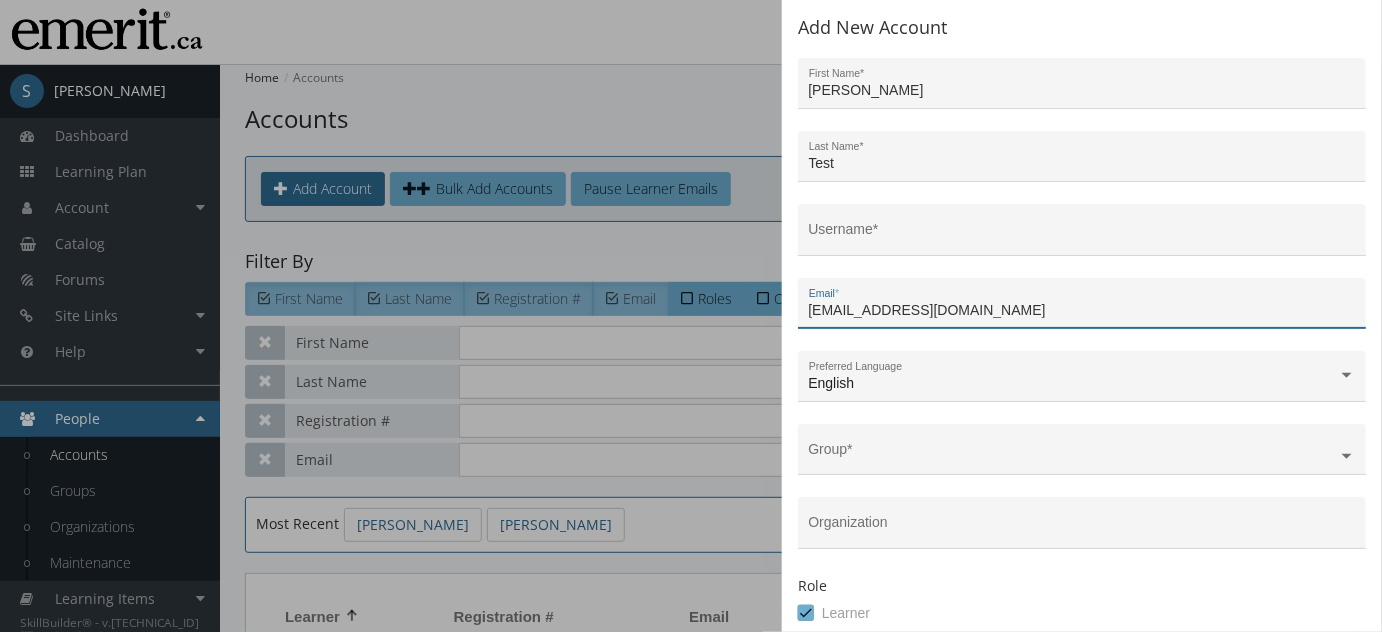 drag, startPoint x: 992, startPoint y: 318, endPoint x: 578, endPoint y: 280, distance: 415.7403 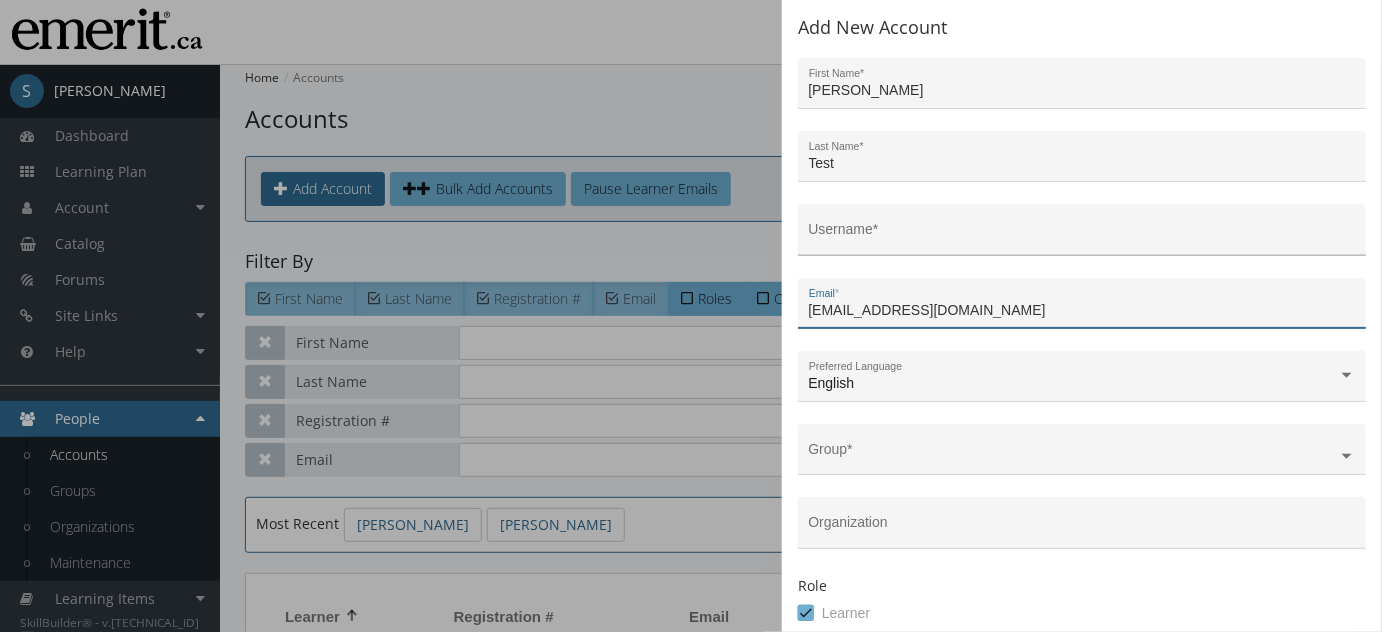 type on "[EMAIL_ADDRESS][DOMAIN_NAME]" 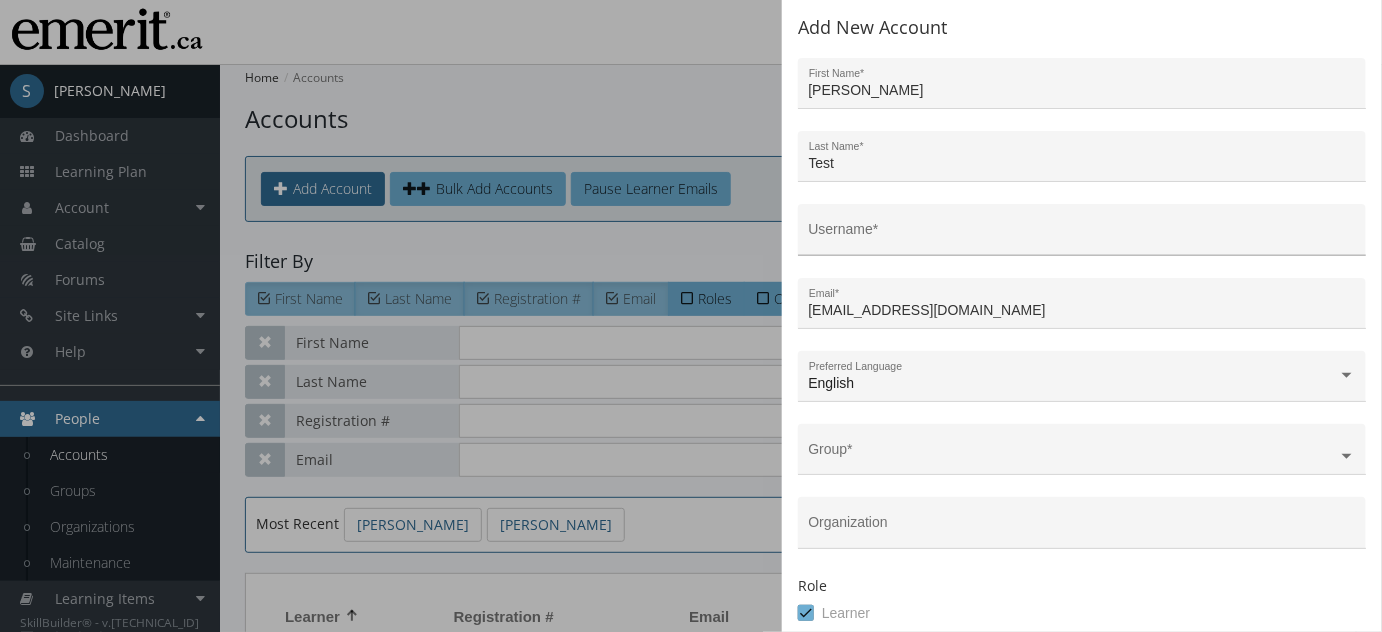 click on "Username  *" at bounding box center (1082, 235) 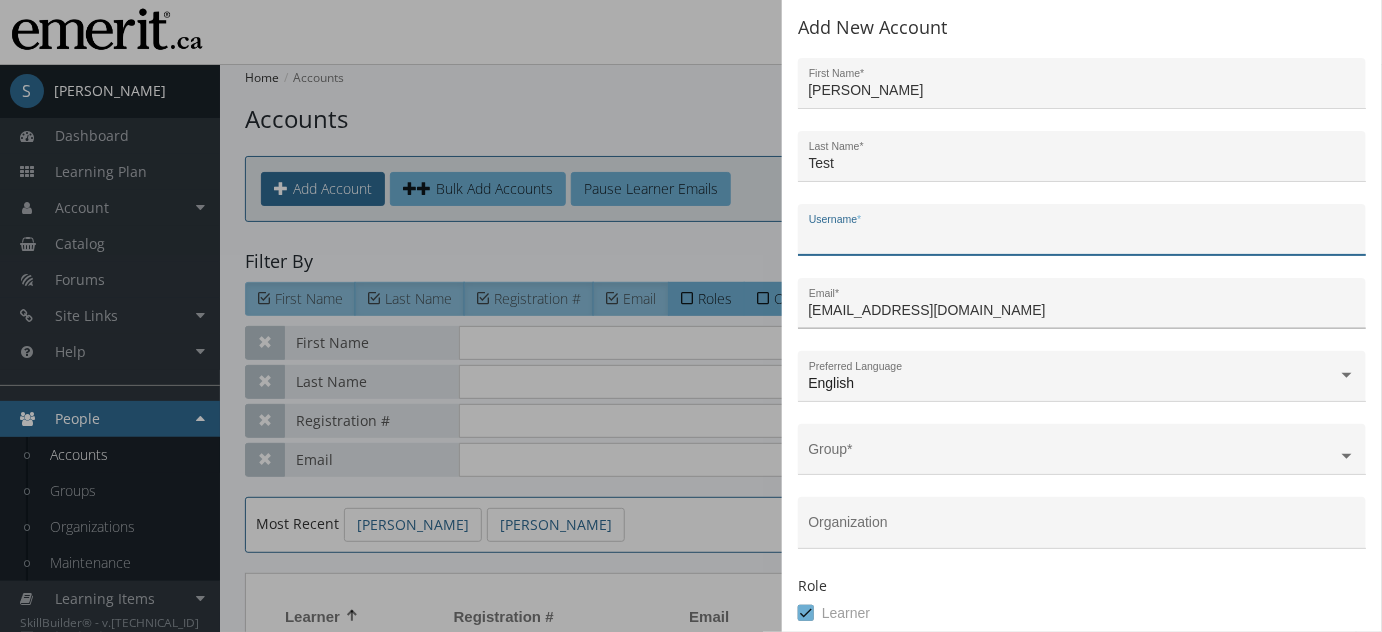 paste on "[EMAIL_ADDRESS][DOMAIN_NAME]" 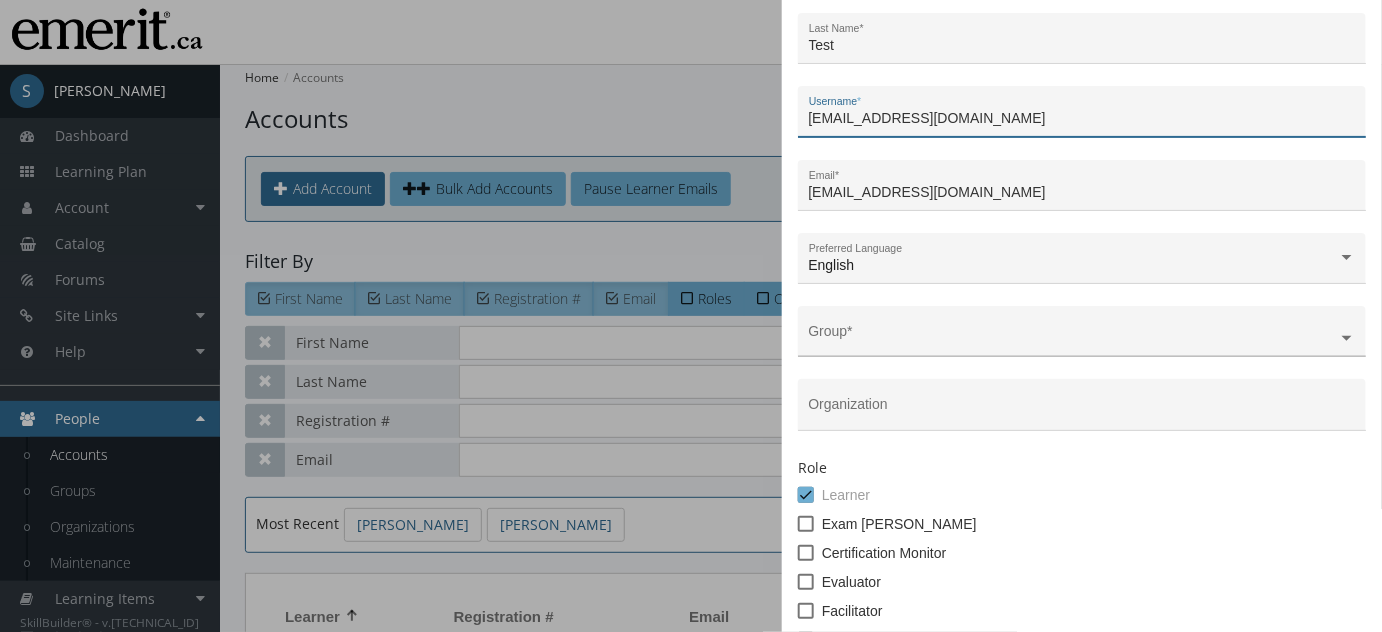 scroll, scrollTop: 121, scrollLeft: 0, axis: vertical 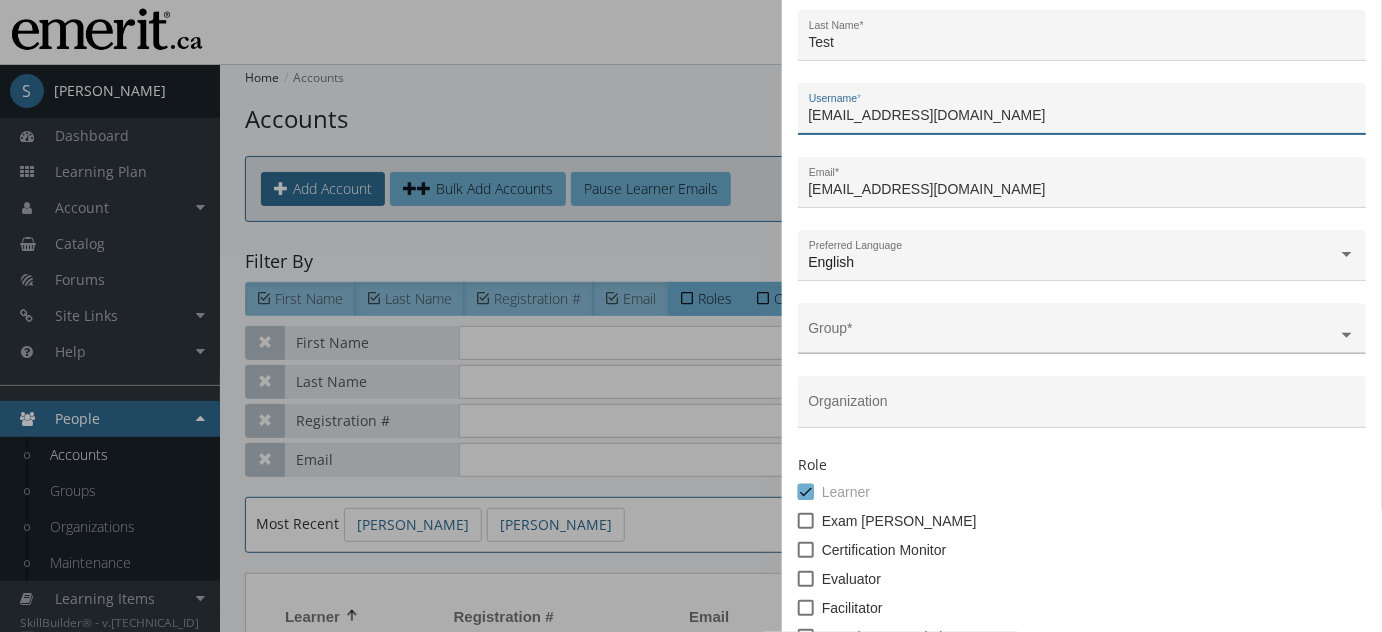 type on "[EMAIL_ADDRESS][DOMAIN_NAME]" 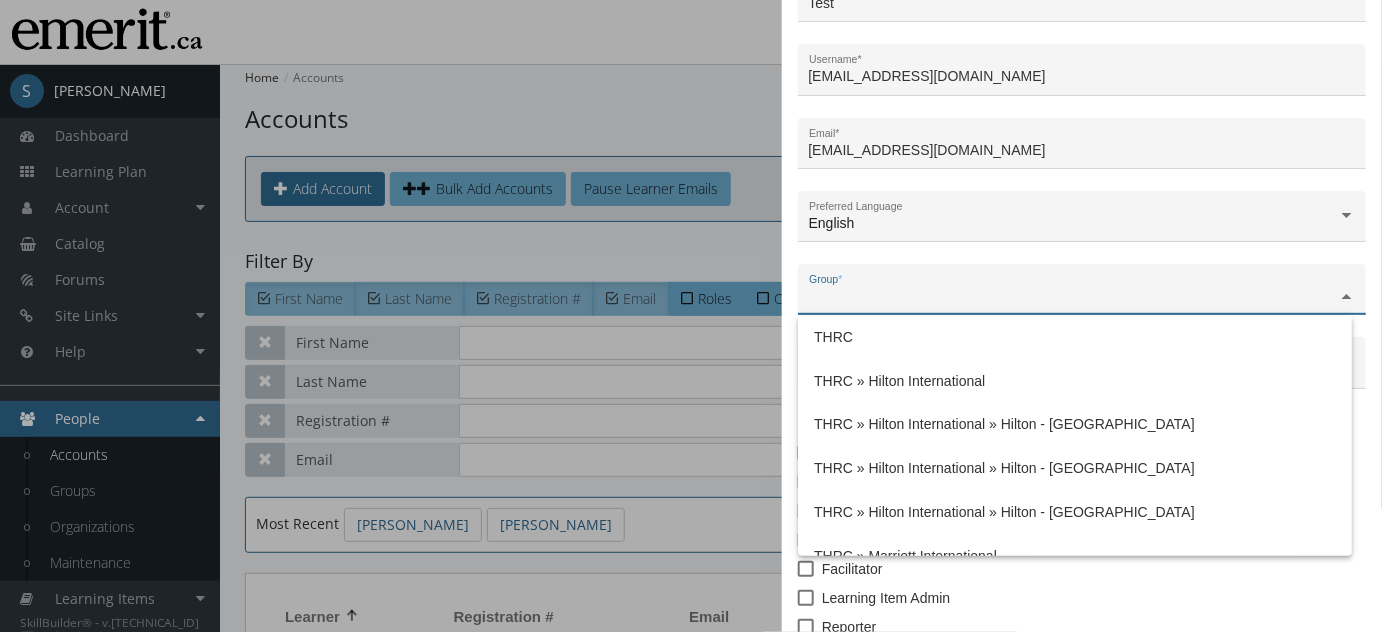 scroll, scrollTop: 181, scrollLeft: 0, axis: vertical 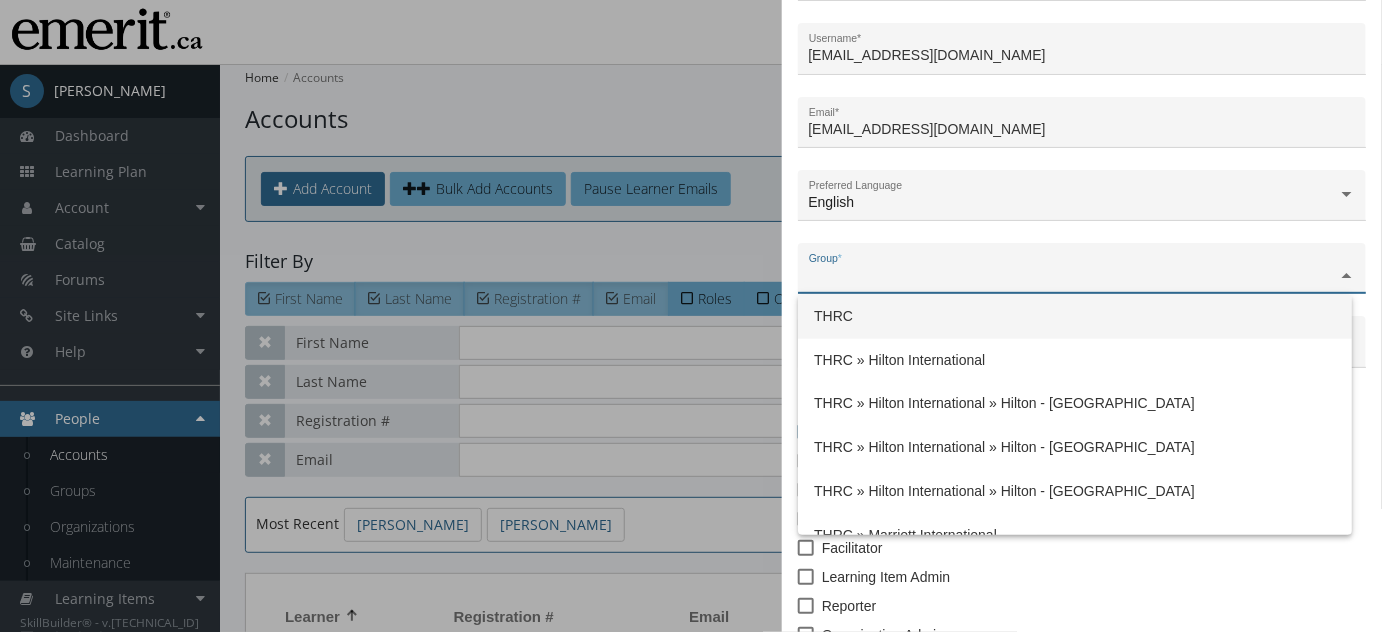 click on "THRC" at bounding box center (833, 316) 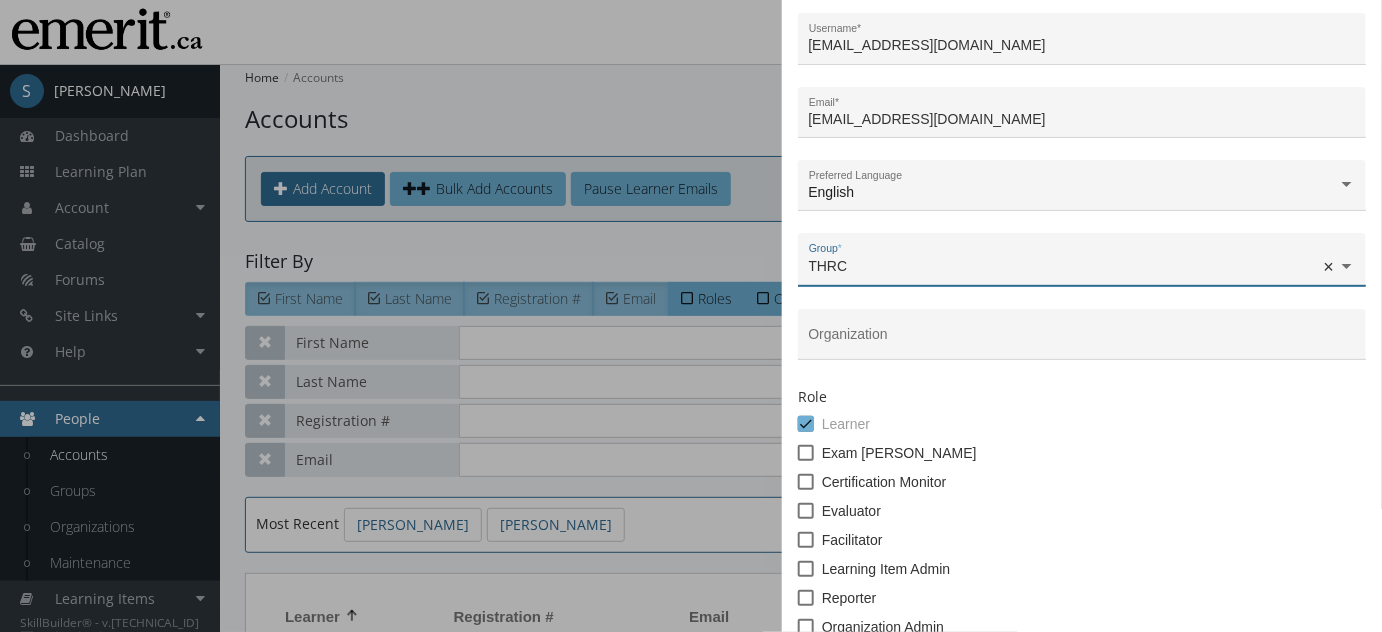 scroll, scrollTop: 354, scrollLeft: 0, axis: vertical 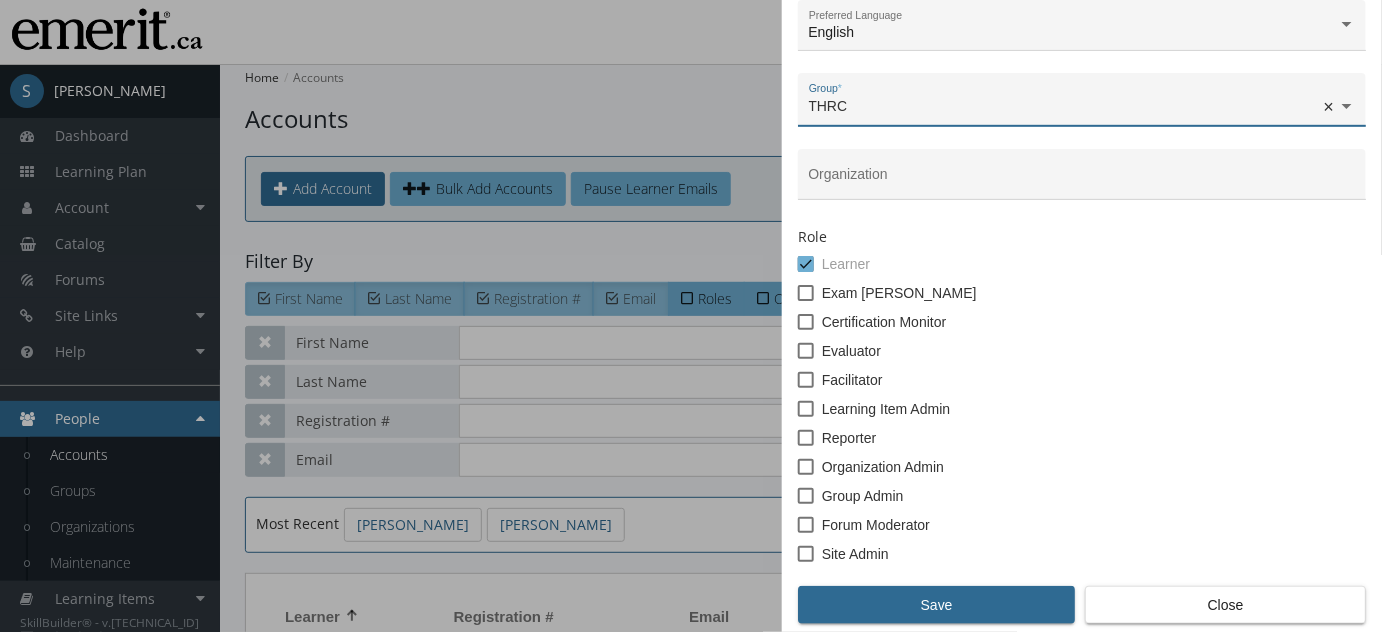 click at bounding box center (806, 293) 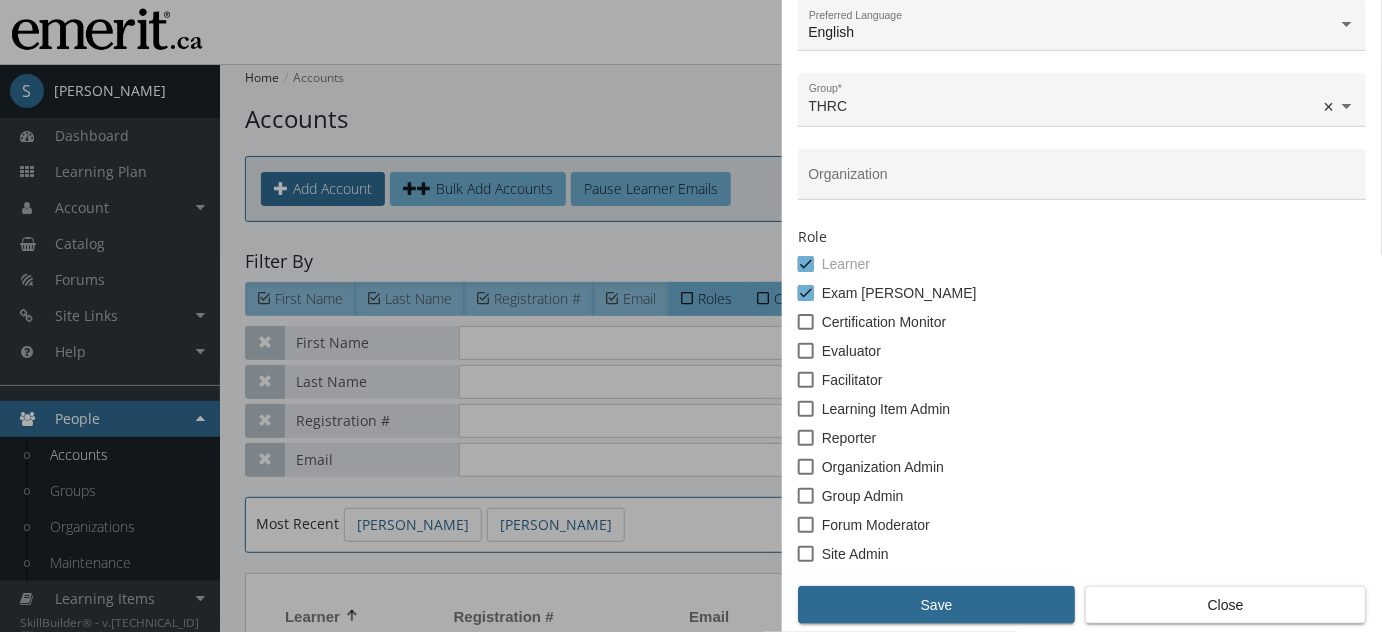 click at bounding box center (806, 264) 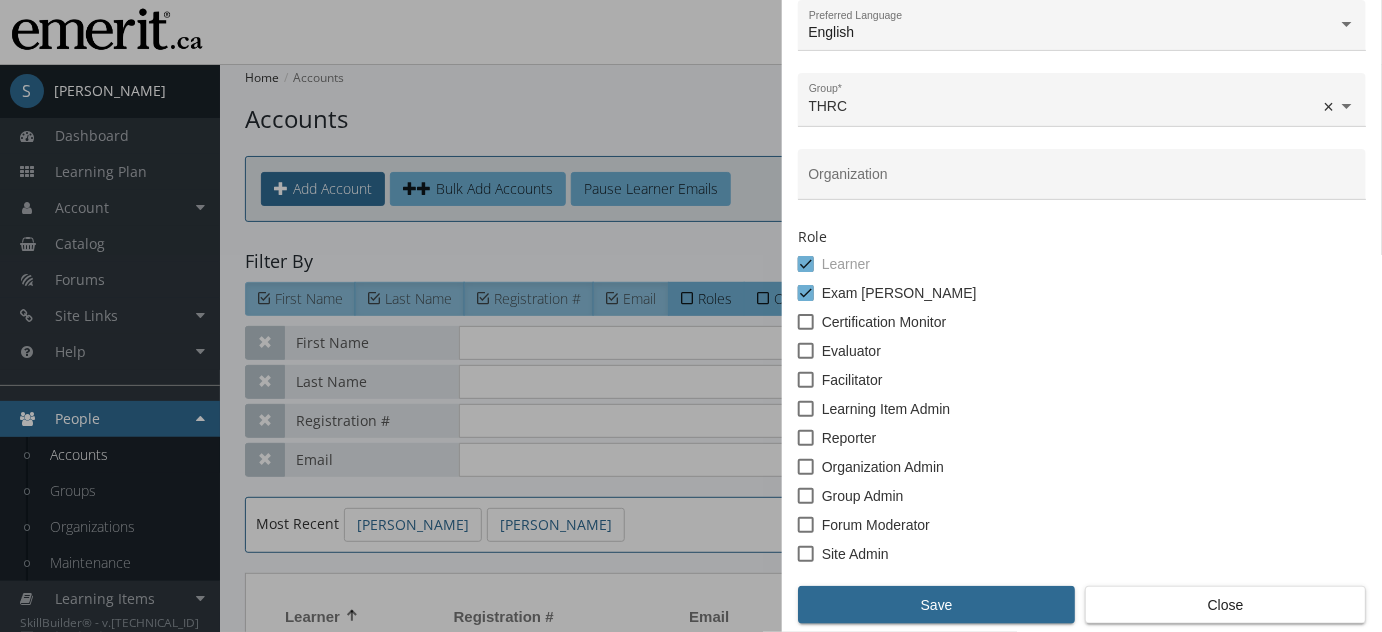 scroll, scrollTop: 0, scrollLeft: 0, axis: both 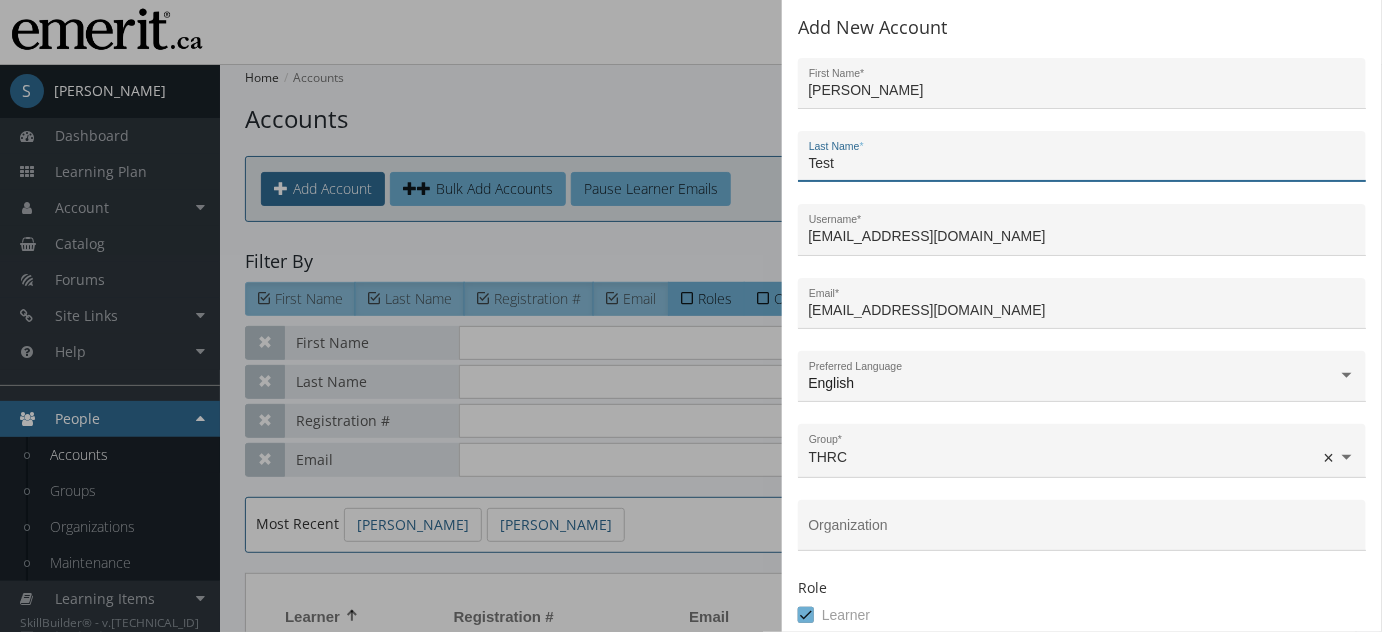 drag, startPoint x: 864, startPoint y: 162, endPoint x: 672, endPoint y: 145, distance: 192.75113 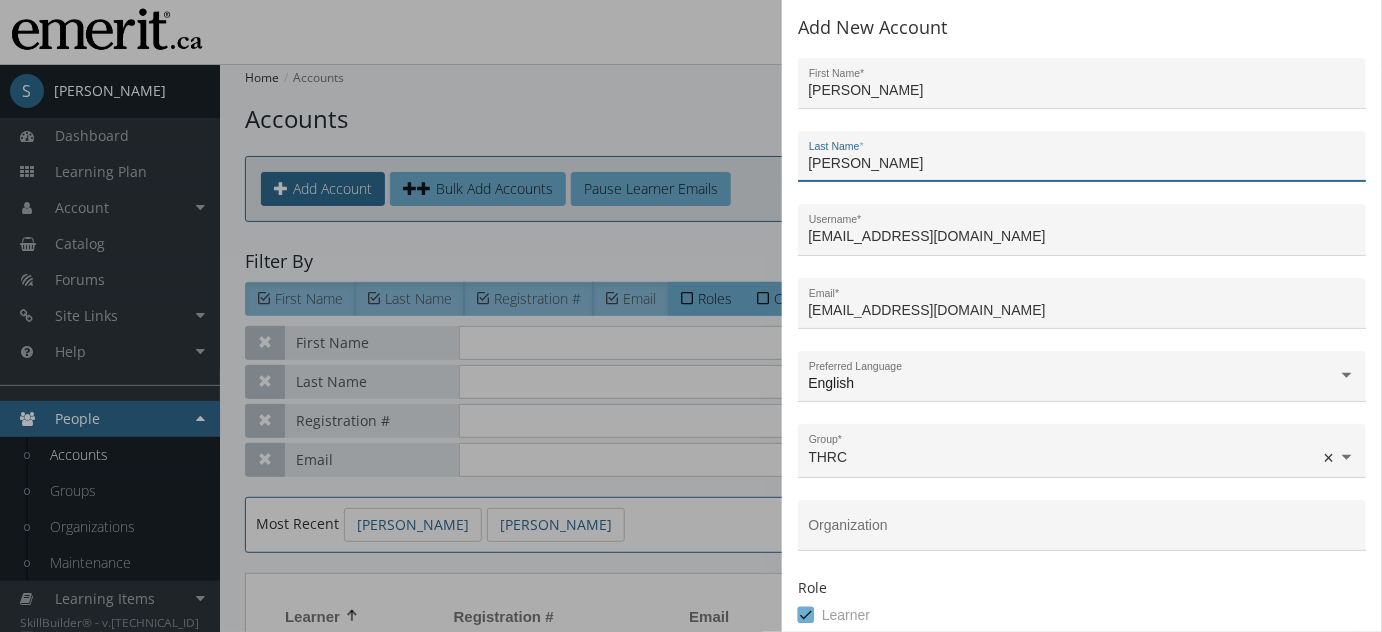scroll, scrollTop: 354, scrollLeft: 0, axis: vertical 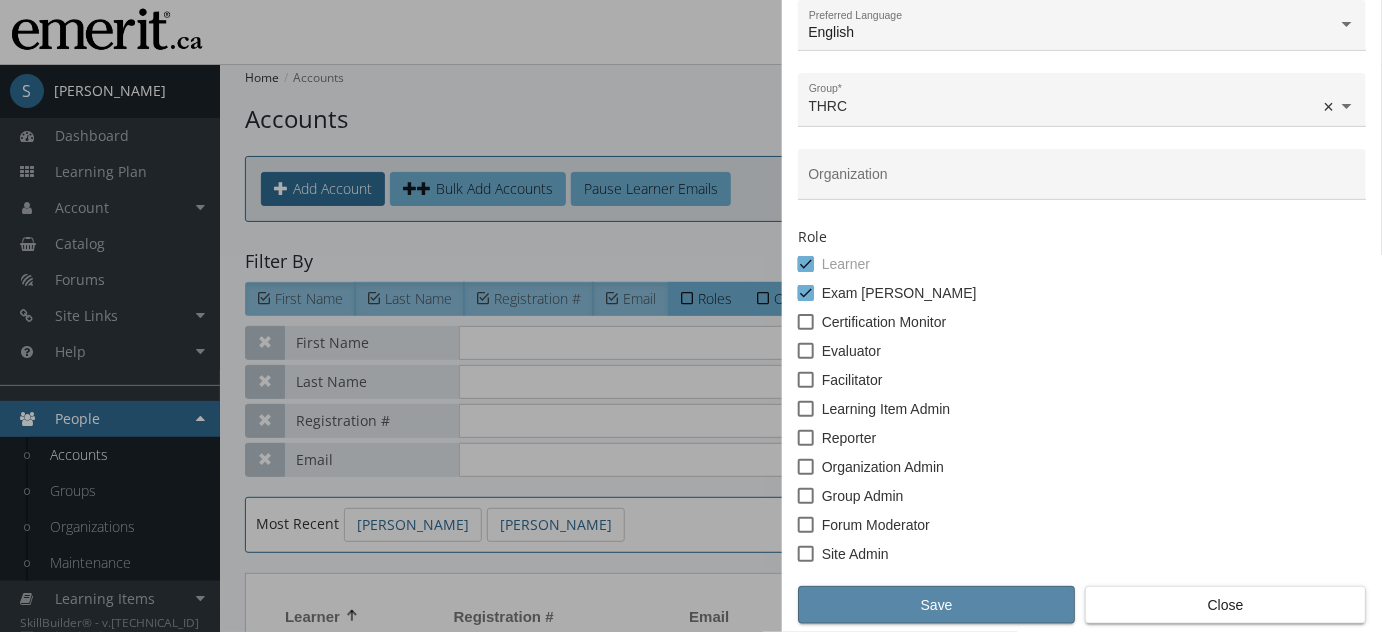 type on "[PERSON_NAME]" 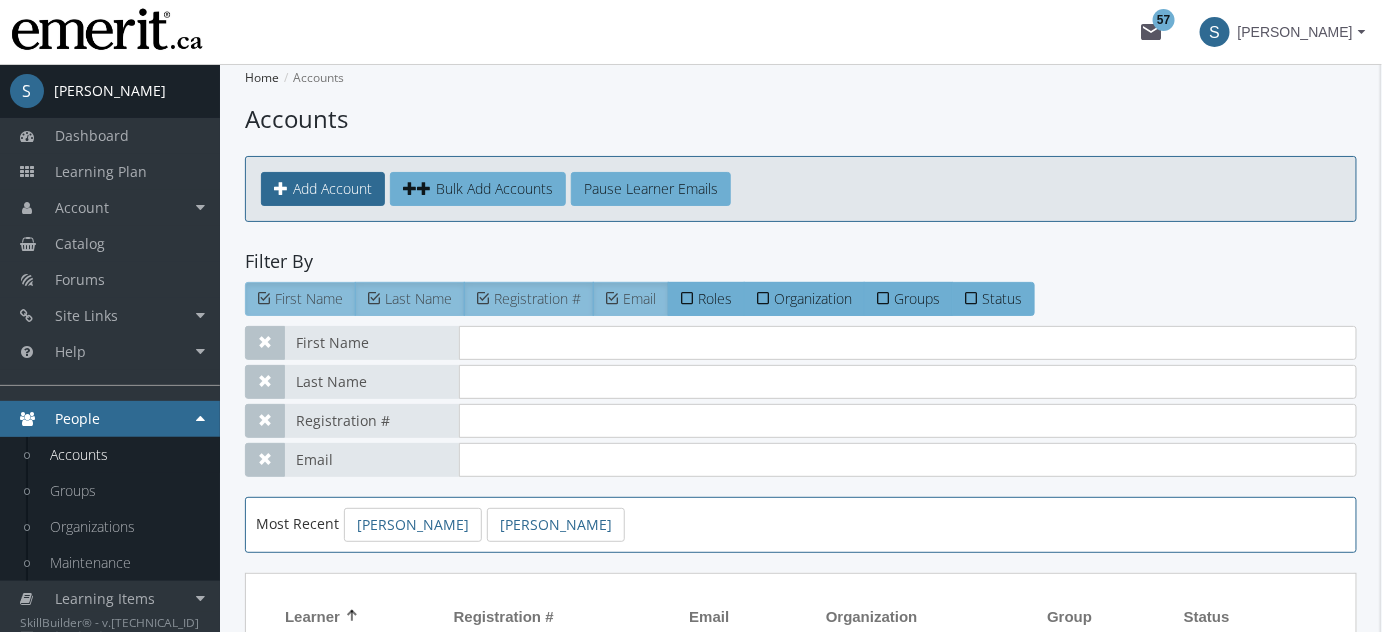 scroll, scrollTop: 328, scrollLeft: 0, axis: vertical 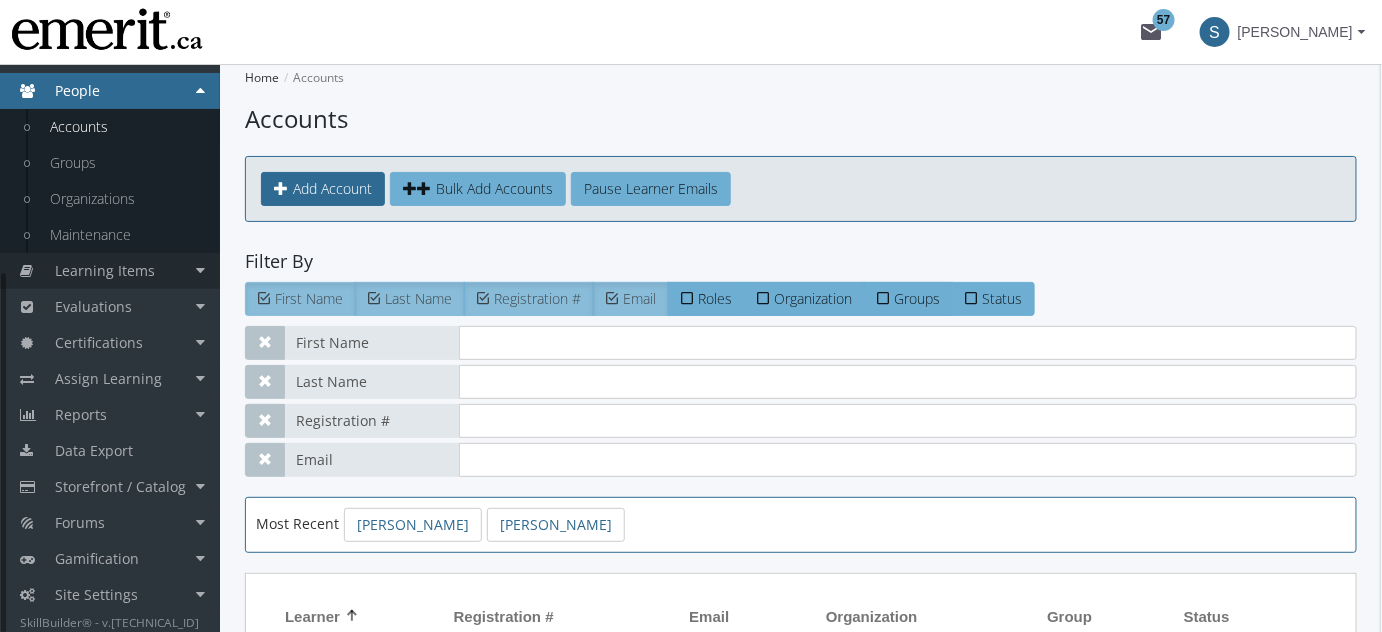 click on "Learning Items" at bounding box center (105, 270) 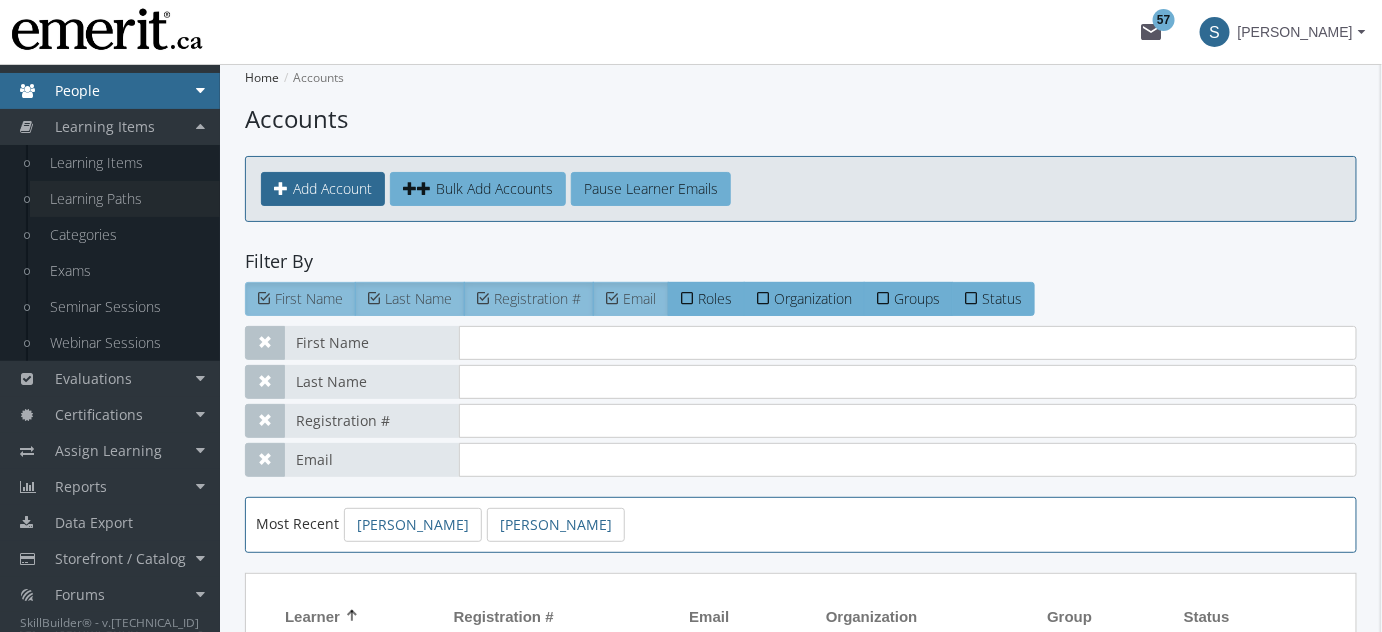click on "Learning Paths" at bounding box center (125, 199) 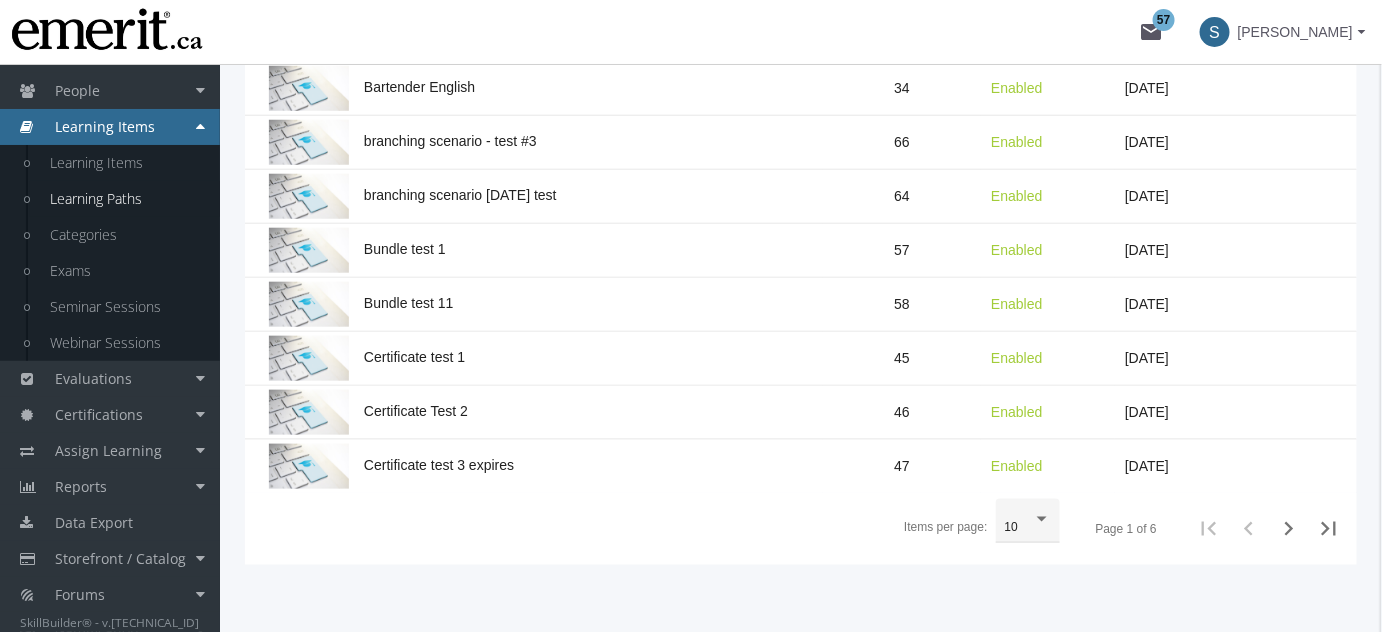 scroll, scrollTop: 573, scrollLeft: 0, axis: vertical 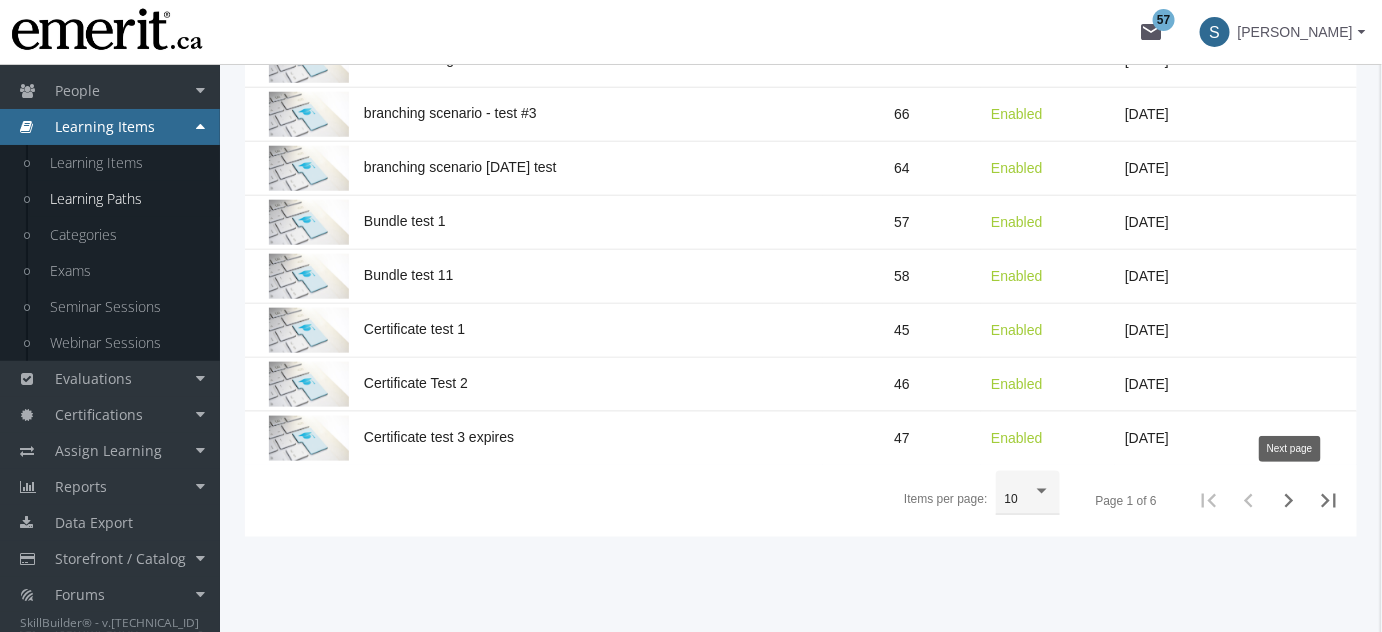 click 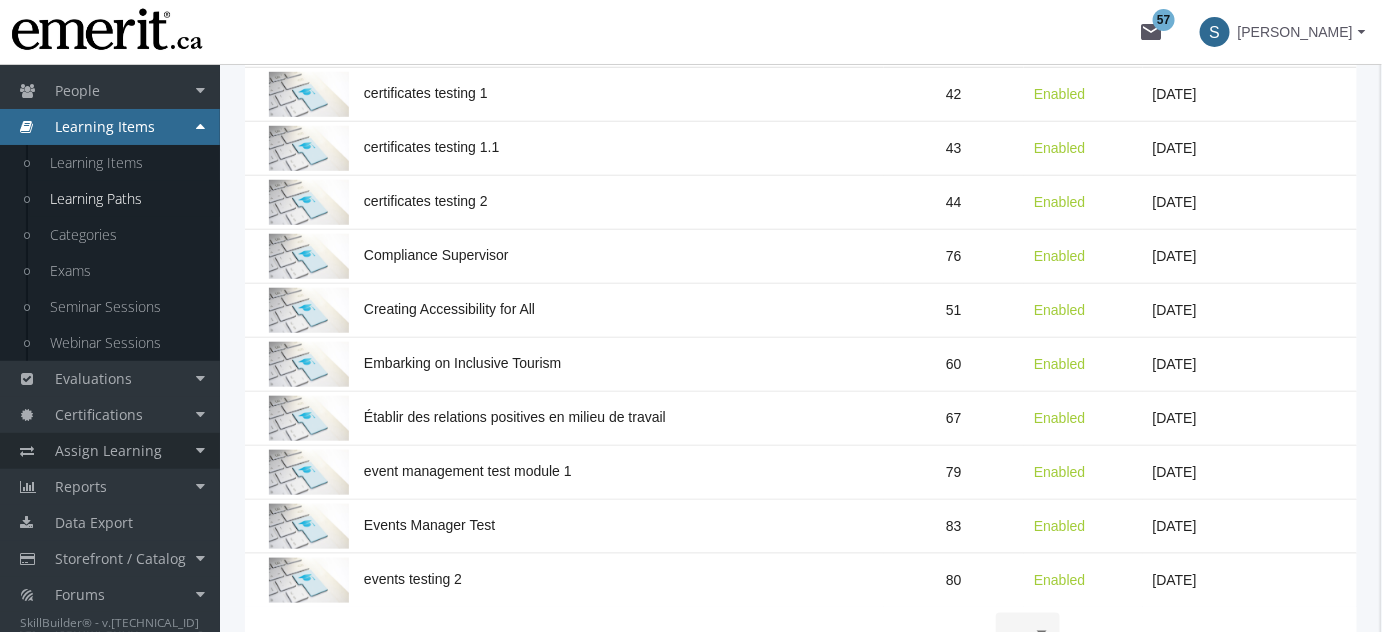 scroll, scrollTop: 391, scrollLeft: 0, axis: vertical 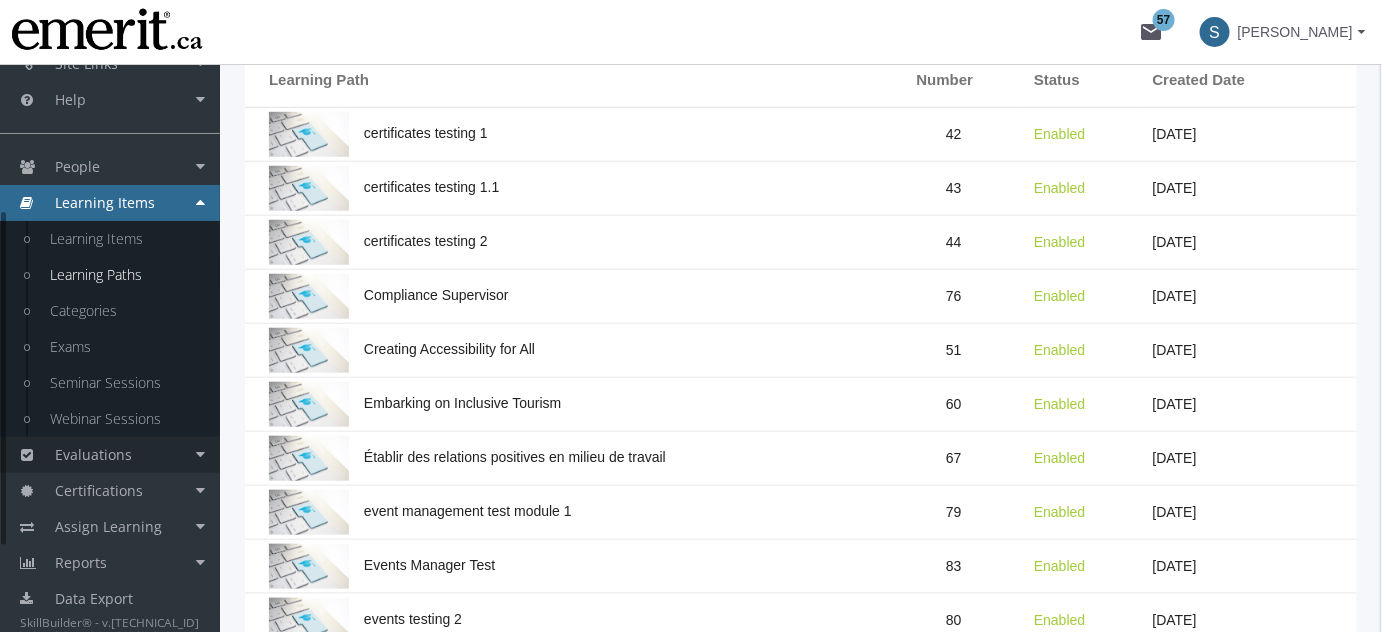 click on "Evaluations" at bounding box center [110, 455] 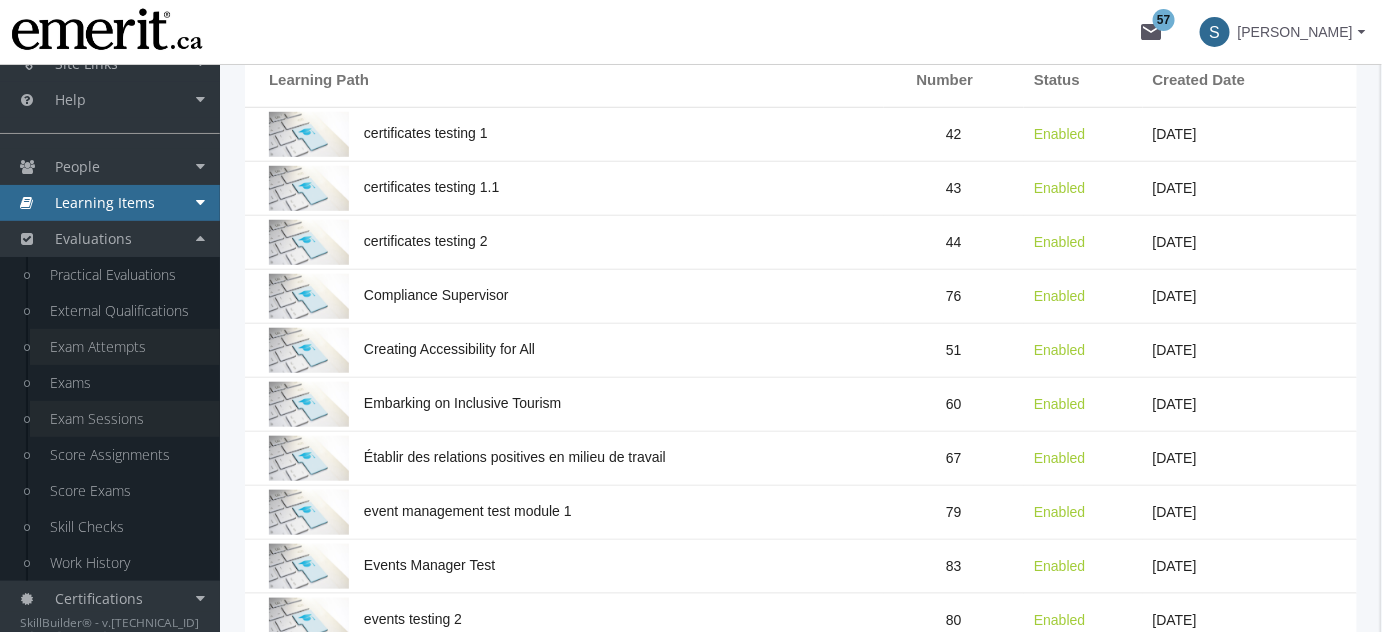 scroll, scrollTop: 188, scrollLeft: 0, axis: vertical 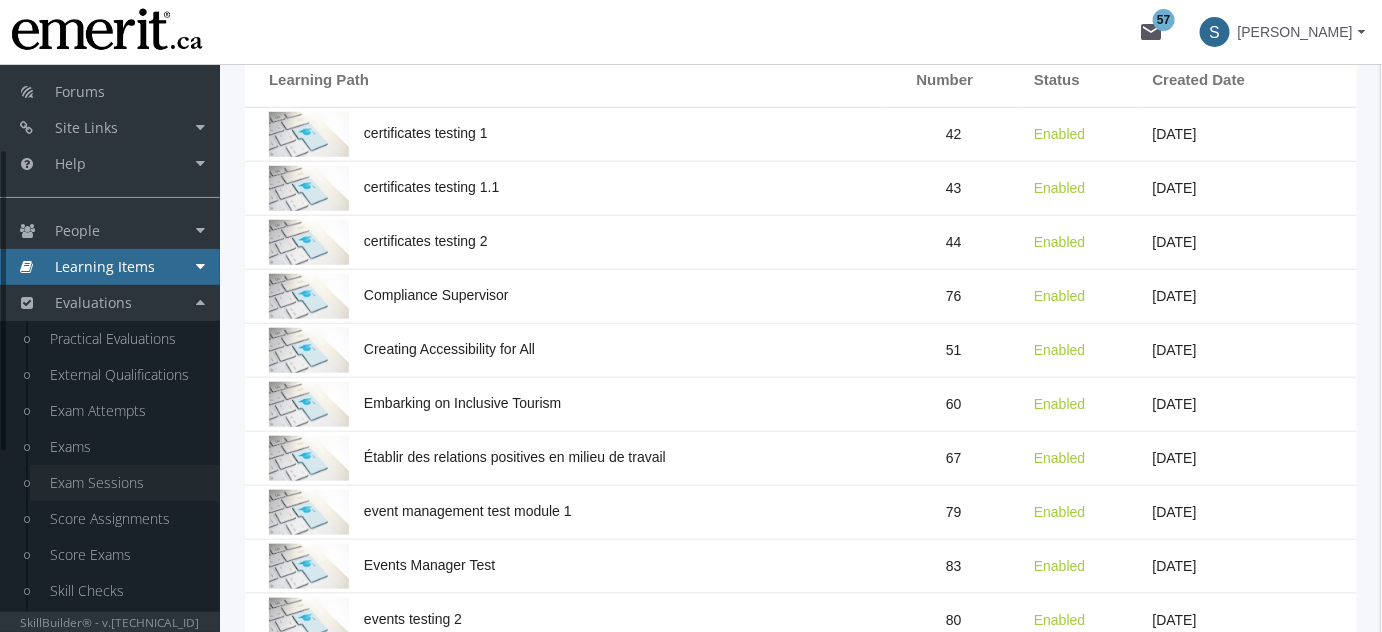drag, startPoint x: 134, startPoint y: 419, endPoint x: 114, endPoint y: 468, distance: 52.924473 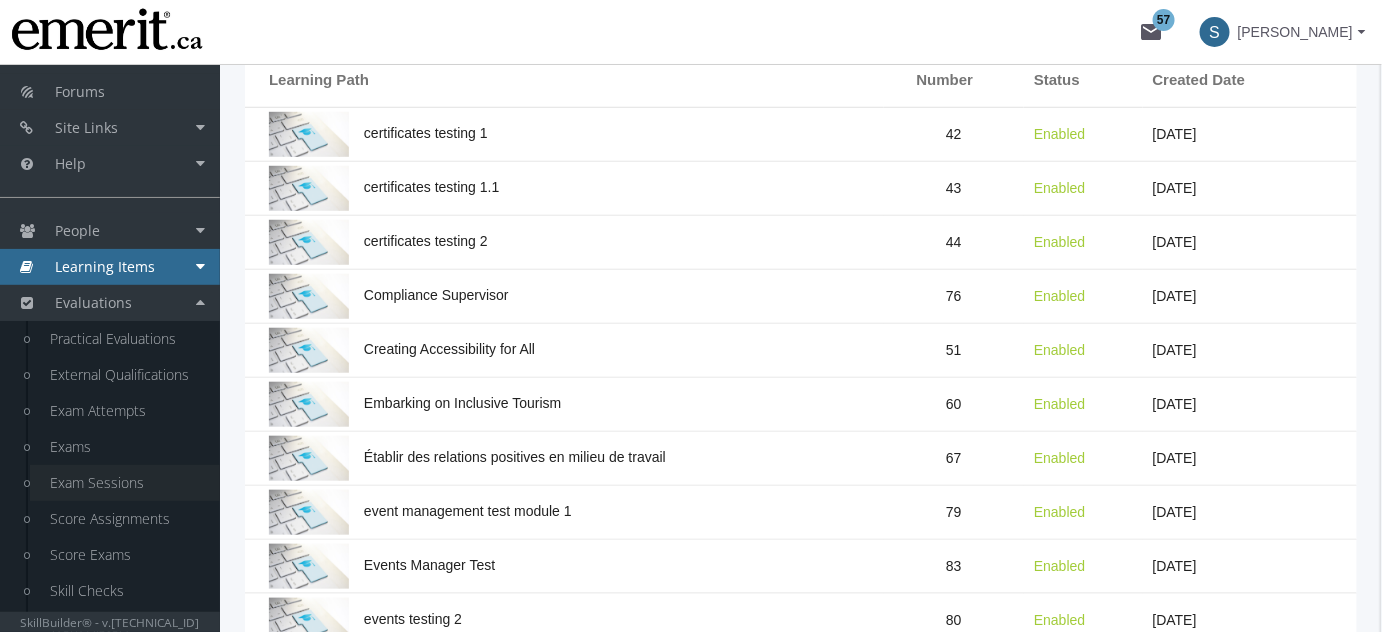 drag, startPoint x: 114, startPoint y: 468, endPoint x: 106, endPoint y: 484, distance: 17.888544 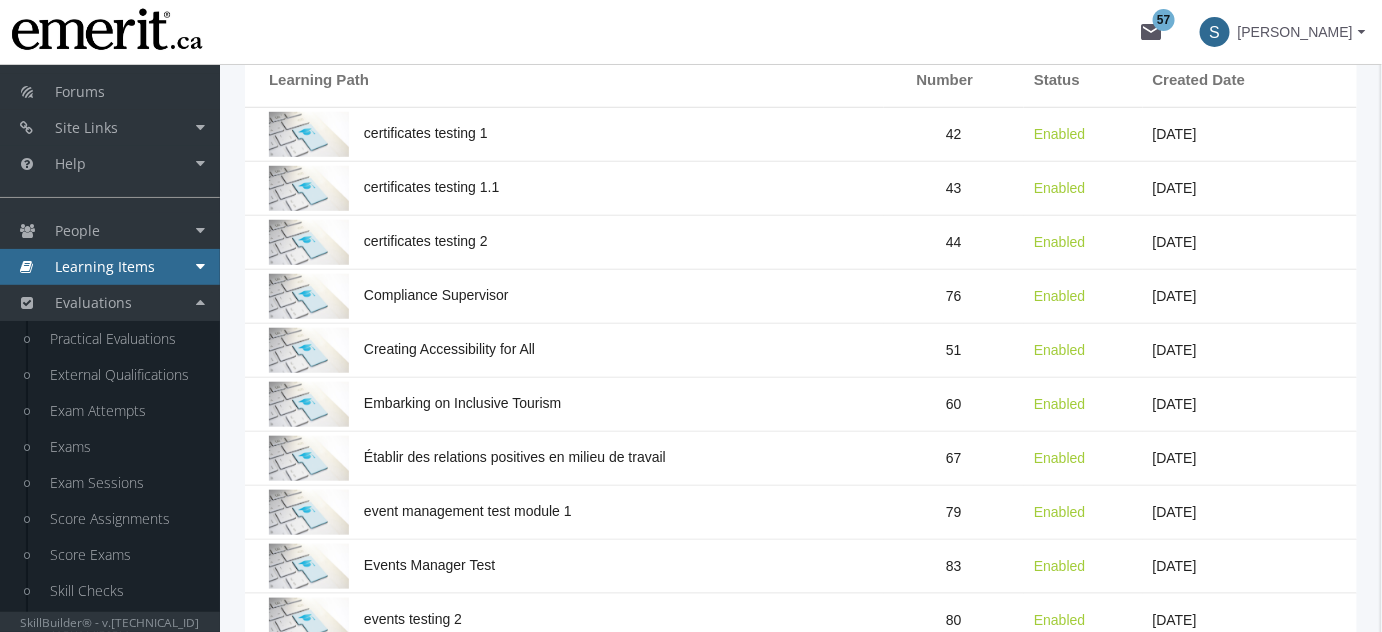 click on "[PERSON_NAME]" at bounding box center (1295, 32) 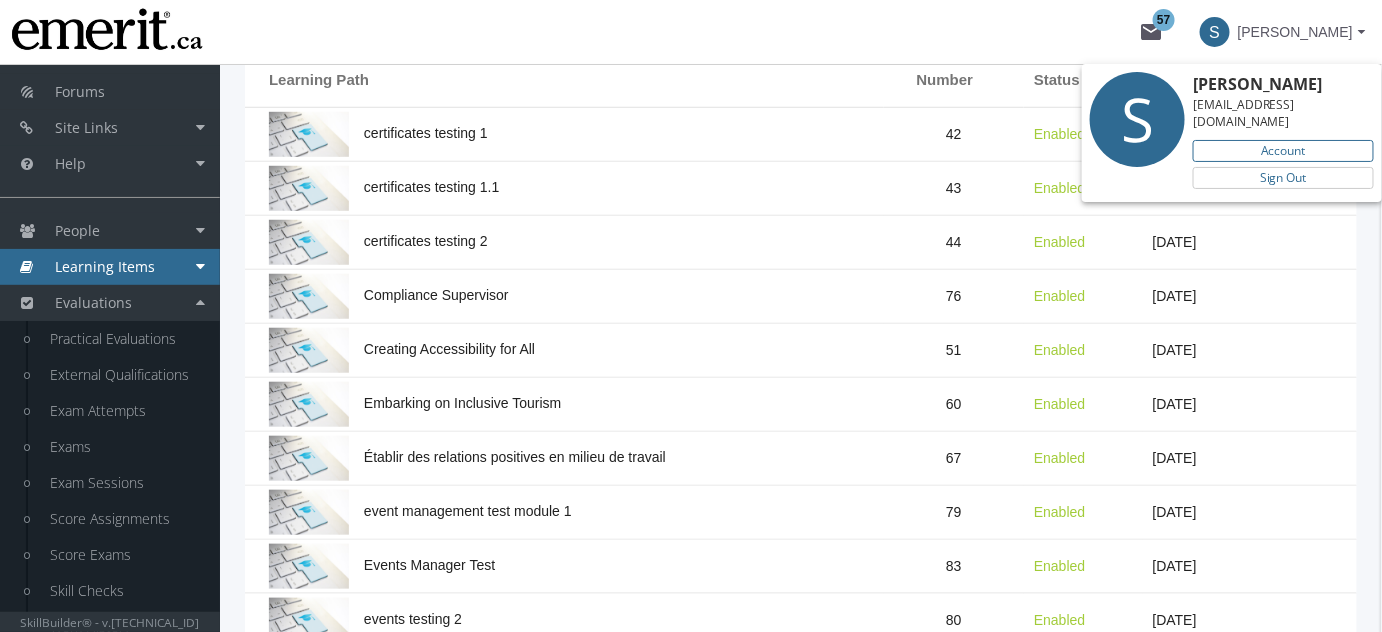 click on "Account" at bounding box center [1283, 151] 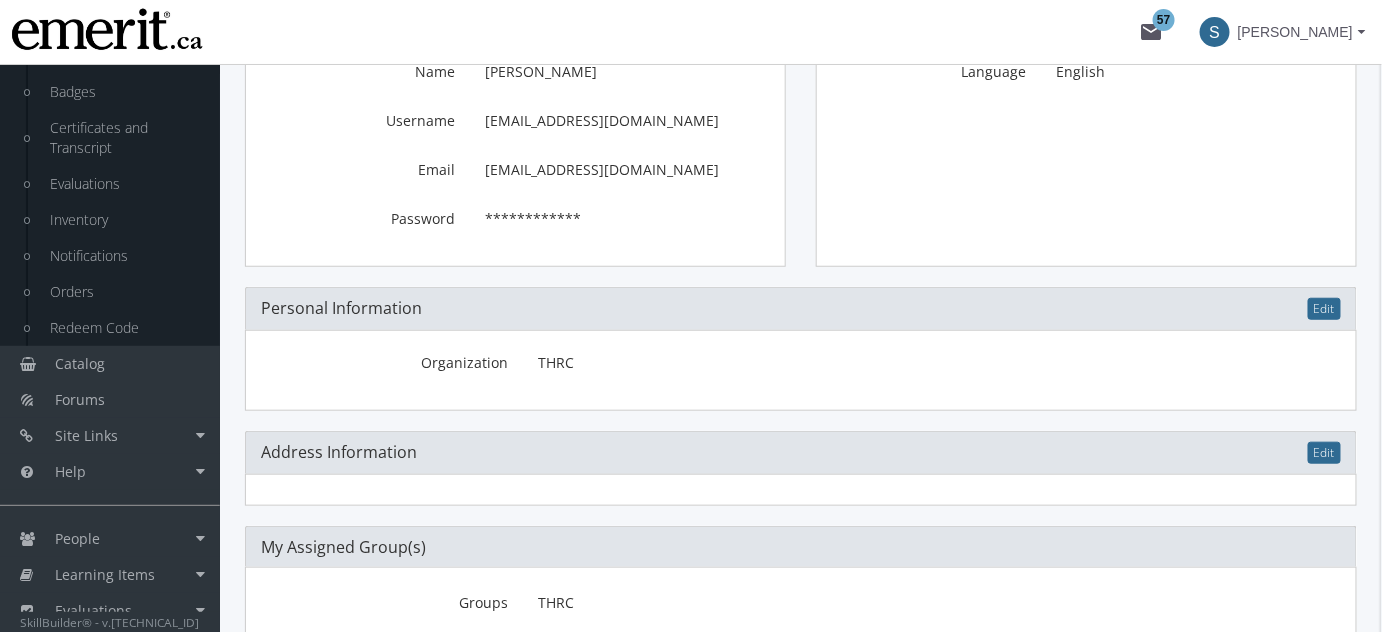 scroll, scrollTop: 393, scrollLeft: 0, axis: vertical 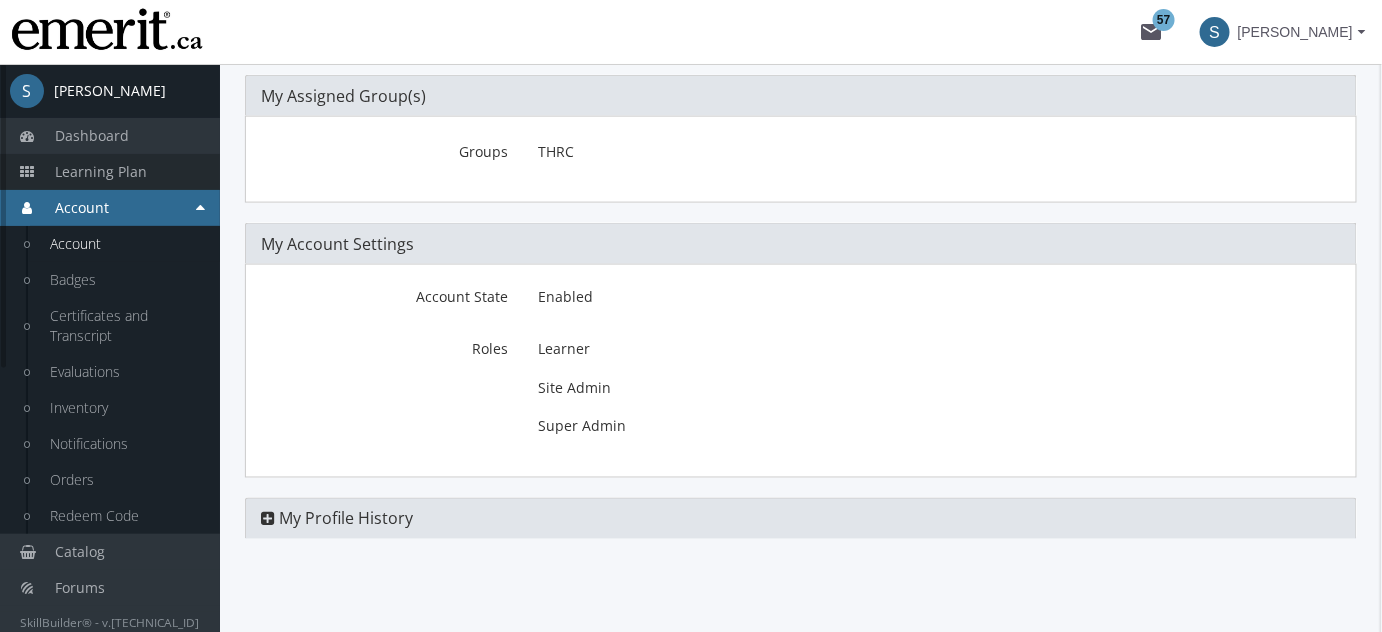 click on "Learning Plan" at bounding box center [110, 172] 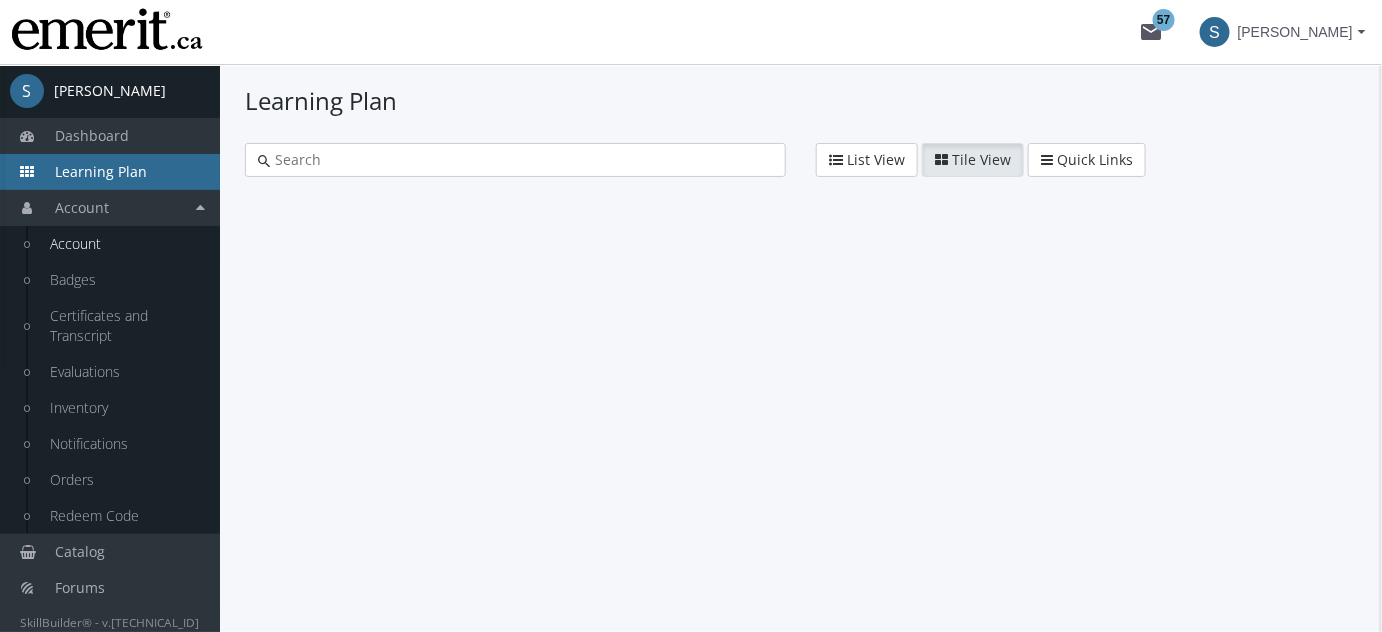 scroll, scrollTop: 0, scrollLeft: 0, axis: both 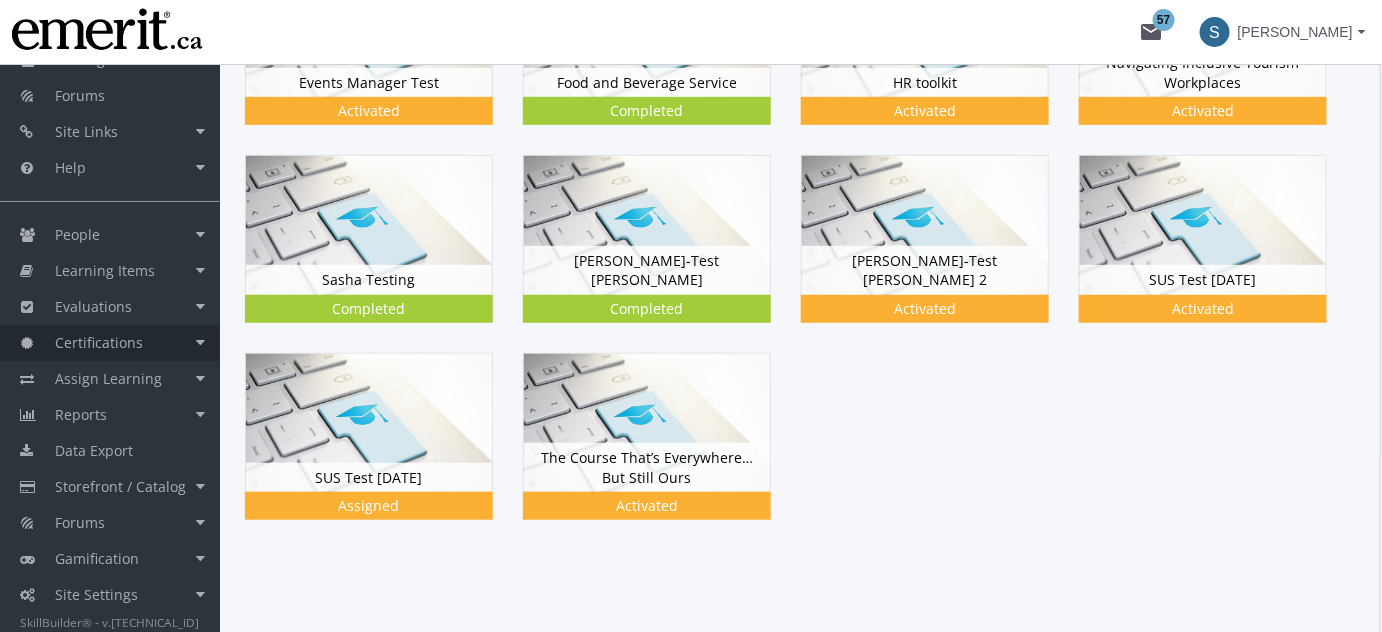click on "Certifications" at bounding box center [110, 343] 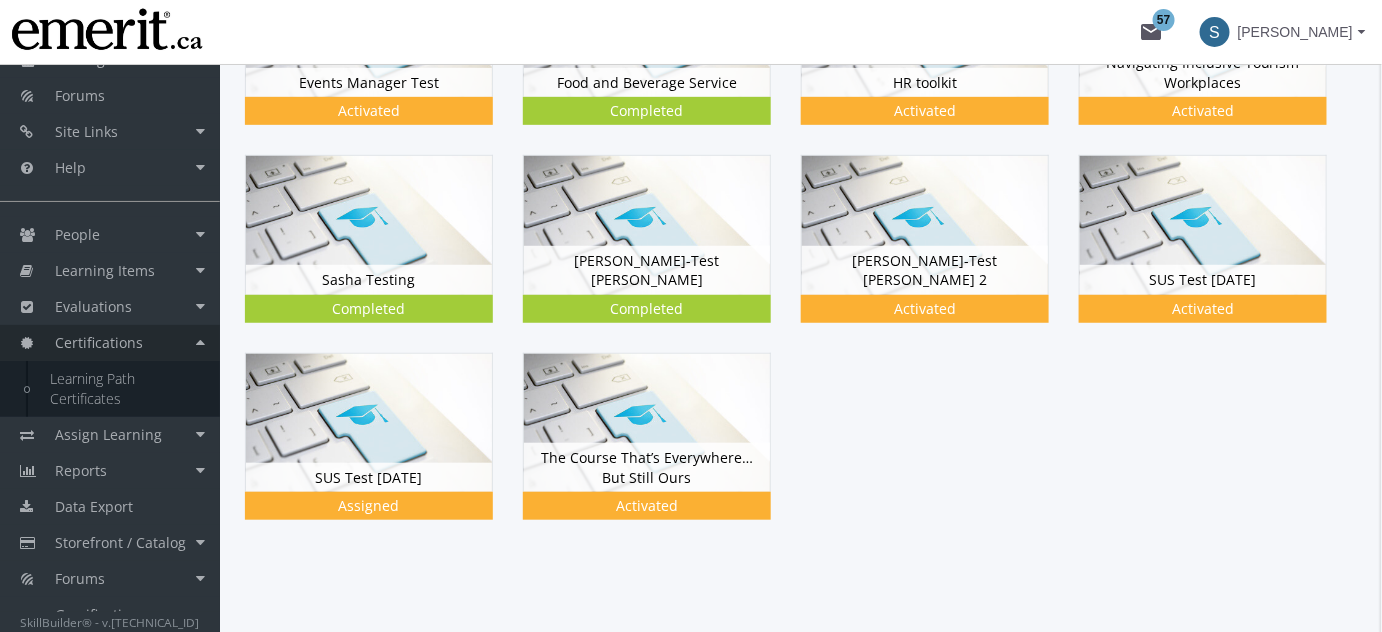 click on "Certifications" at bounding box center [110, 343] 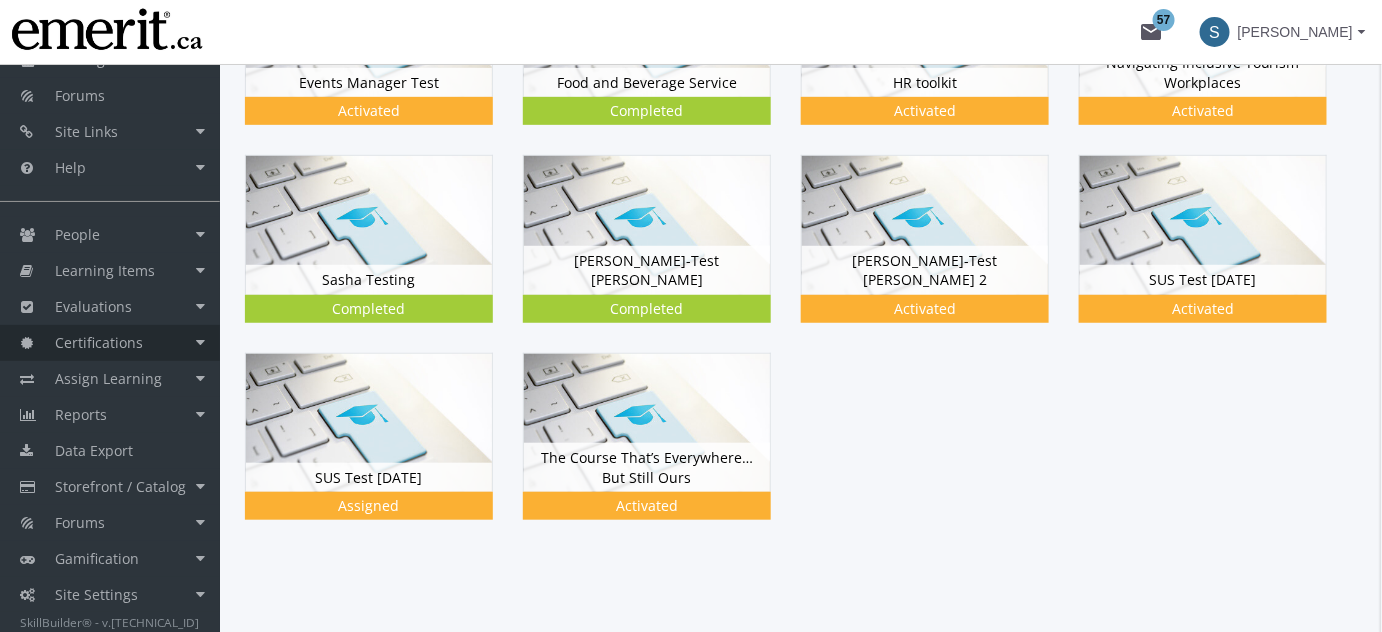 click on "Certifications" at bounding box center [110, 343] 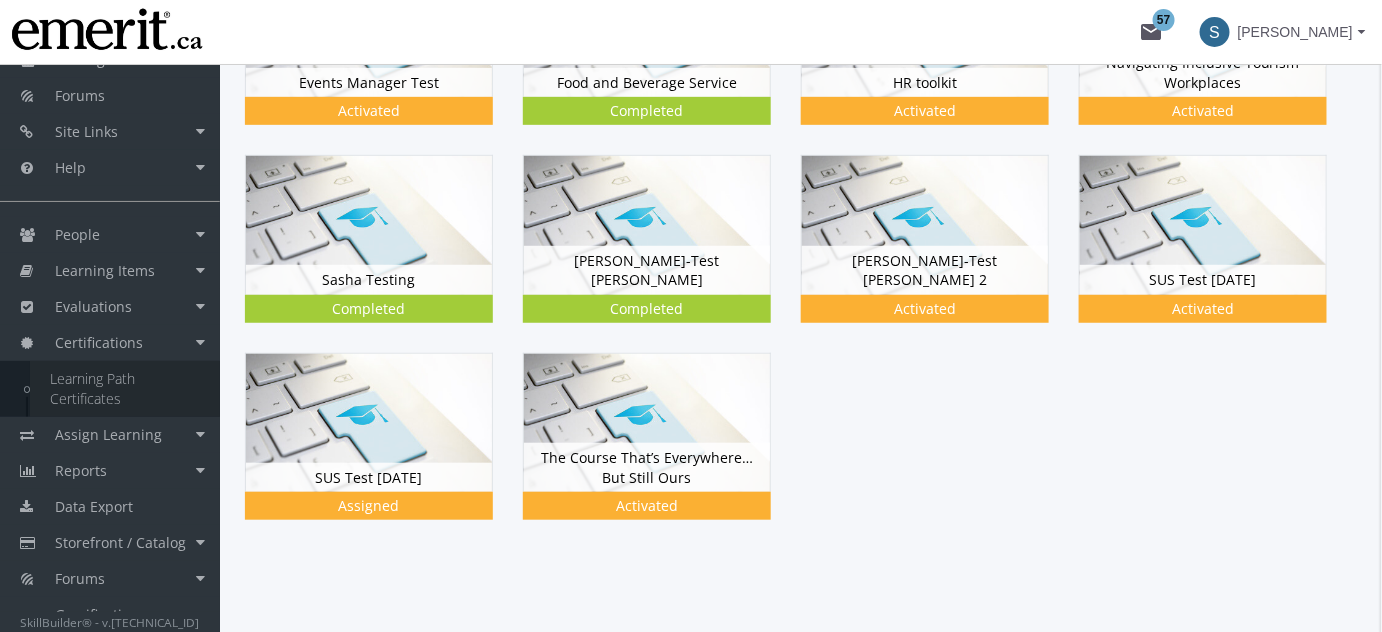 click on "Learning Path Certificates" at bounding box center (125, 389) 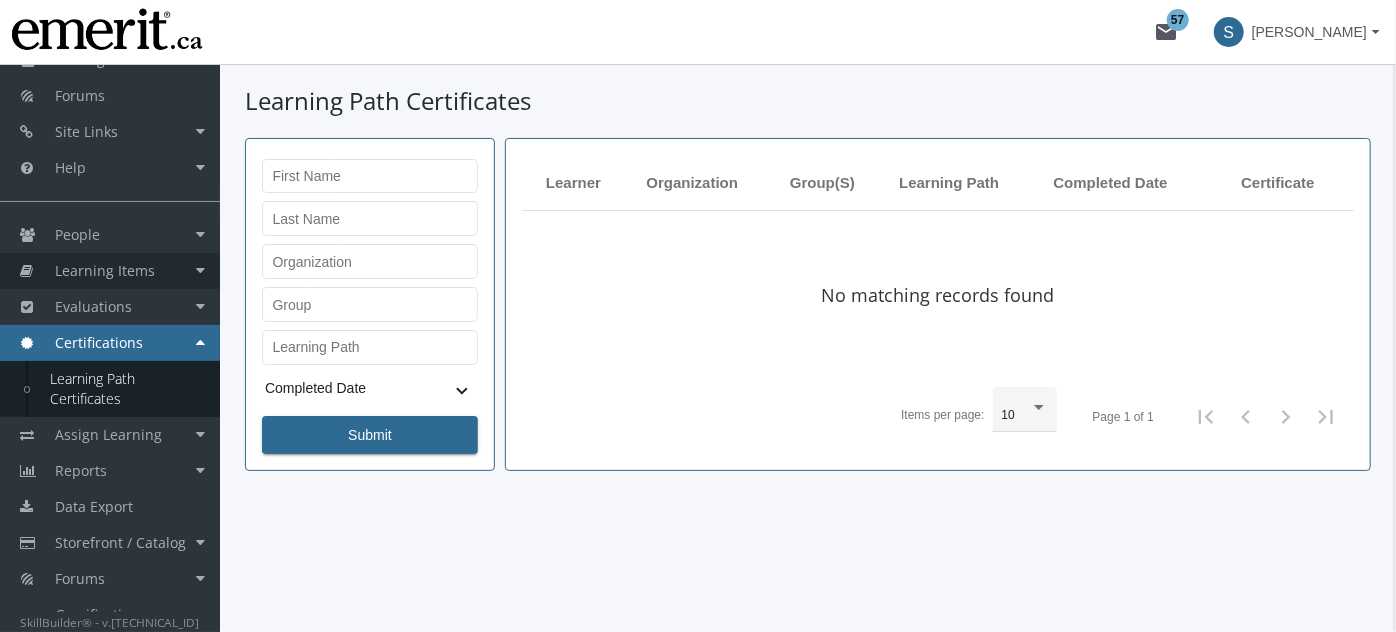 click on "Learning Items" at bounding box center [105, 270] 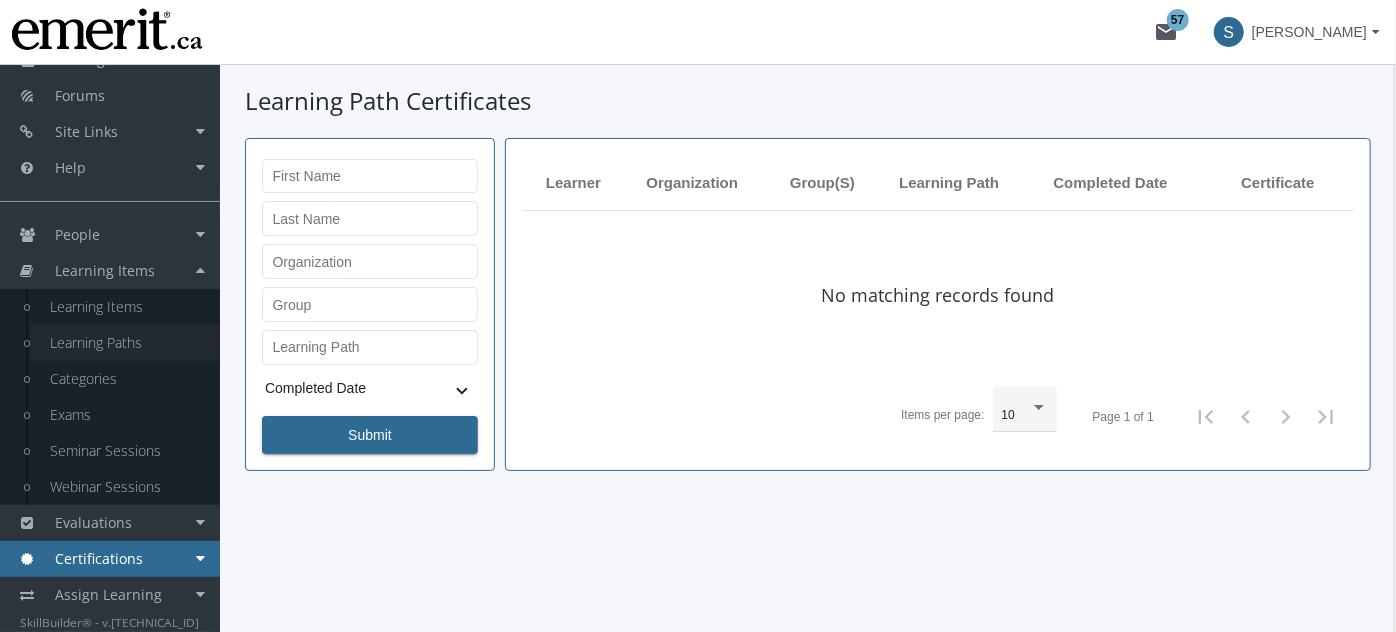 click on "Learning Paths" at bounding box center [125, 343] 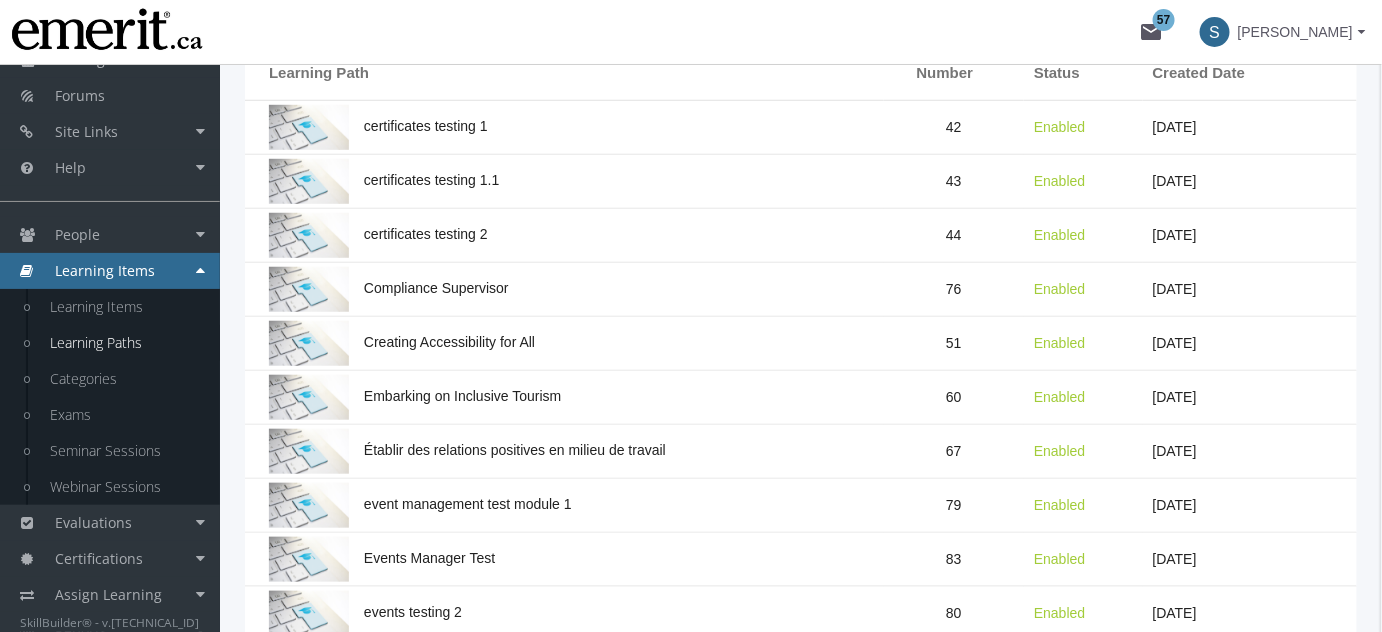 scroll, scrollTop: 573, scrollLeft: 0, axis: vertical 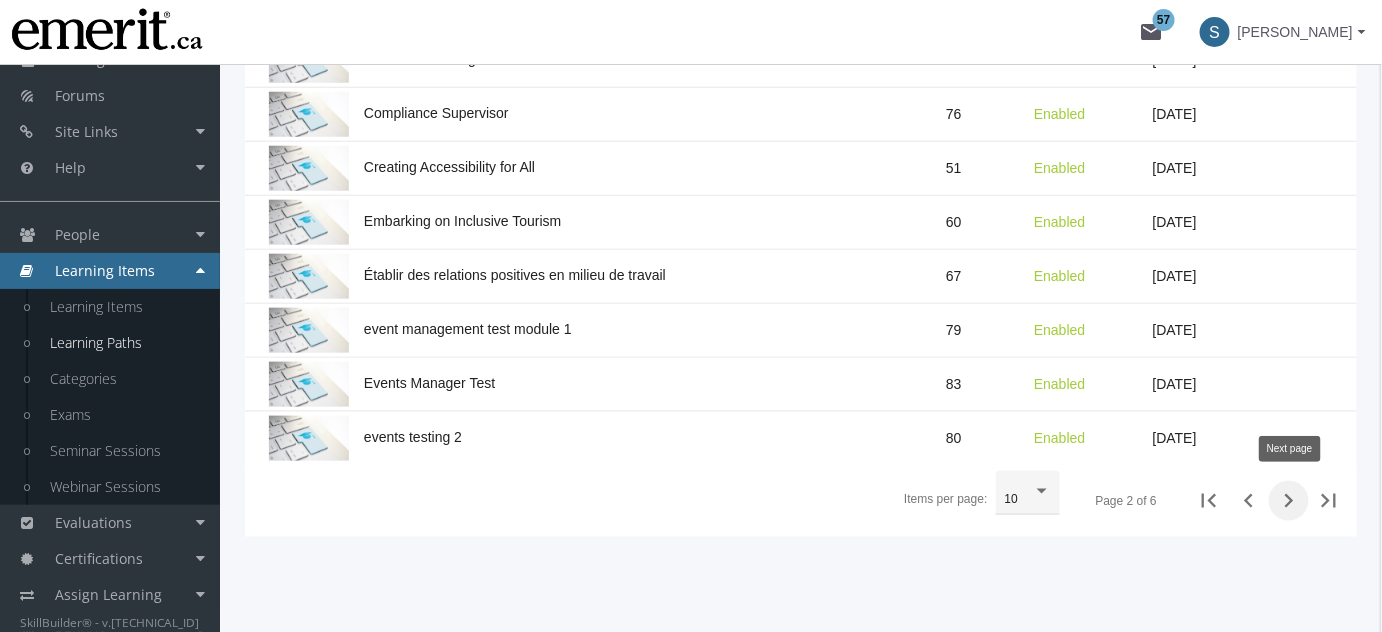 click 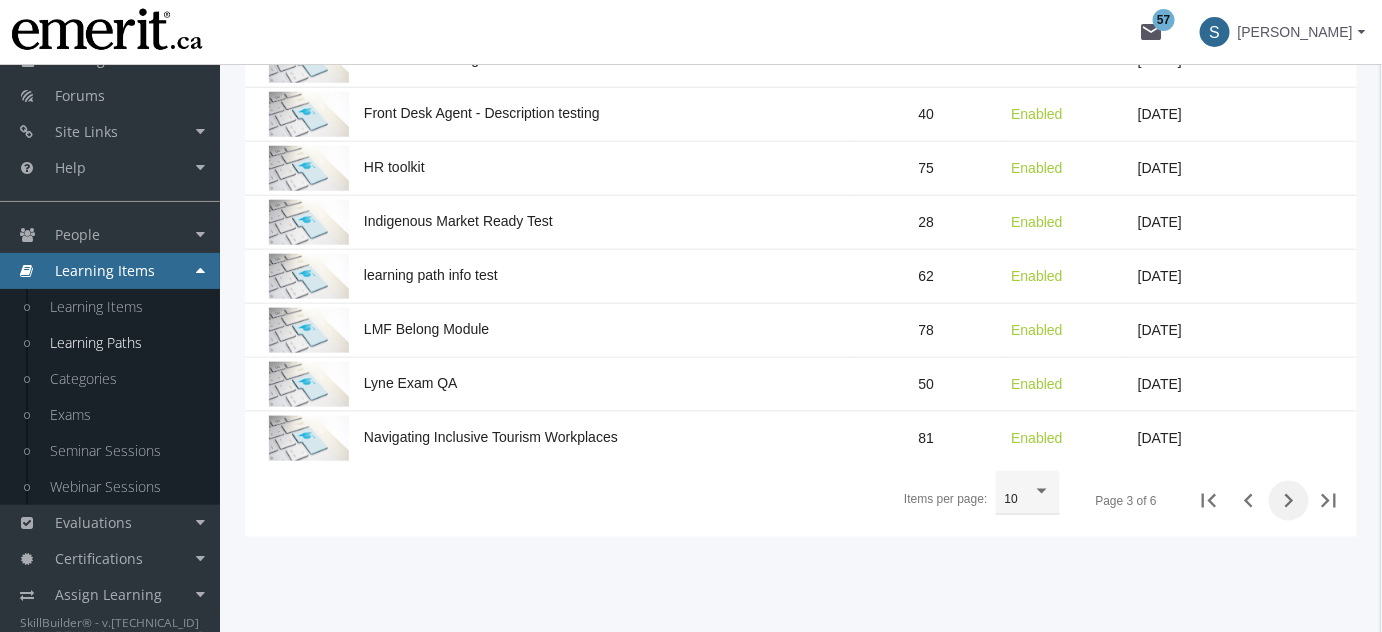 click 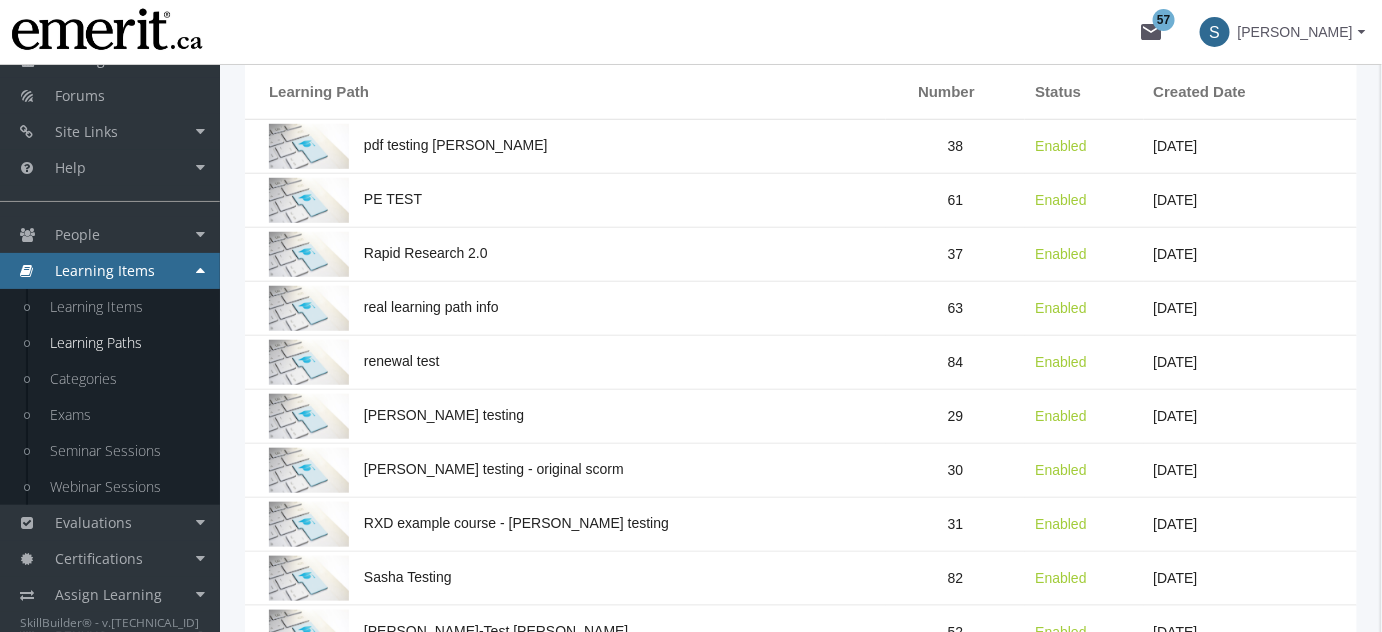 scroll, scrollTop: 573, scrollLeft: 0, axis: vertical 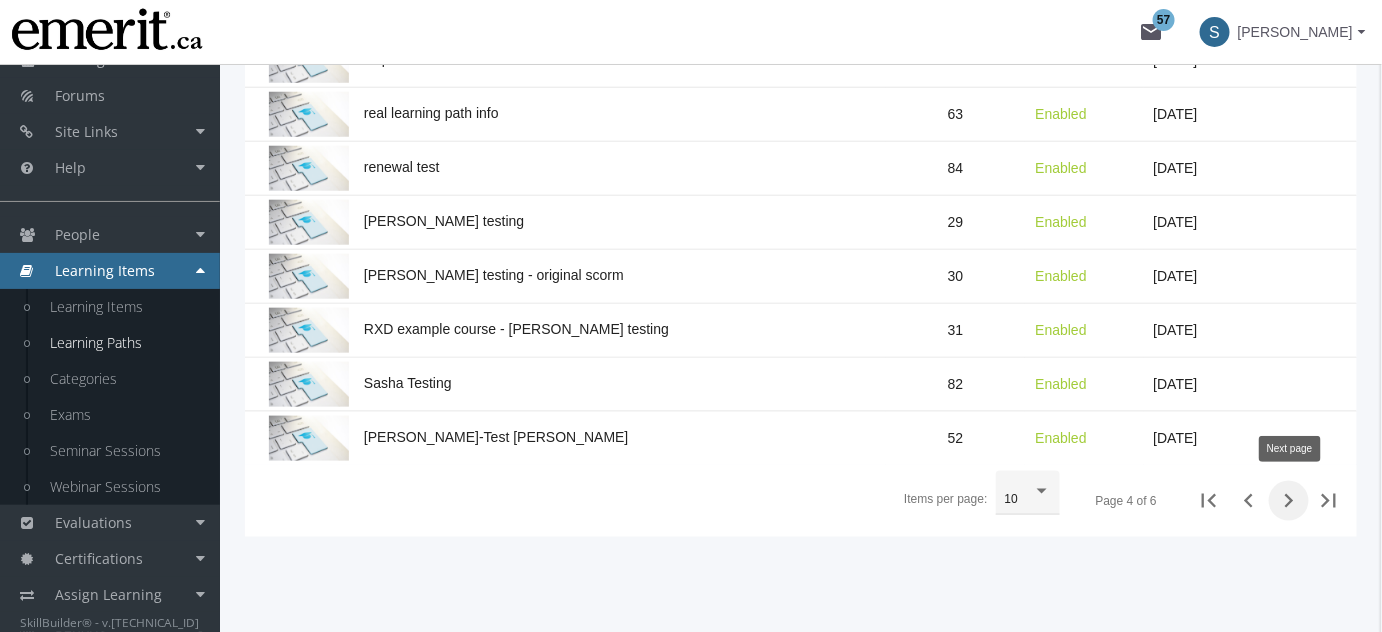 click 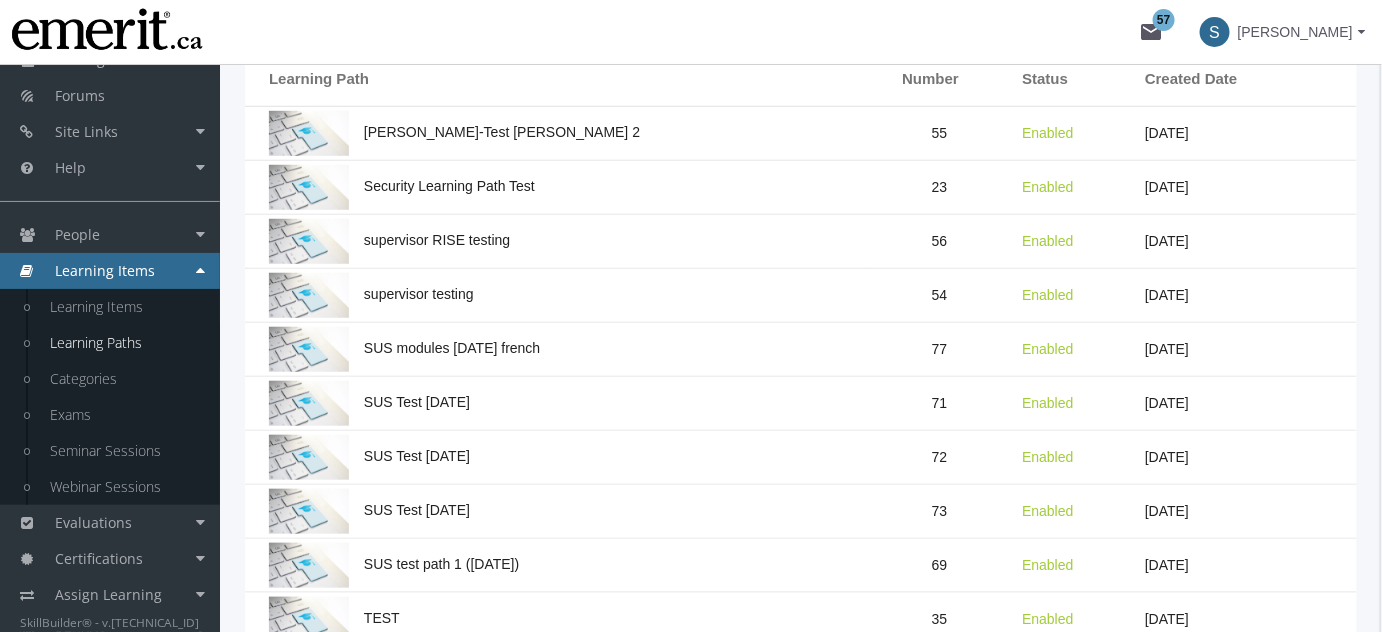 scroll, scrollTop: 391, scrollLeft: 0, axis: vertical 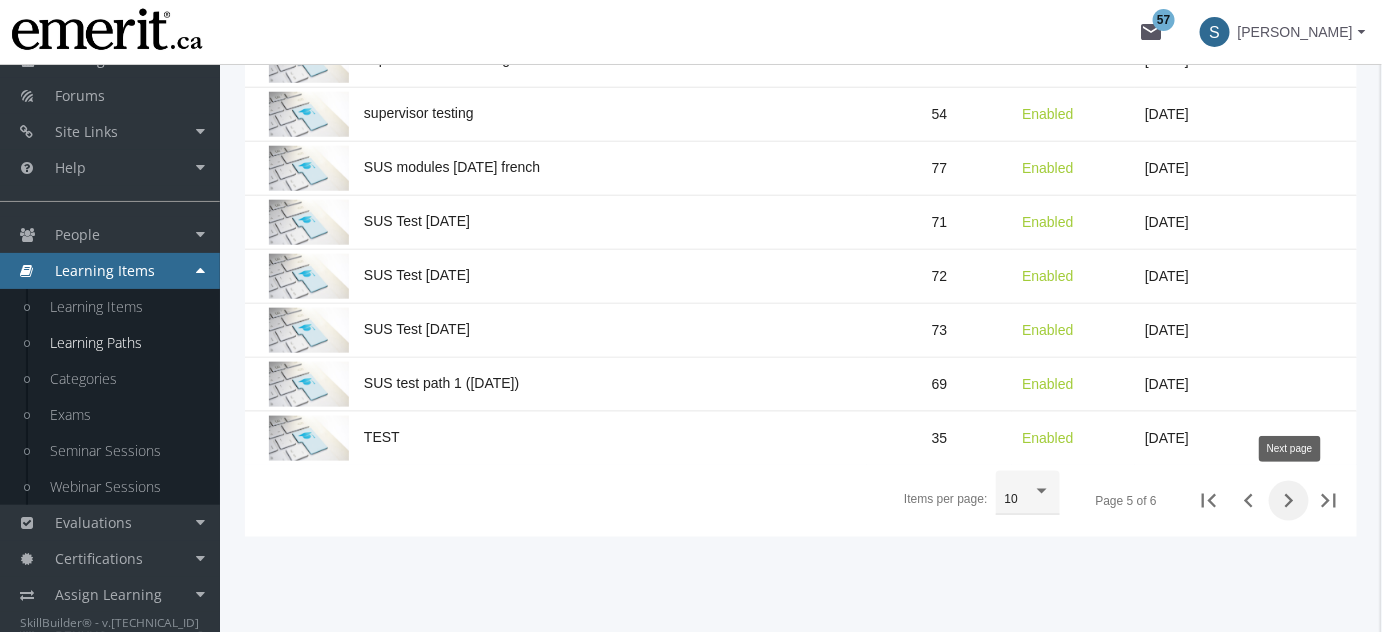 click 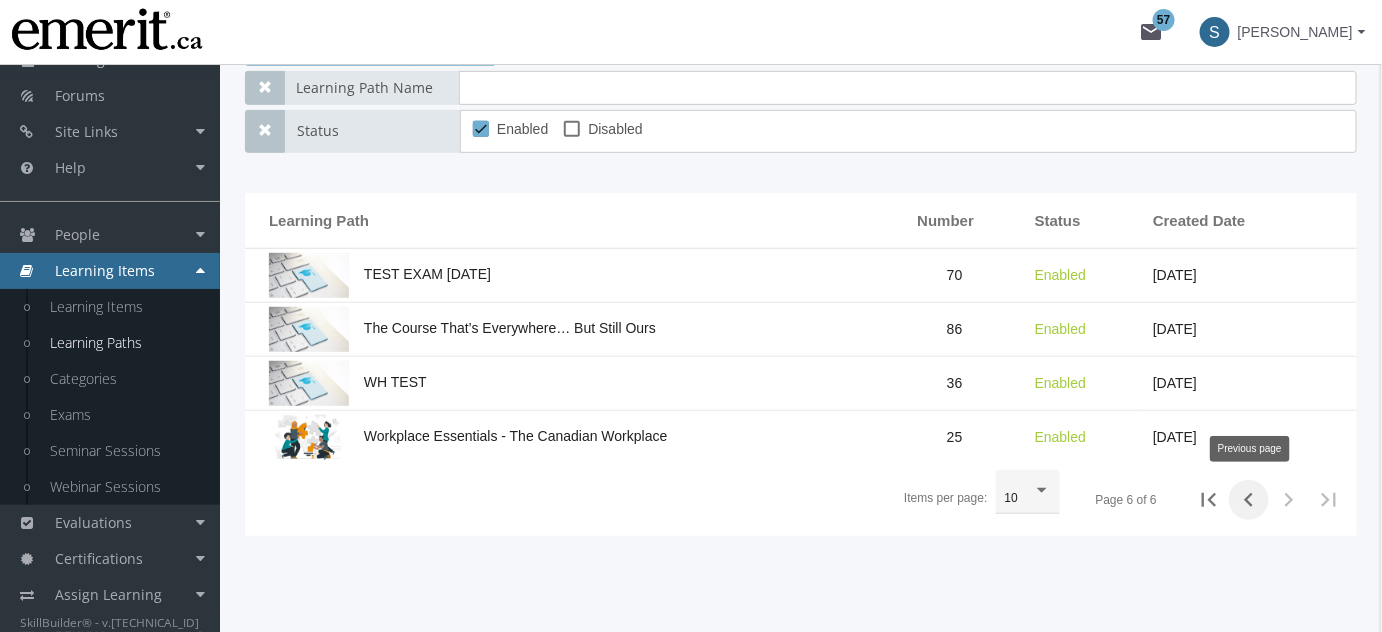 click 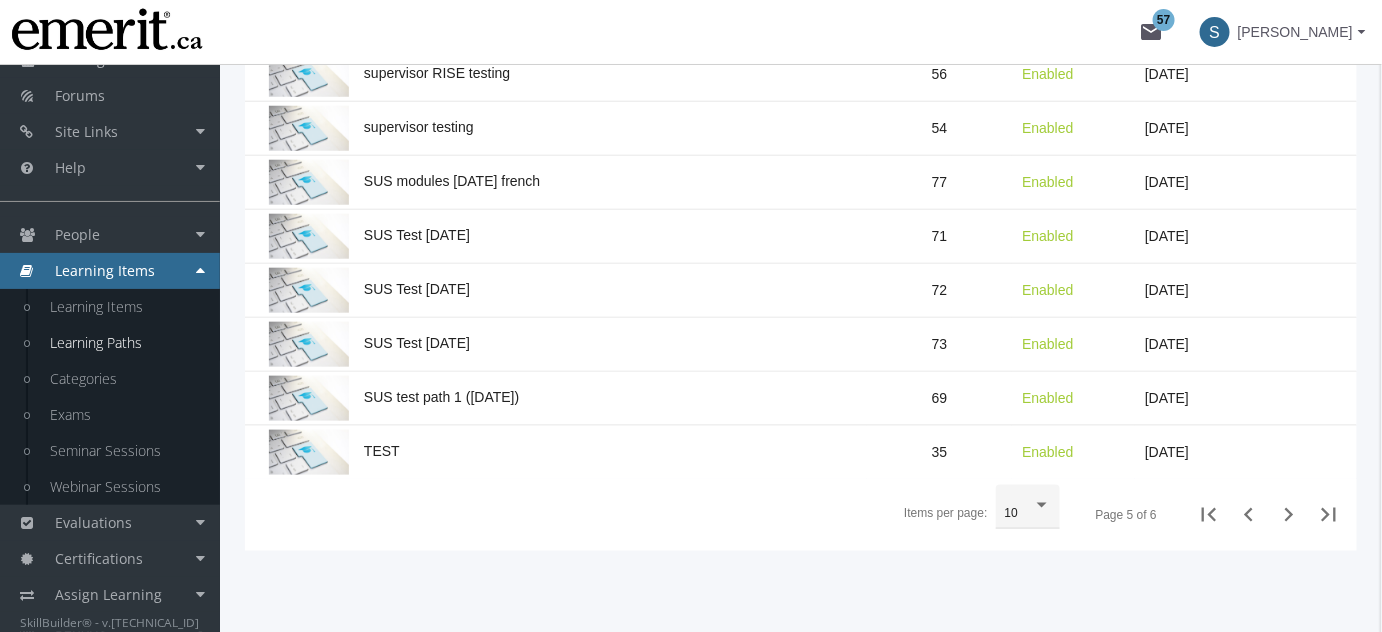 scroll, scrollTop: 573, scrollLeft: 0, axis: vertical 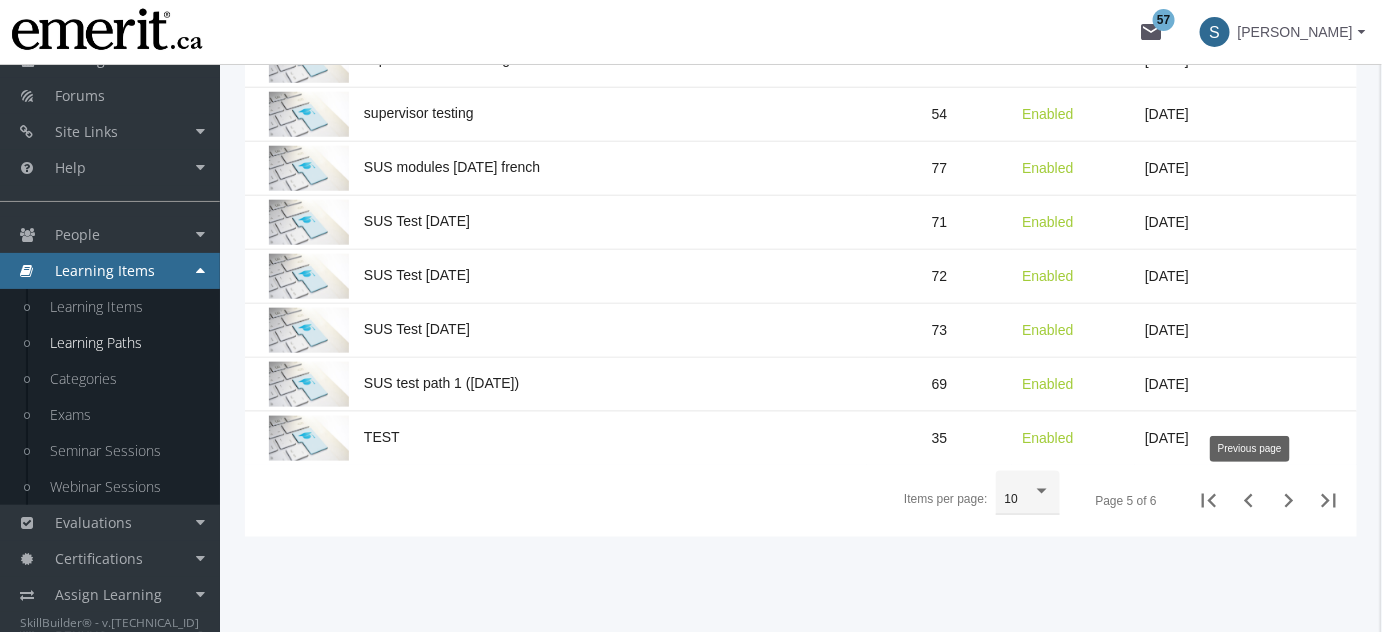 click 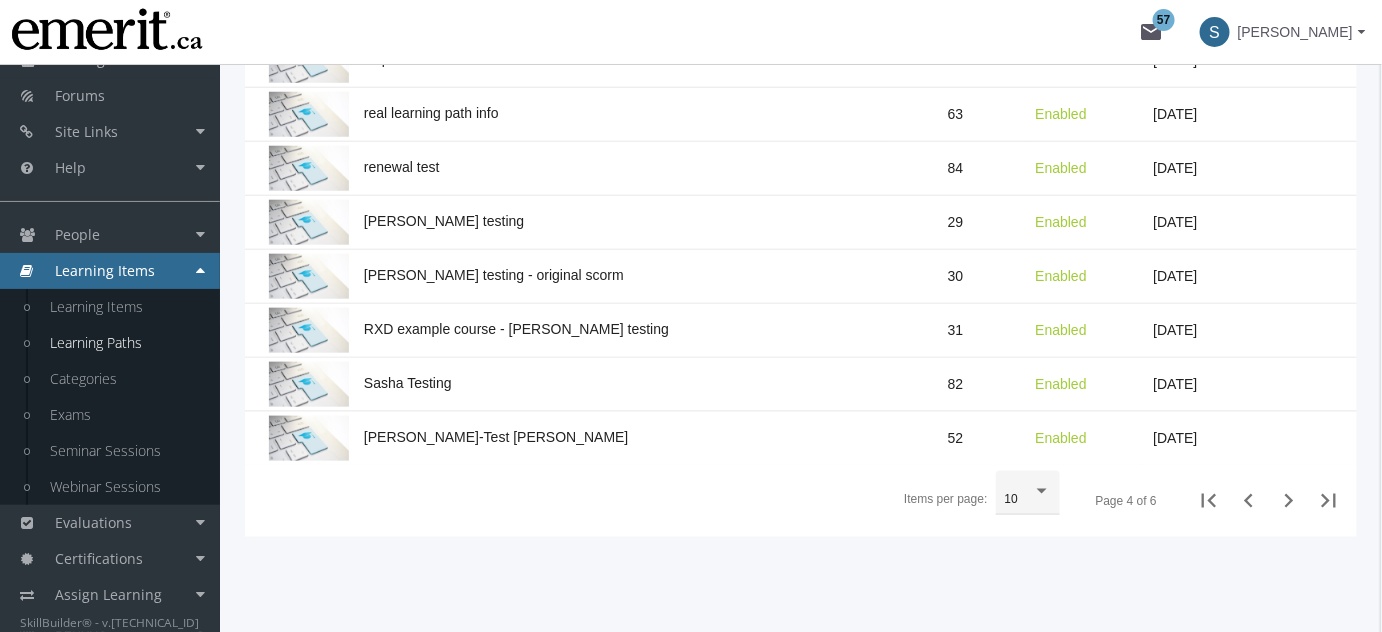 click 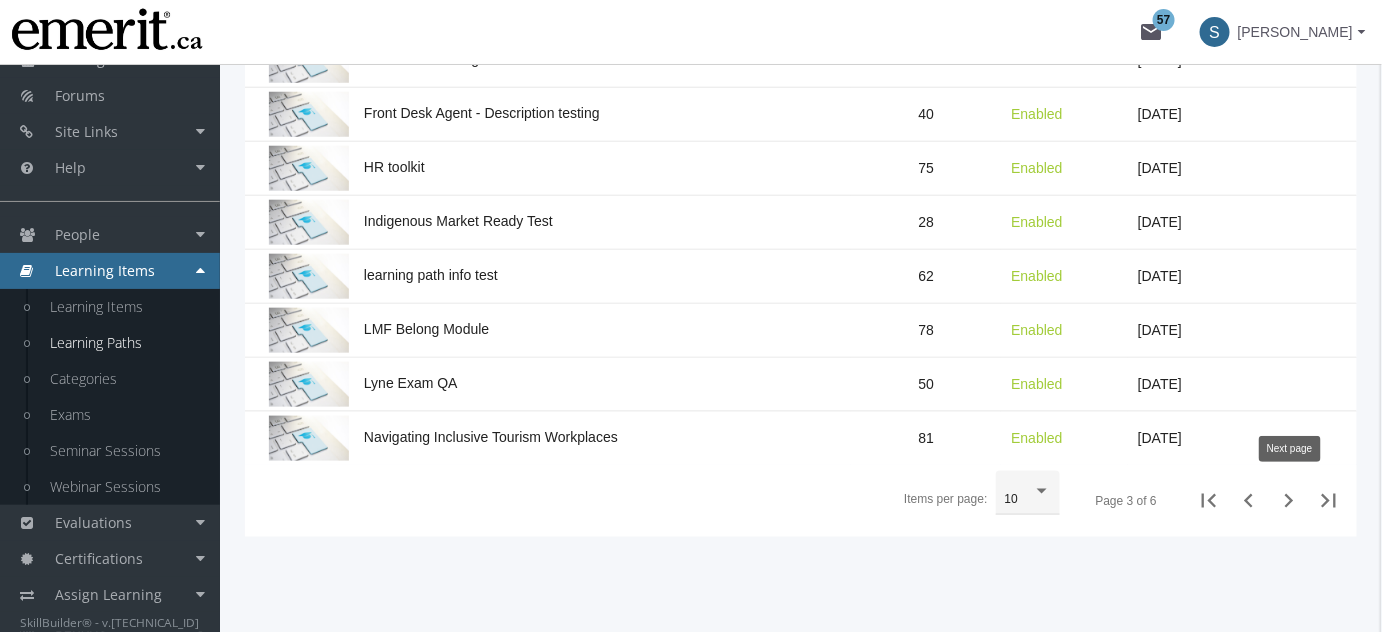 click 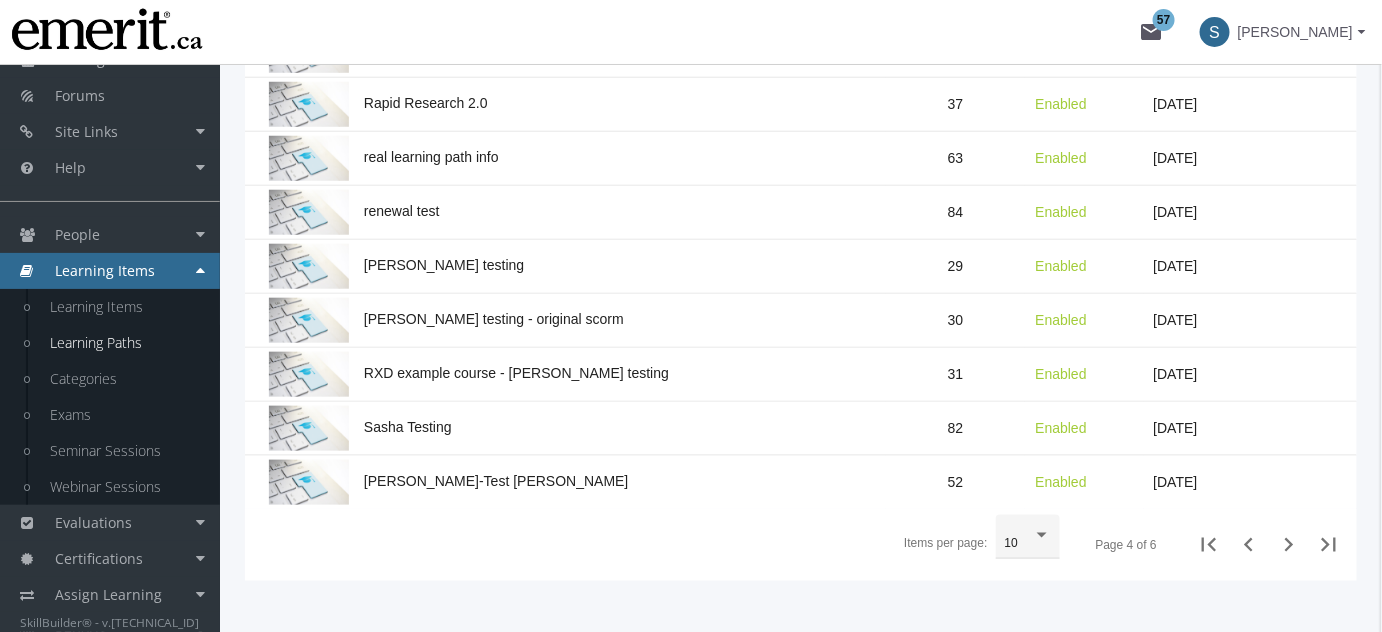 scroll, scrollTop: 573, scrollLeft: 0, axis: vertical 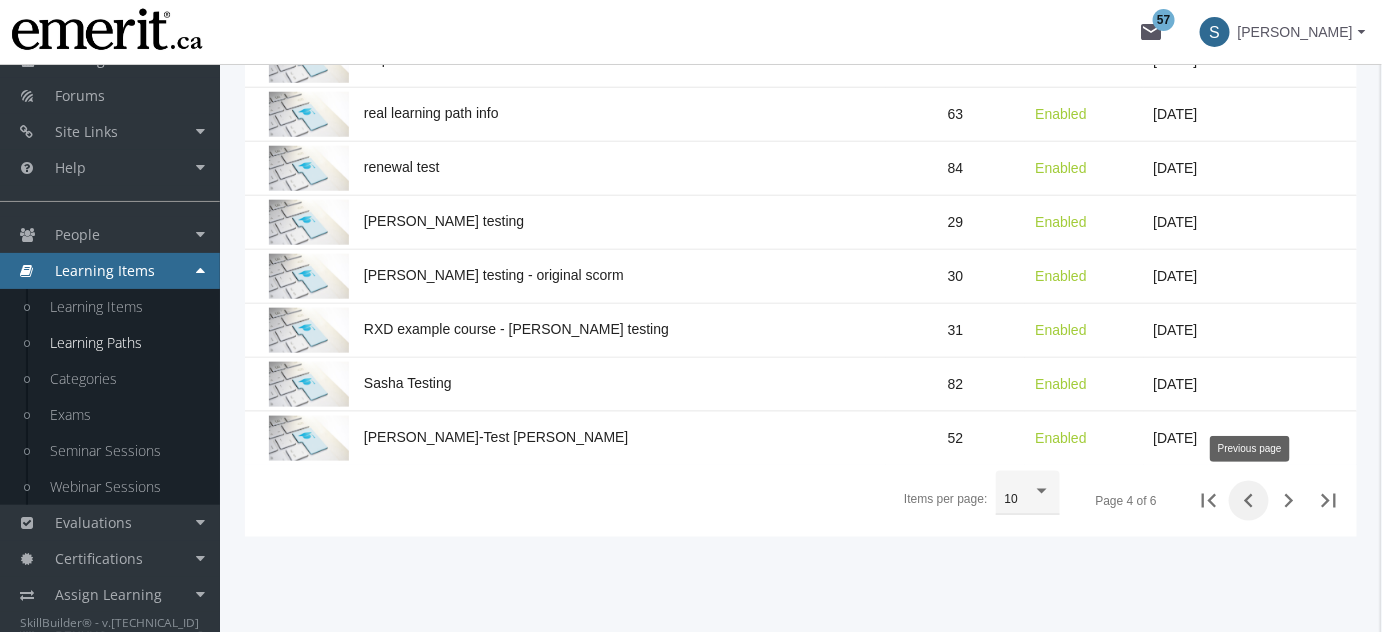 click 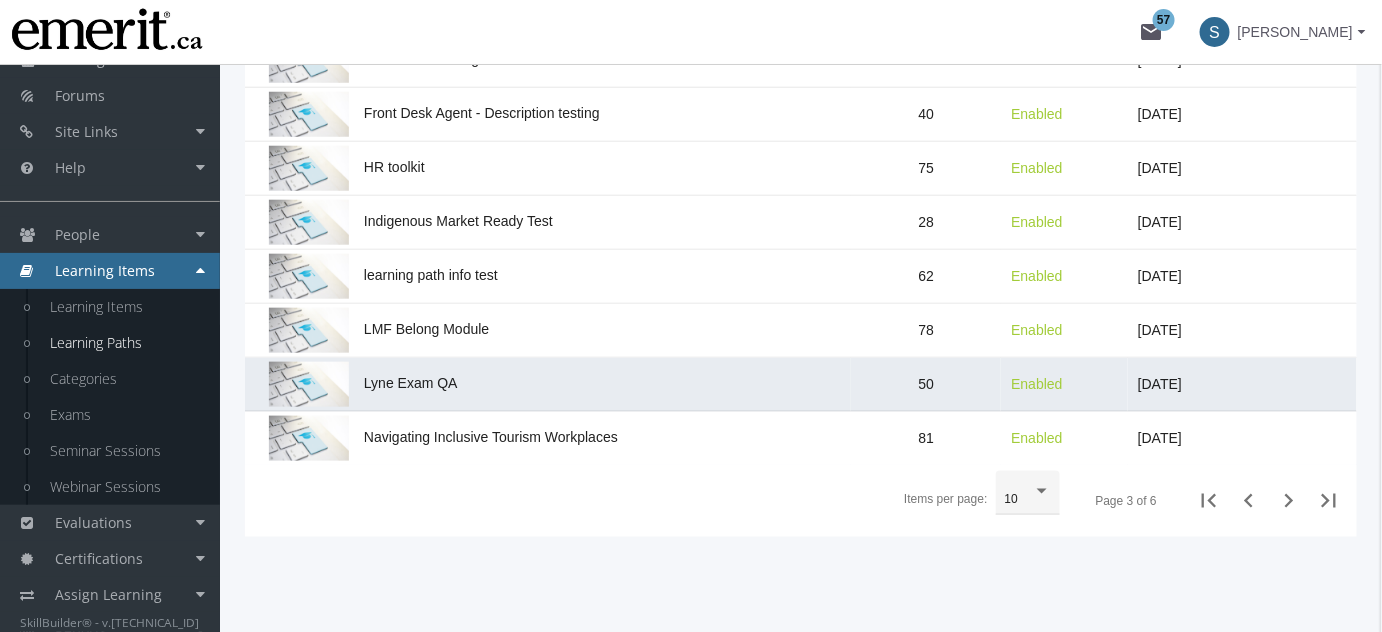 drag, startPoint x: 498, startPoint y: 271, endPoint x: 640, endPoint y: 359, distance: 167.05687 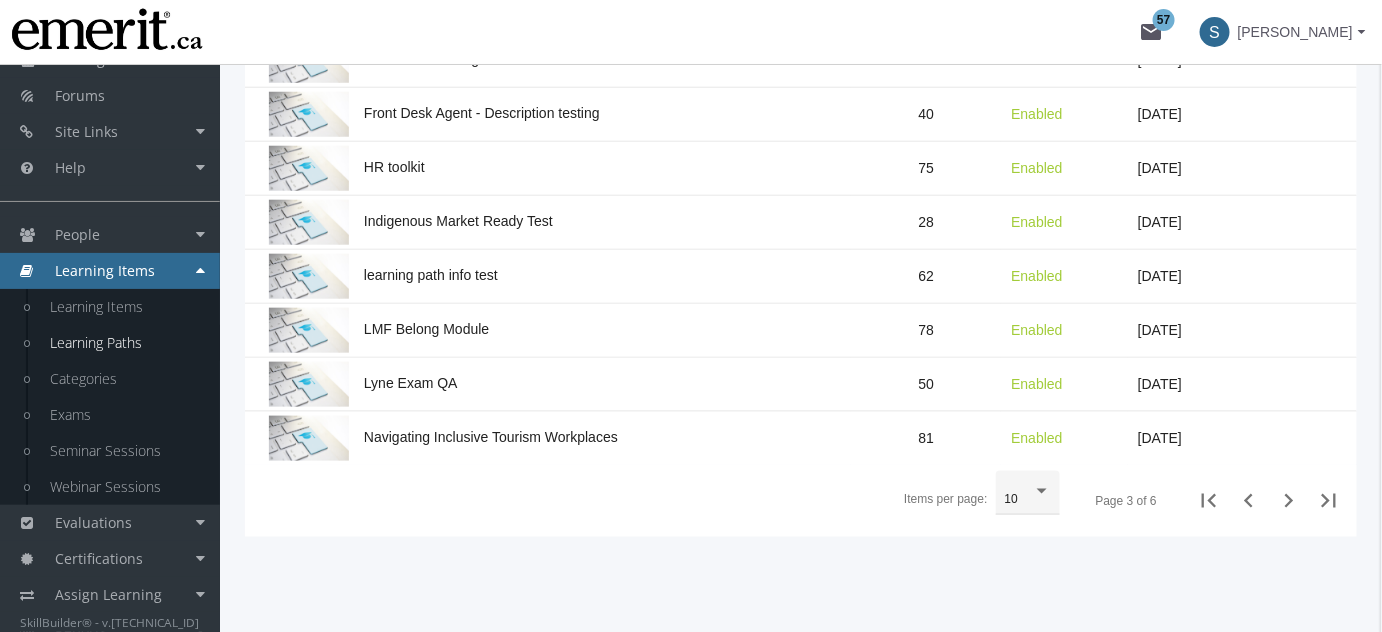 click on "Items per page:  10  Page 3 of 6" 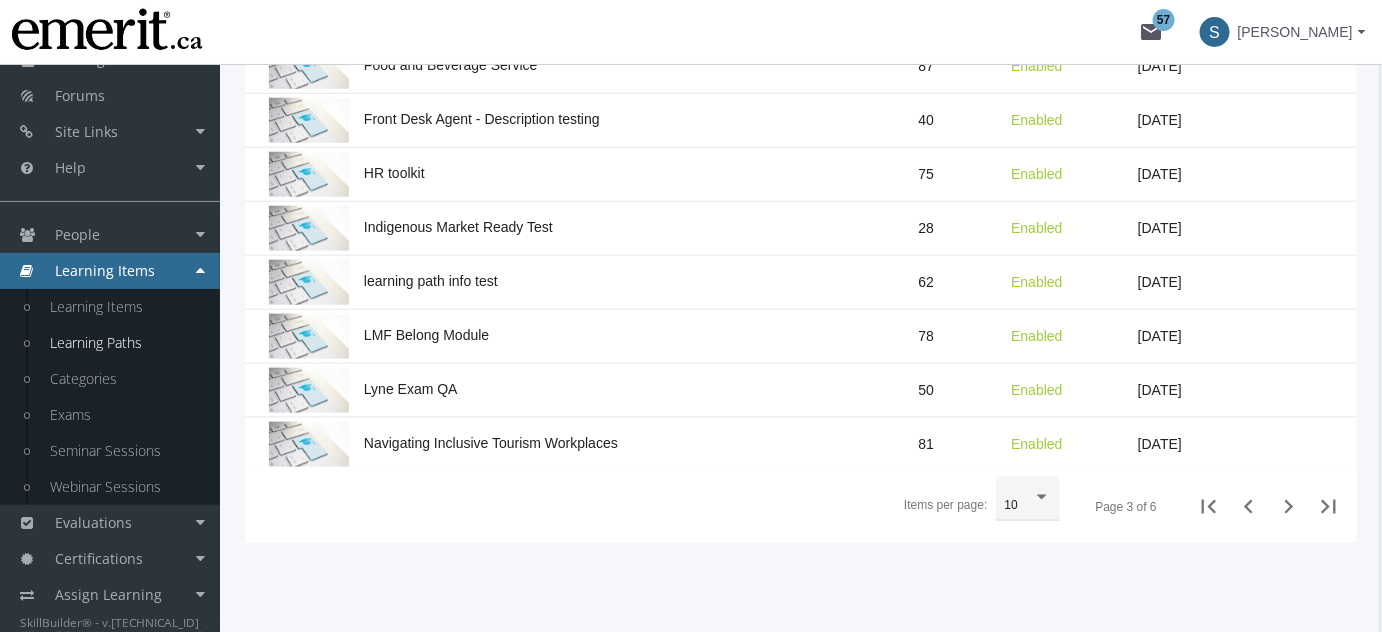 scroll, scrollTop: 573, scrollLeft: 0, axis: vertical 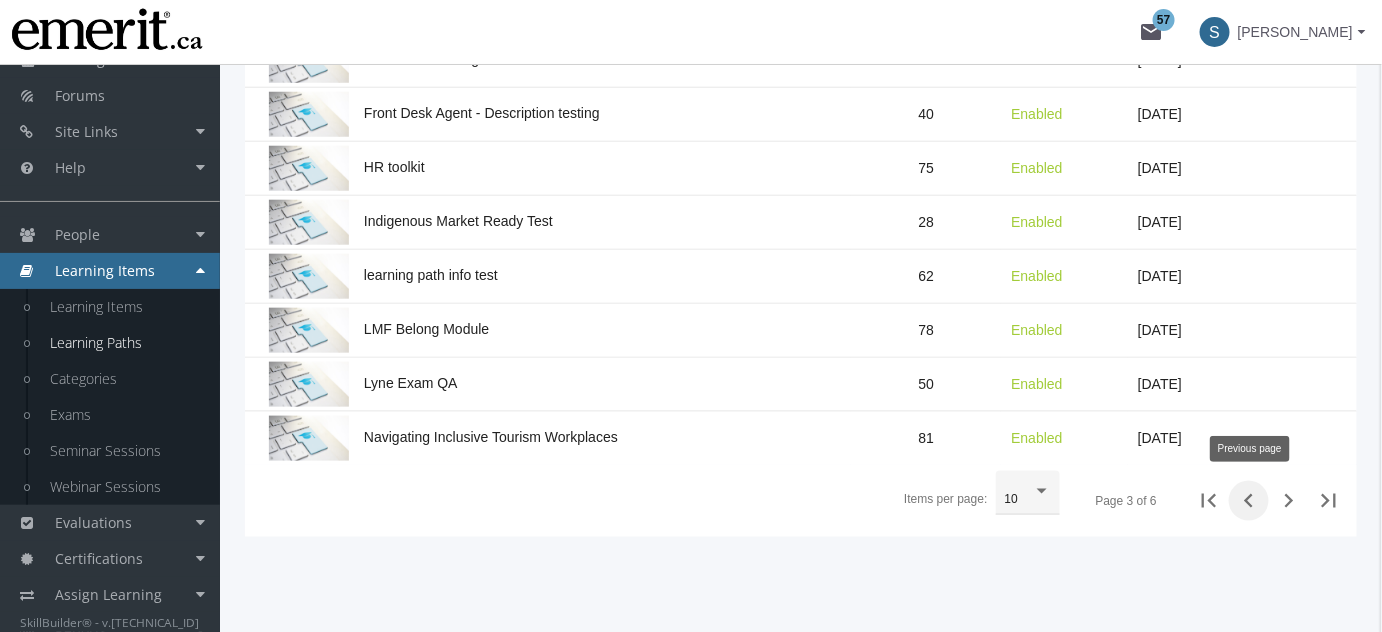 click 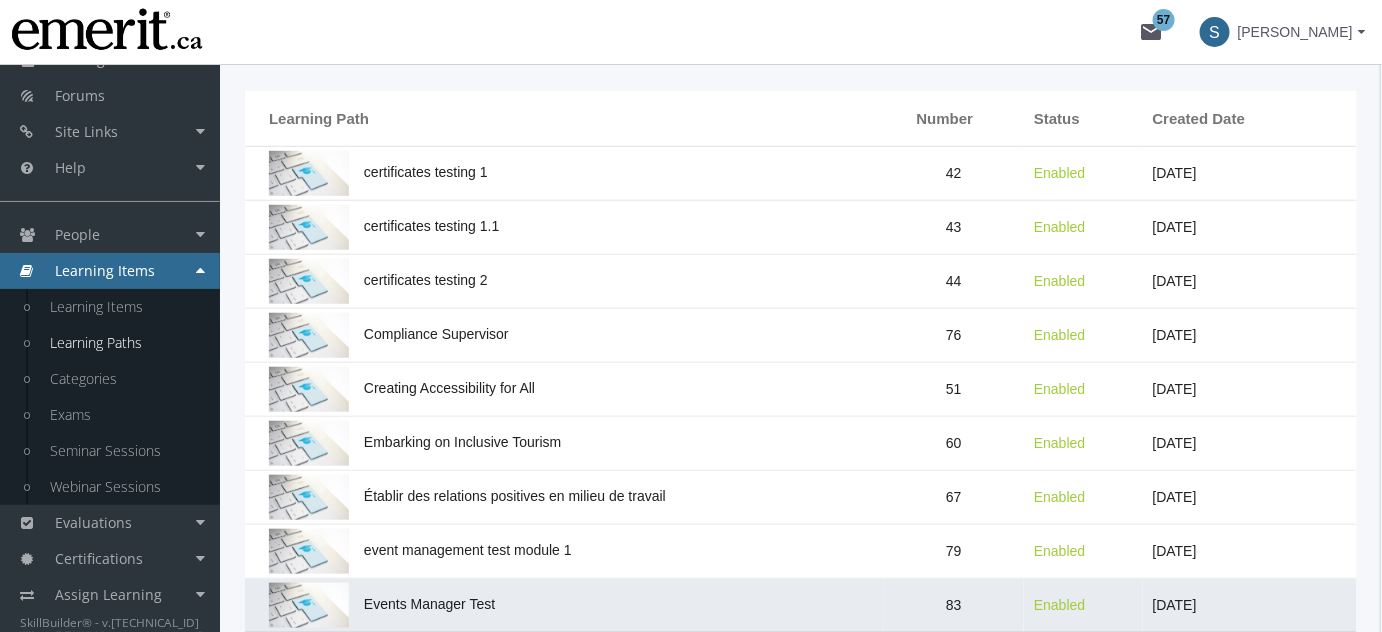 scroll, scrollTop: 330, scrollLeft: 0, axis: vertical 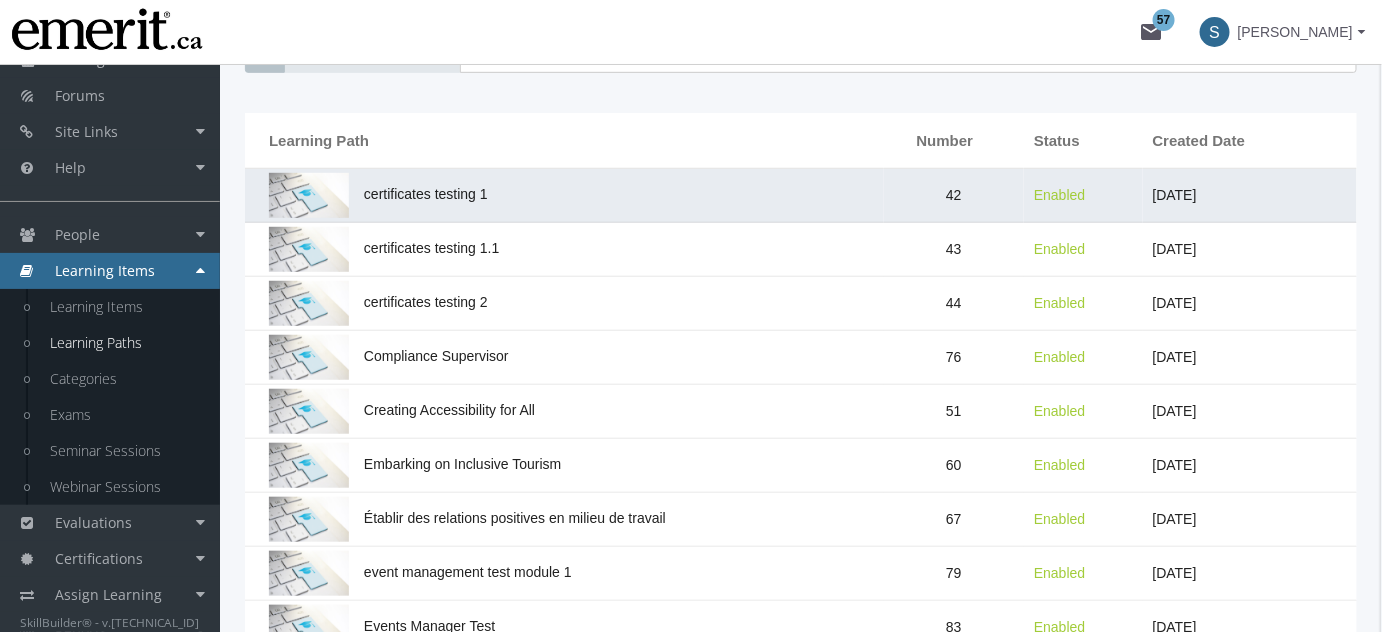 click on "certificates testing 1" 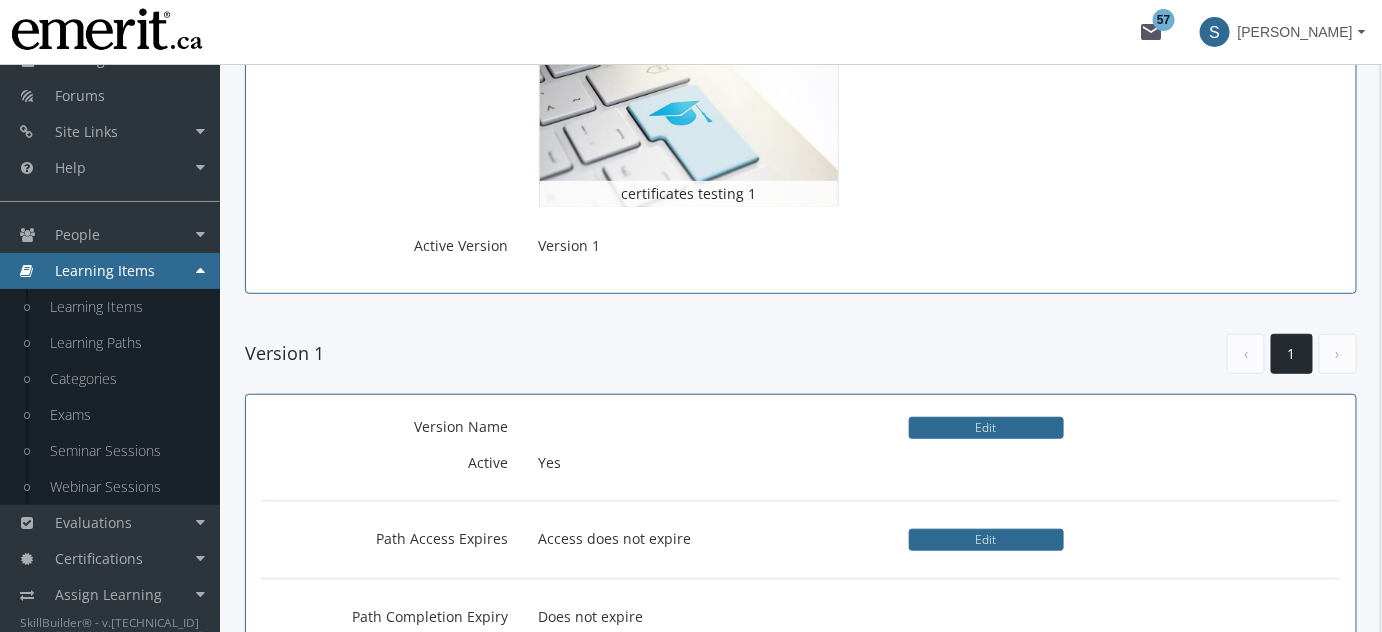 scroll, scrollTop: 0, scrollLeft: 0, axis: both 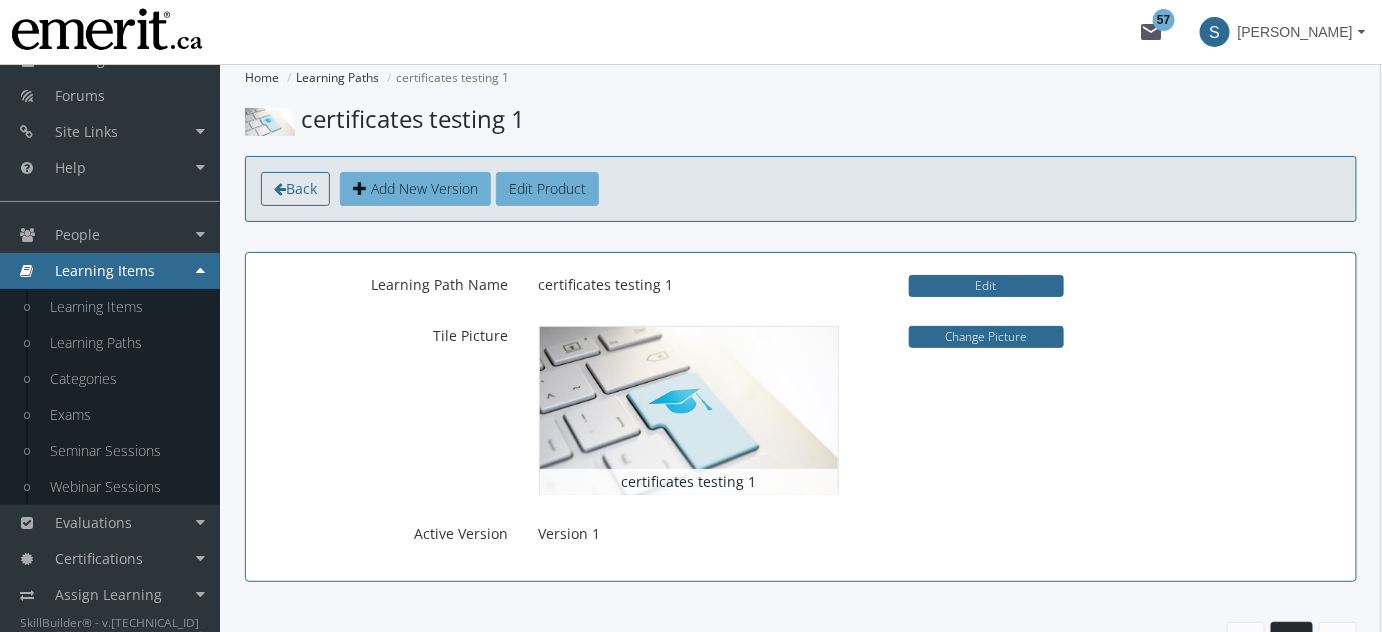 click on "Back" at bounding box center [301, 188] 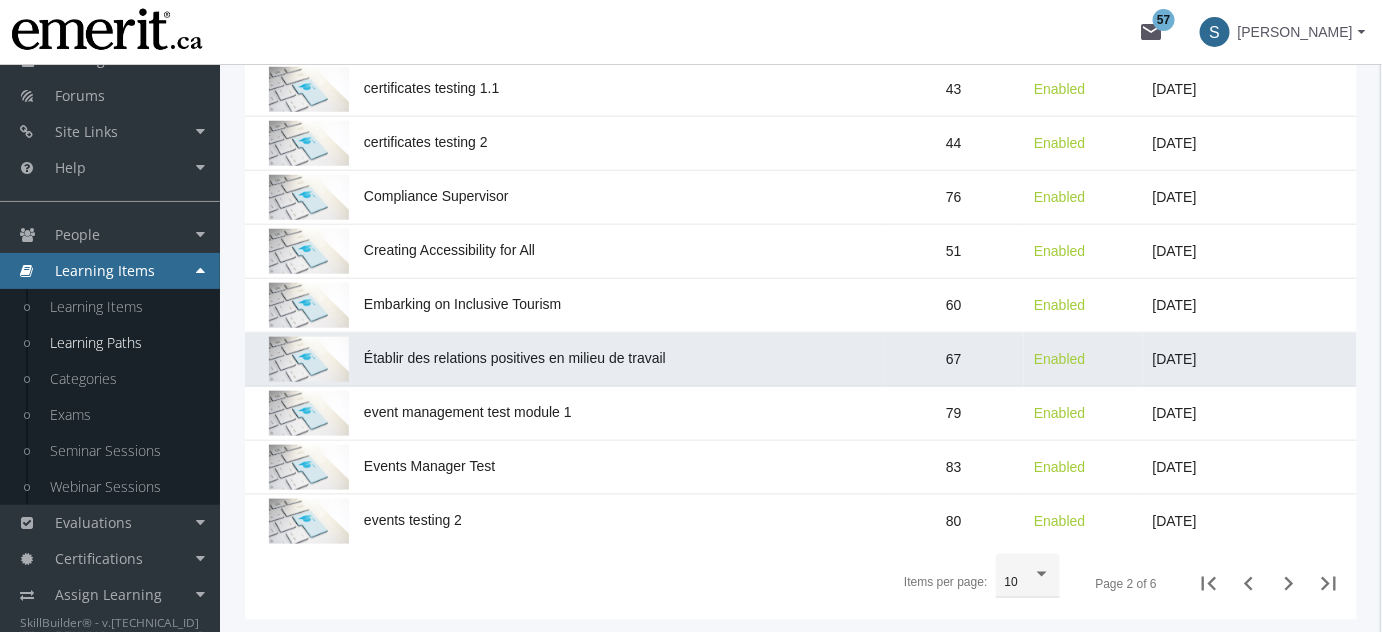 scroll, scrollTop: 573, scrollLeft: 0, axis: vertical 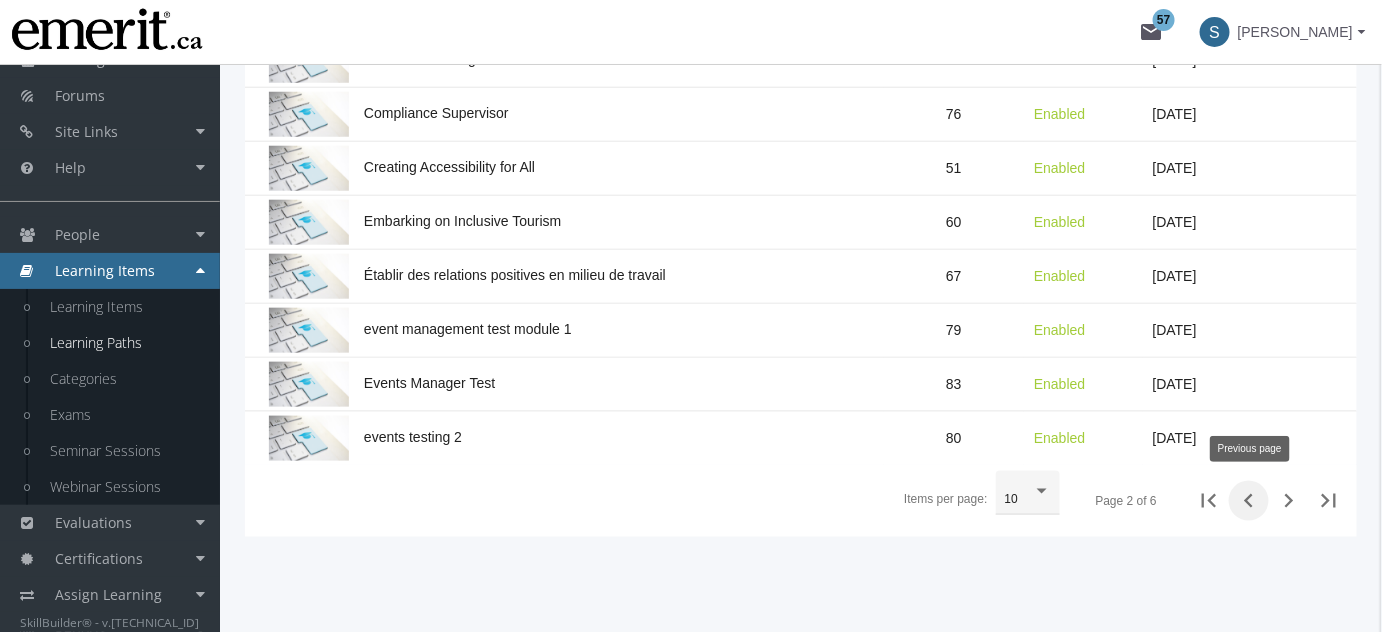 click 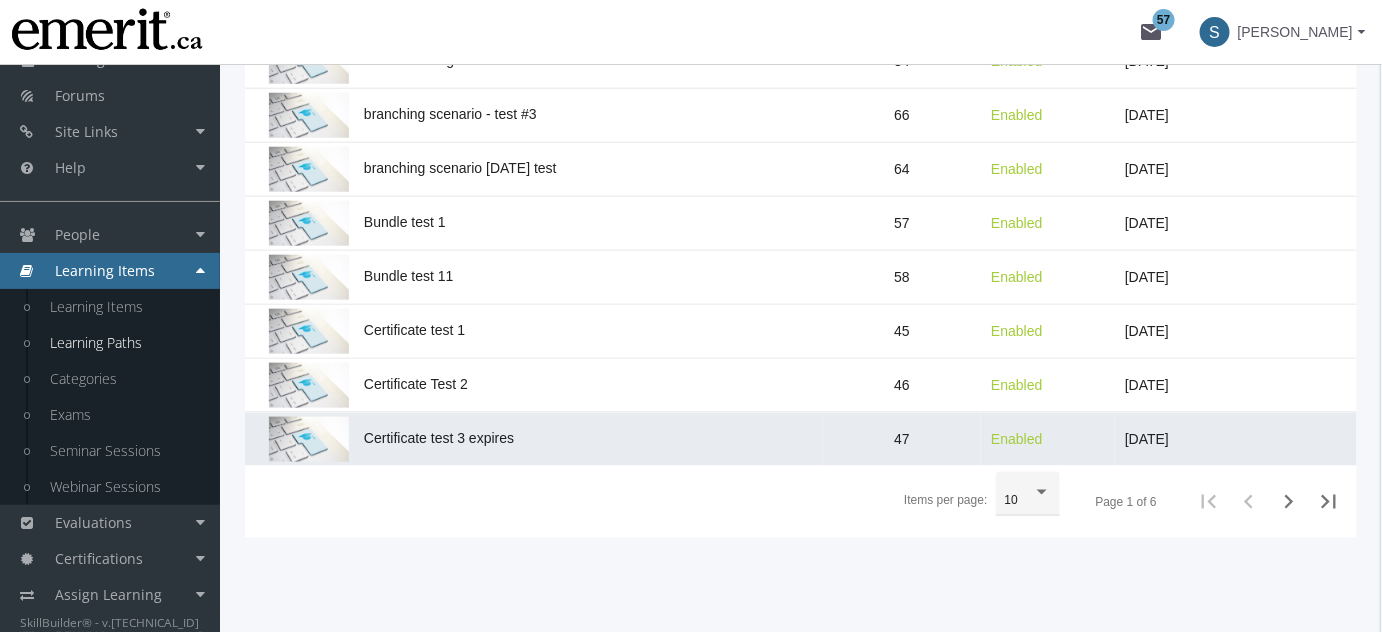 scroll, scrollTop: 573, scrollLeft: 0, axis: vertical 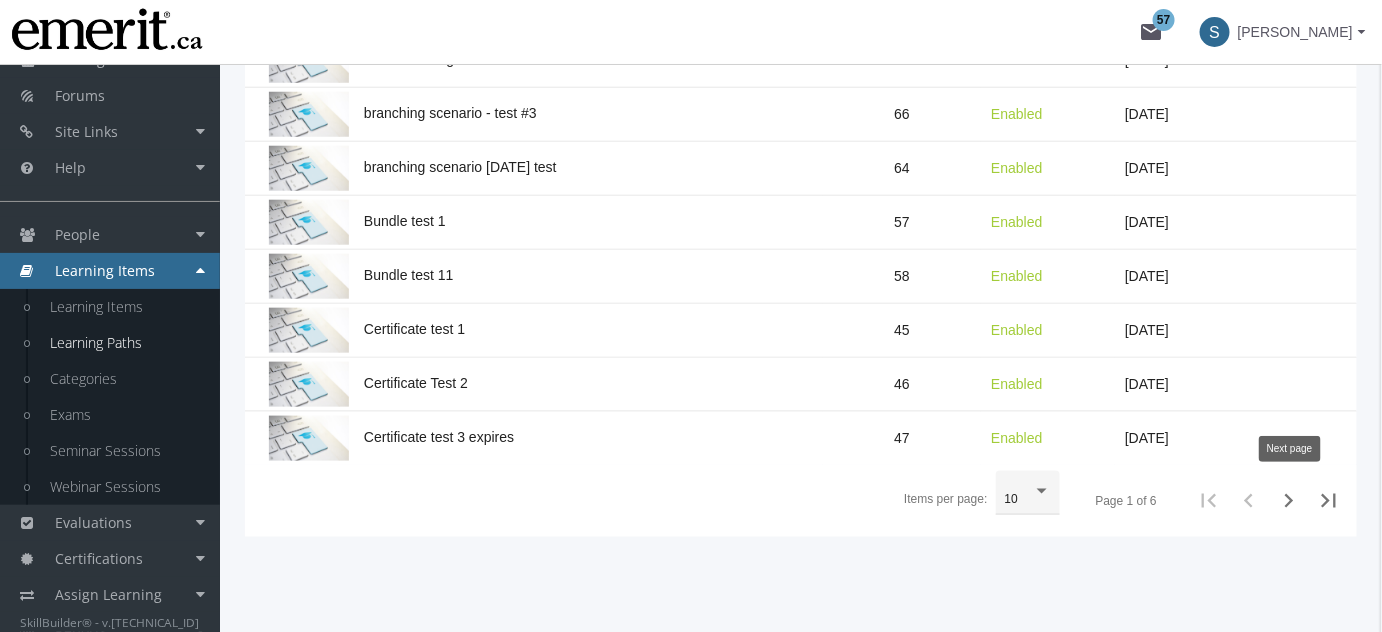 click 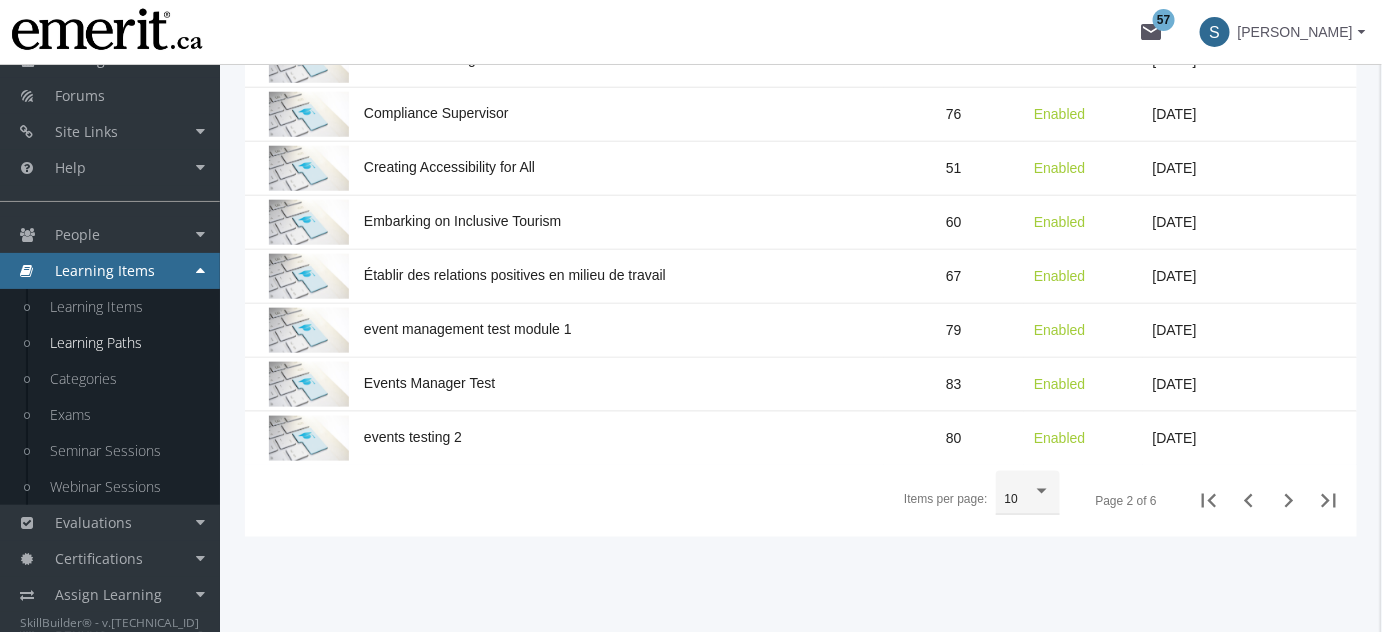 click 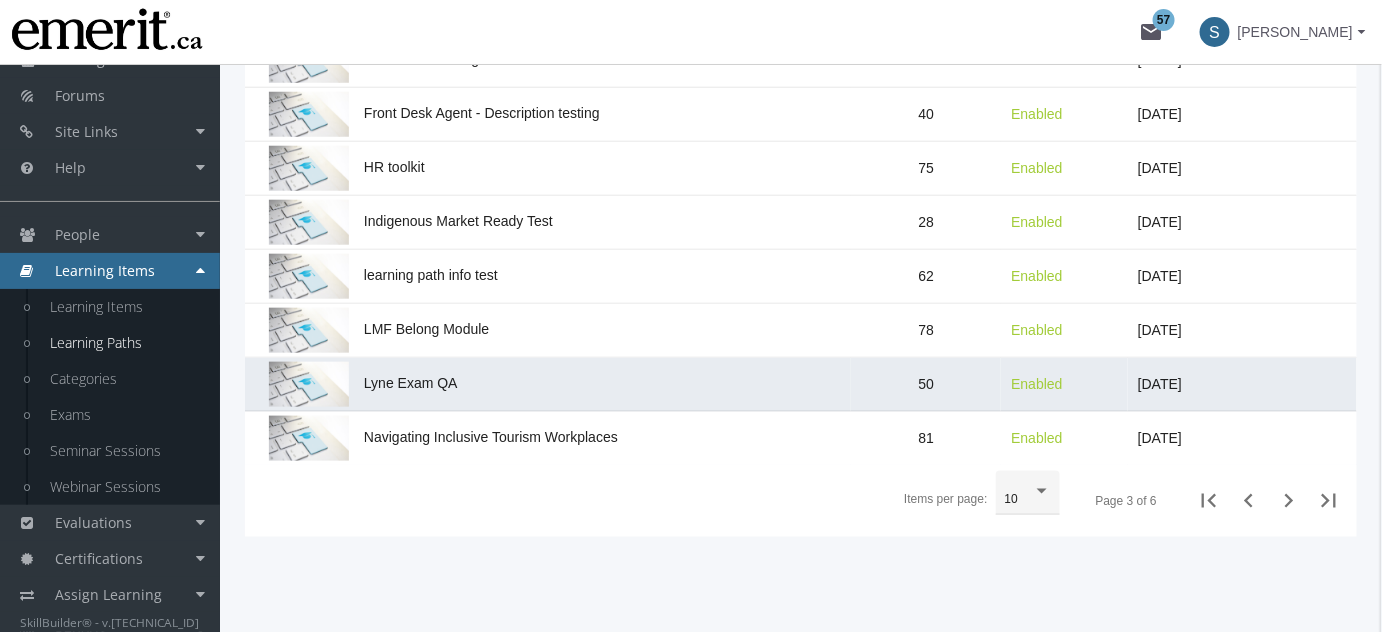 click on "Lyne Exam QA" 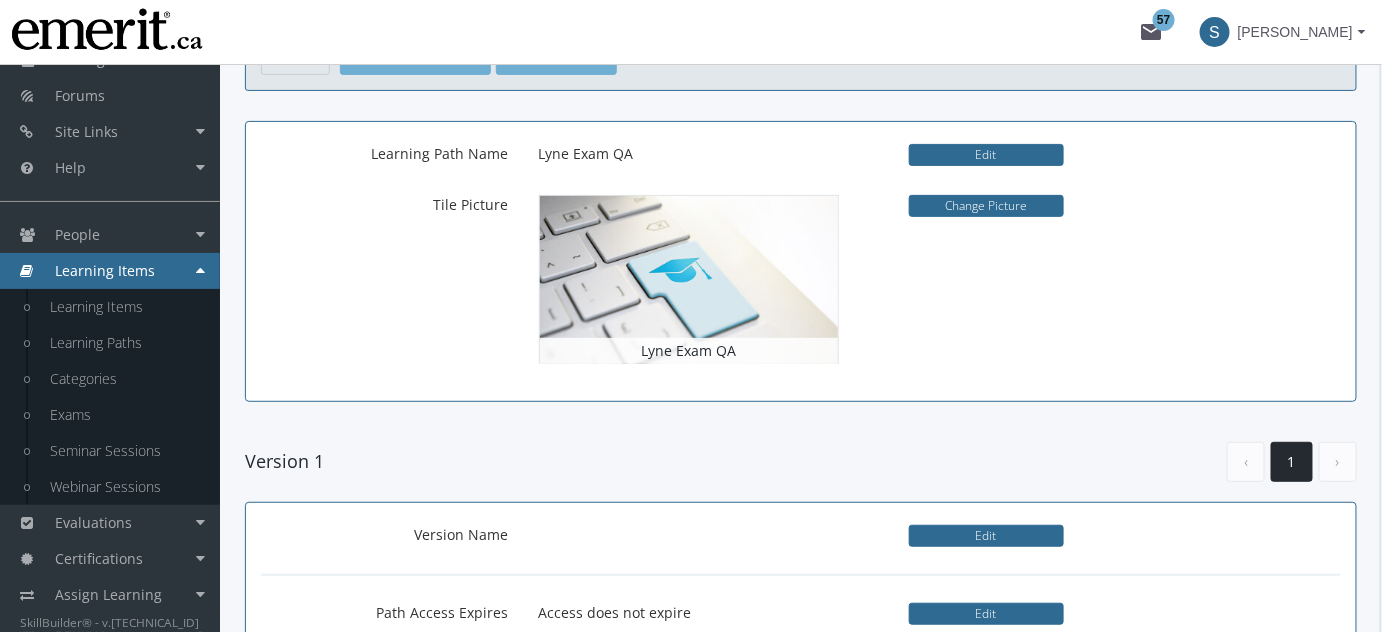 scroll, scrollTop: 0, scrollLeft: 0, axis: both 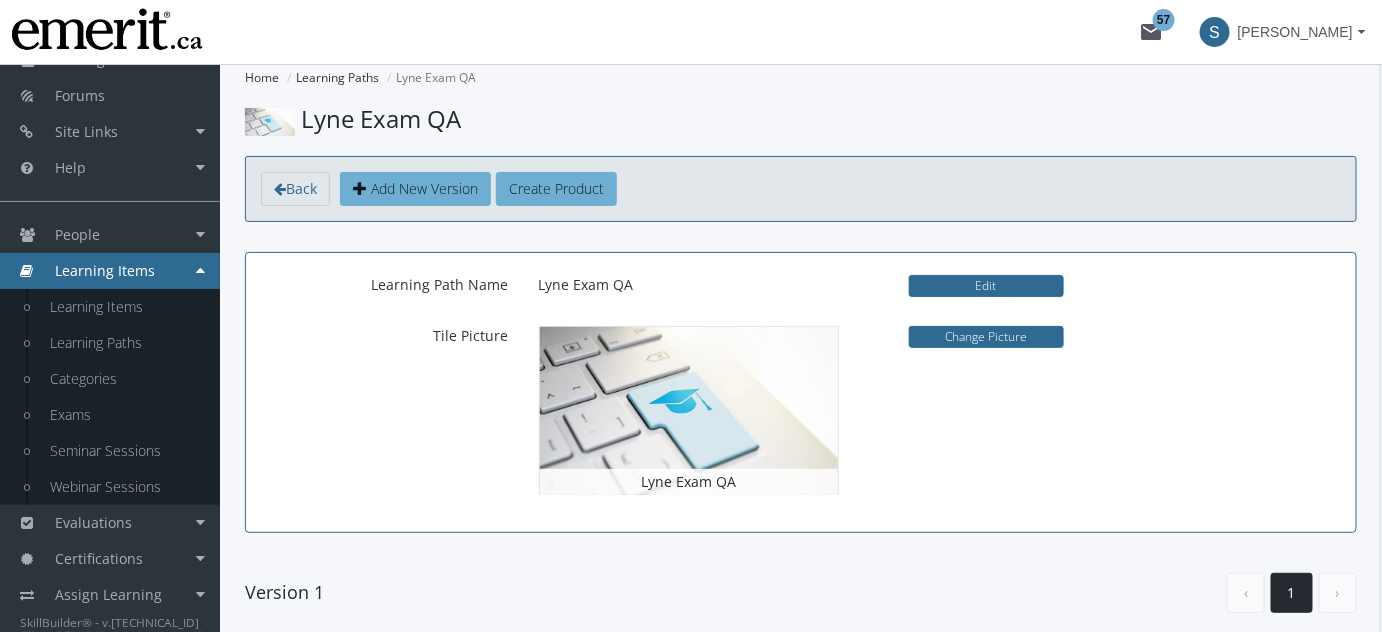 click on "Back
Add New Version
Create Product" at bounding box center [801, 189] 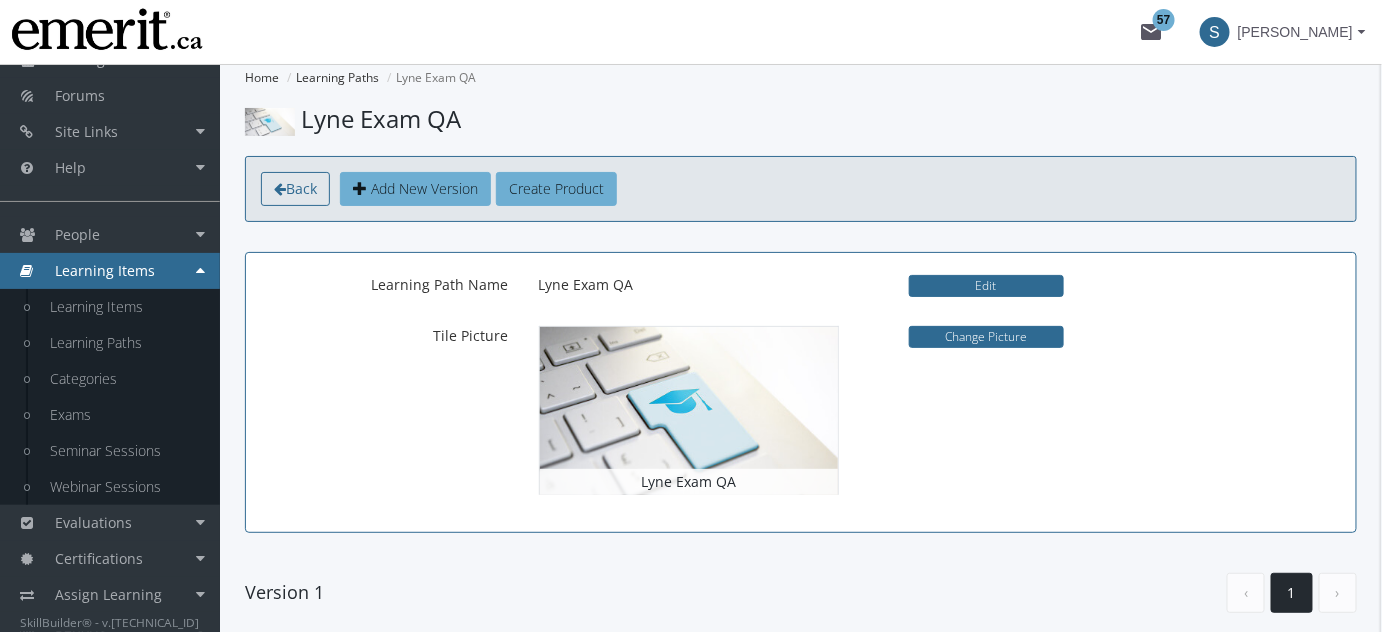 click on "Back" at bounding box center (301, 188) 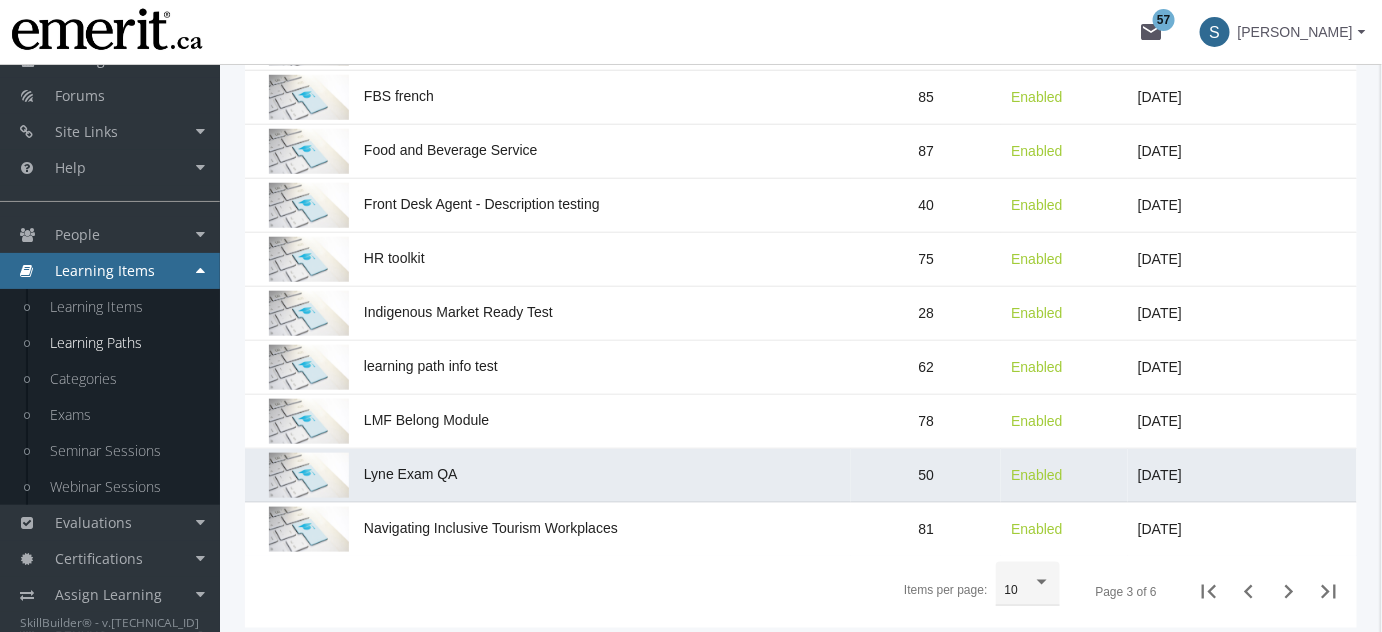scroll, scrollTop: 485, scrollLeft: 0, axis: vertical 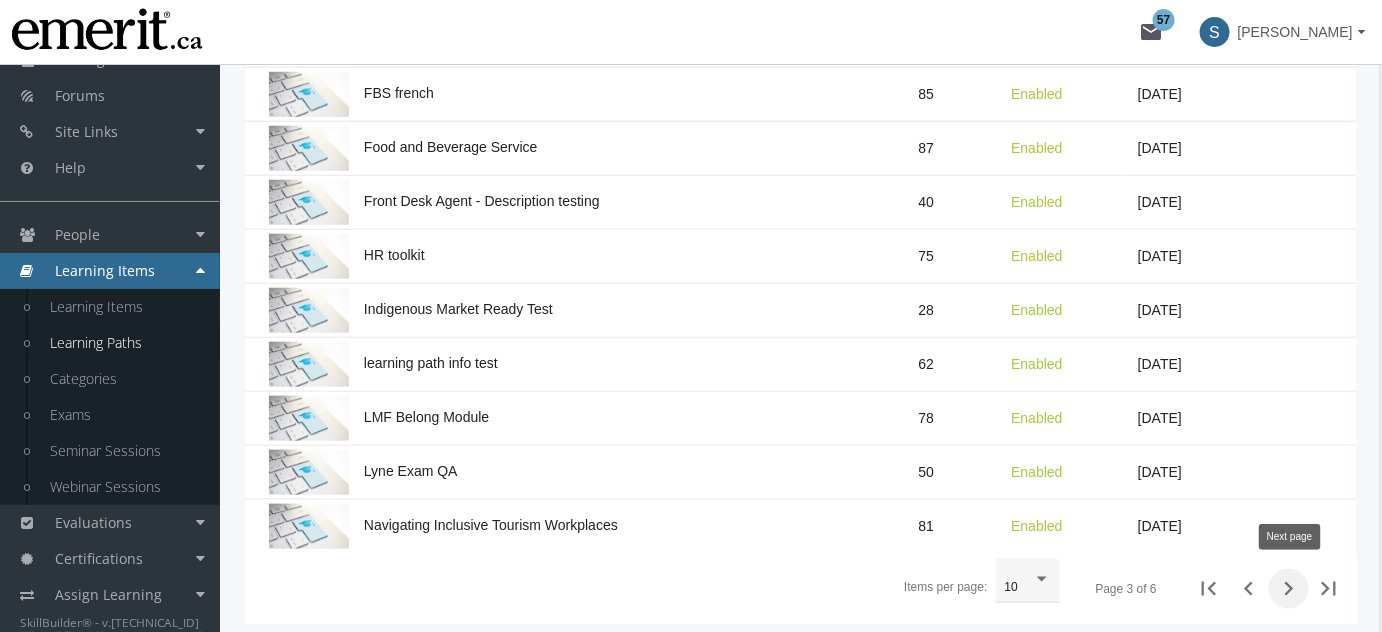 click 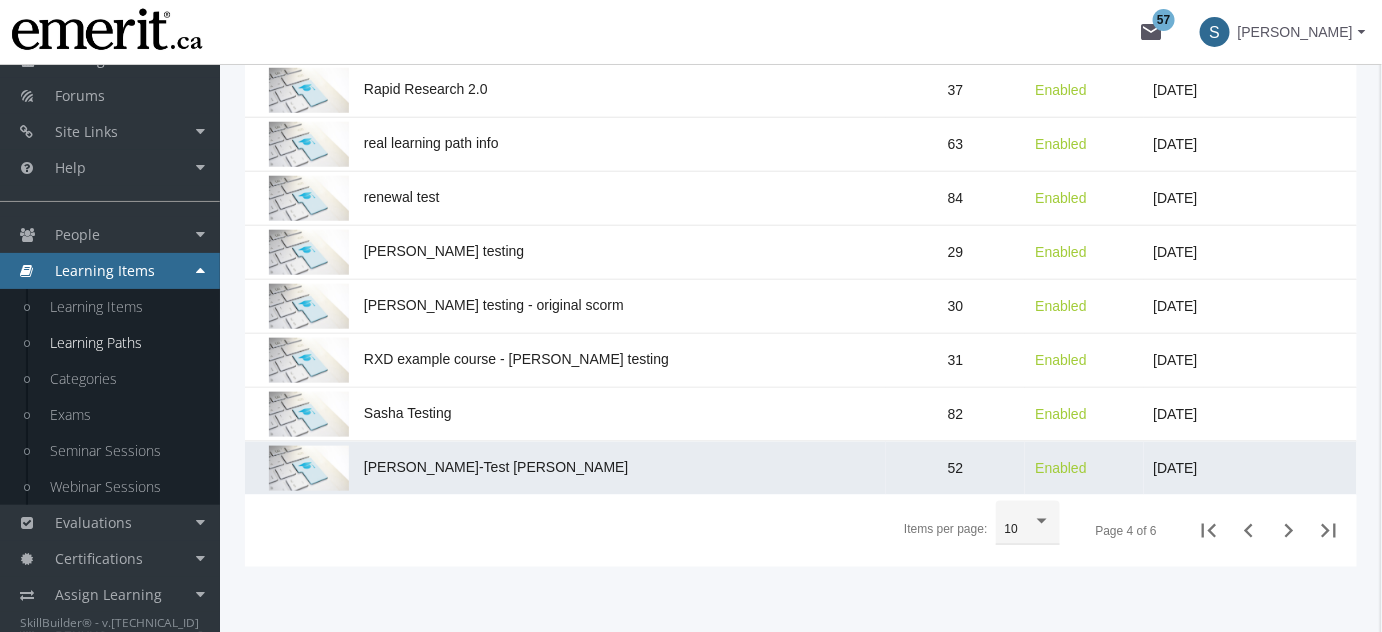 scroll, scrollTop: 573, scrollLeft: 0, axis: vertical 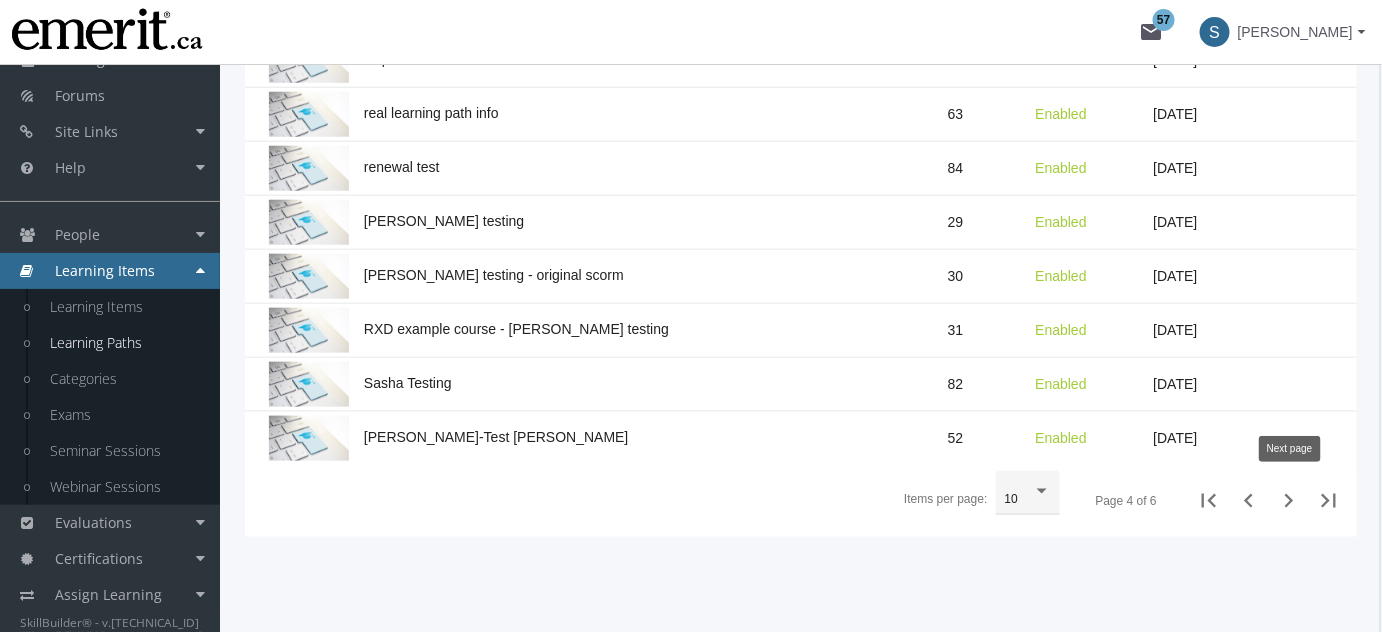 click 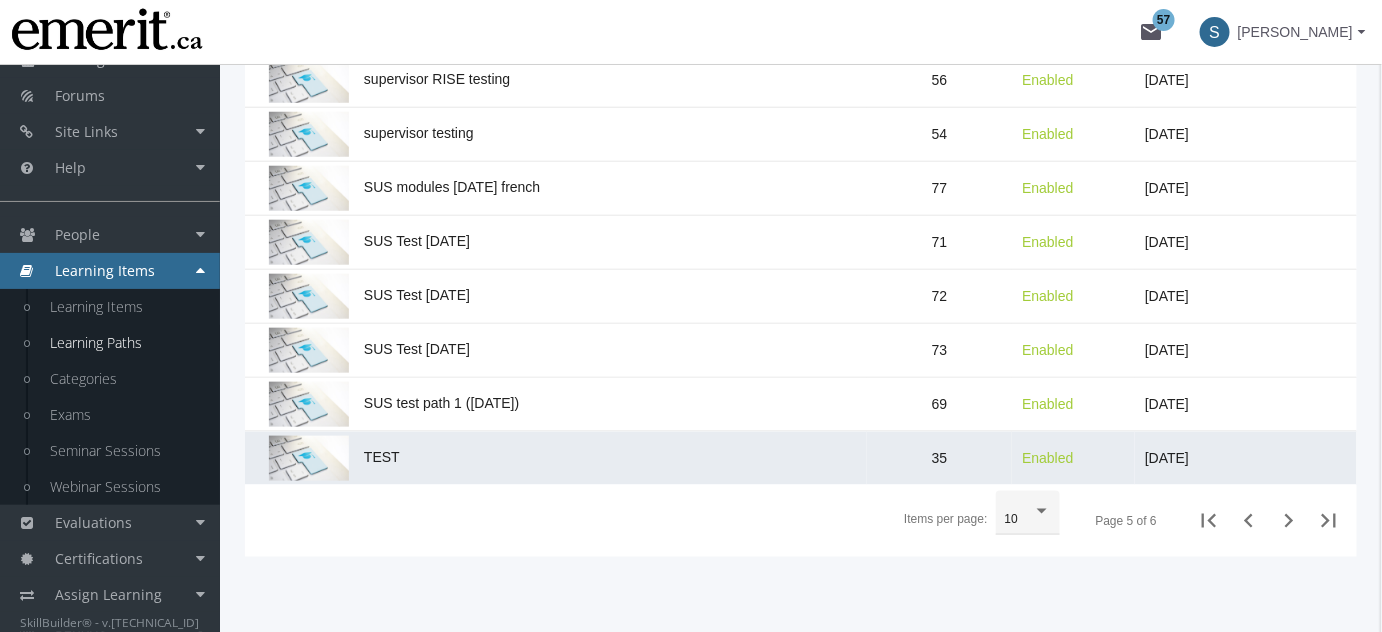 scroll, scrollTop: 573, scrollLeft: 0, axis: vertical 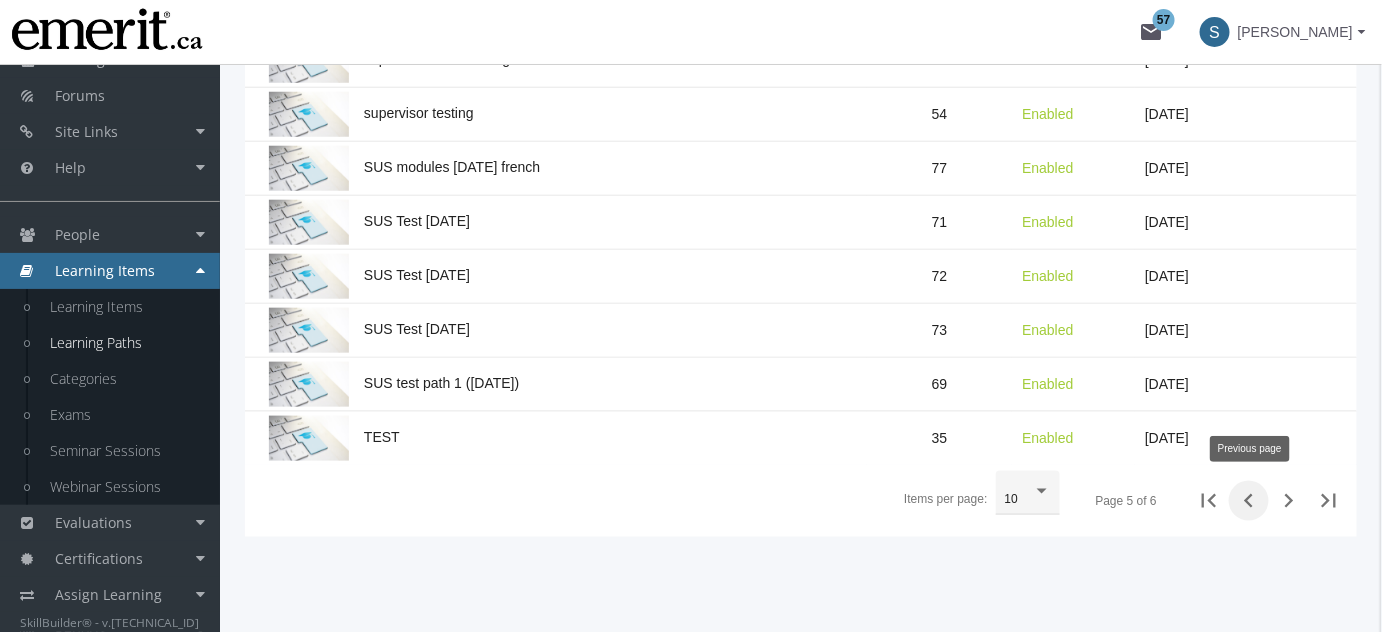 click 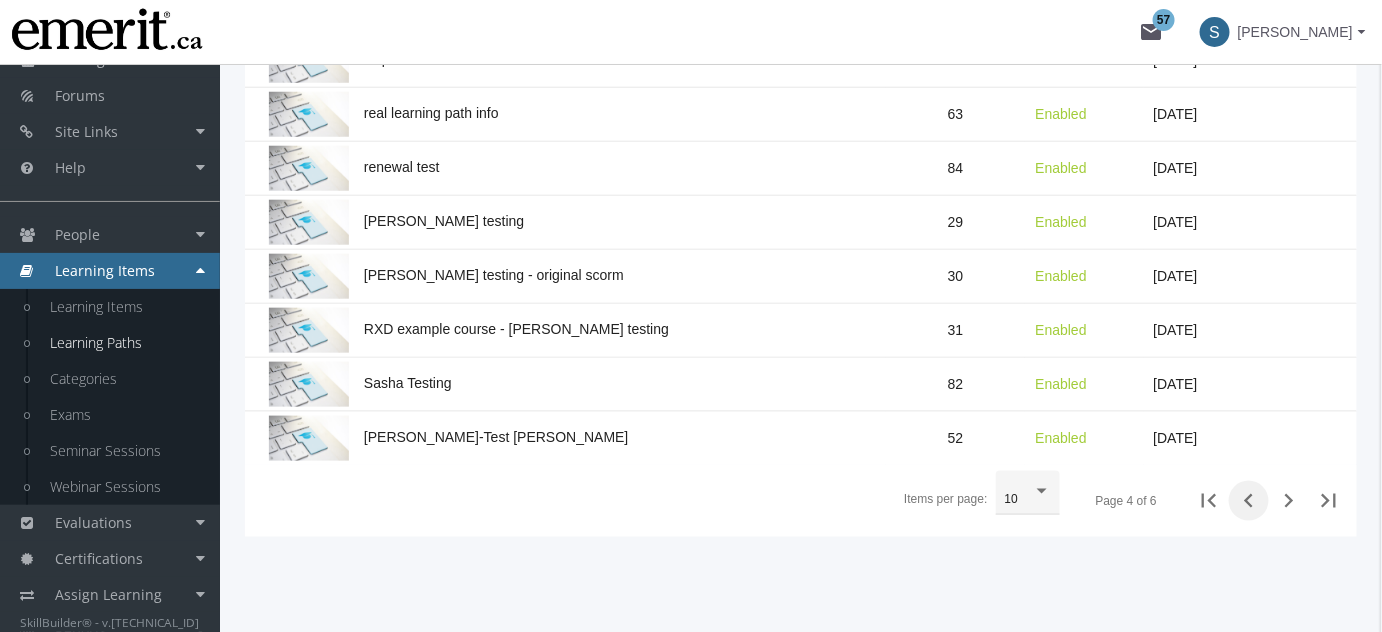 click 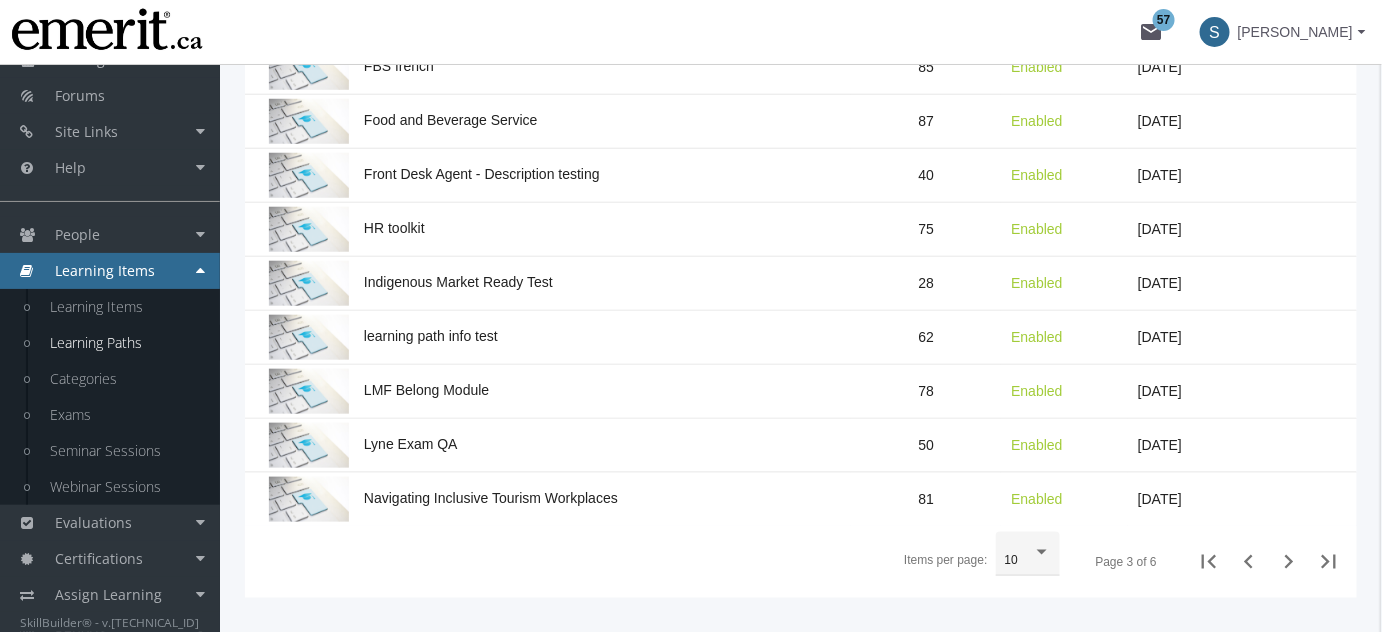 scroll, scrollTop: 573, scrollLeft: 0, axis: vertical 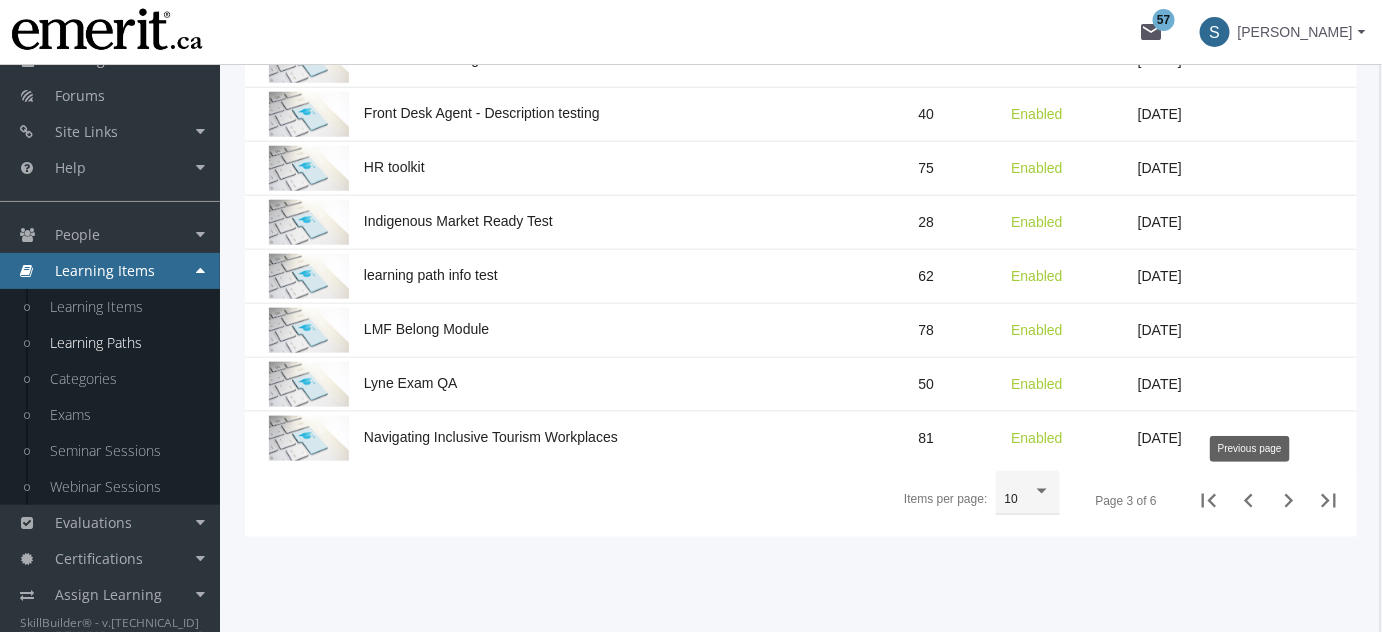click 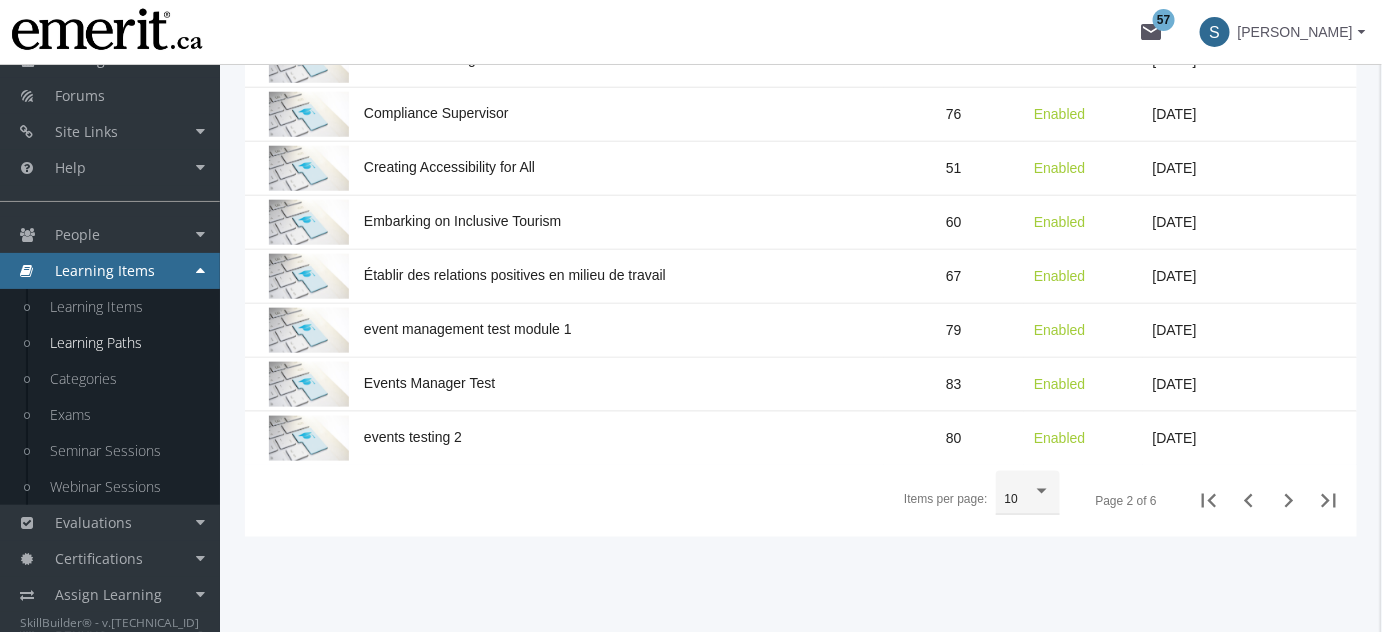 click 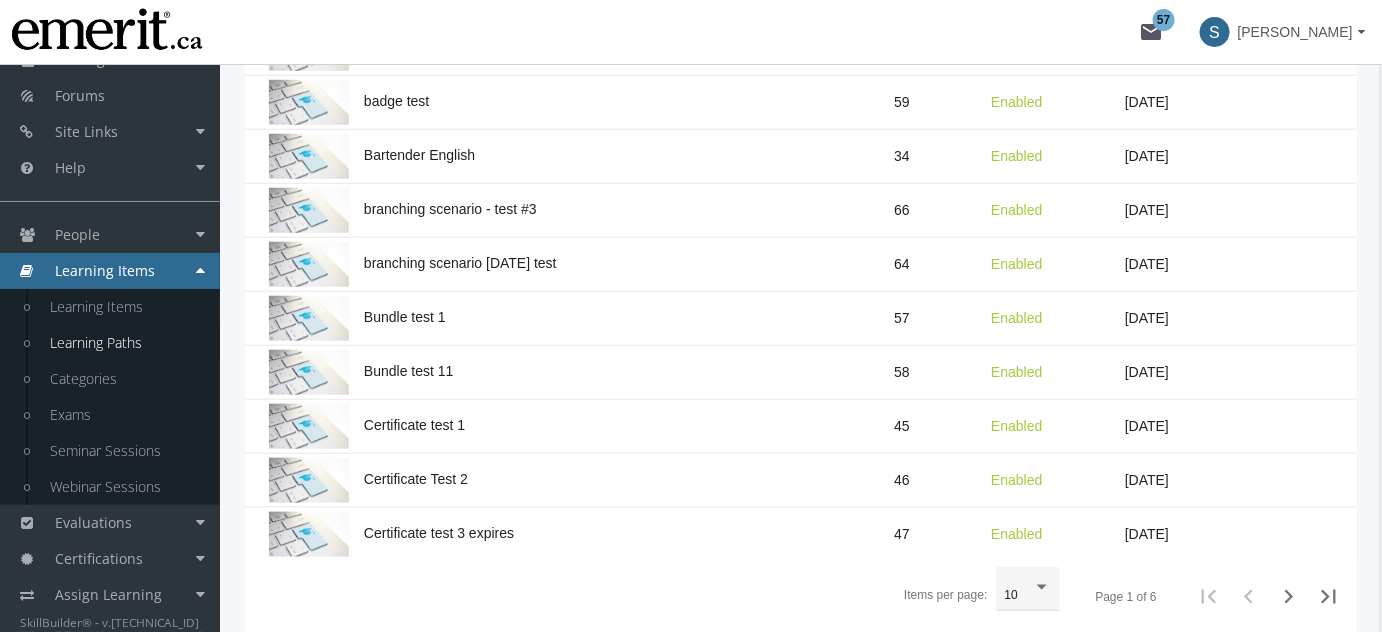 scroll, scrollTop: 512, scrollLeft: 0, axis: vertical 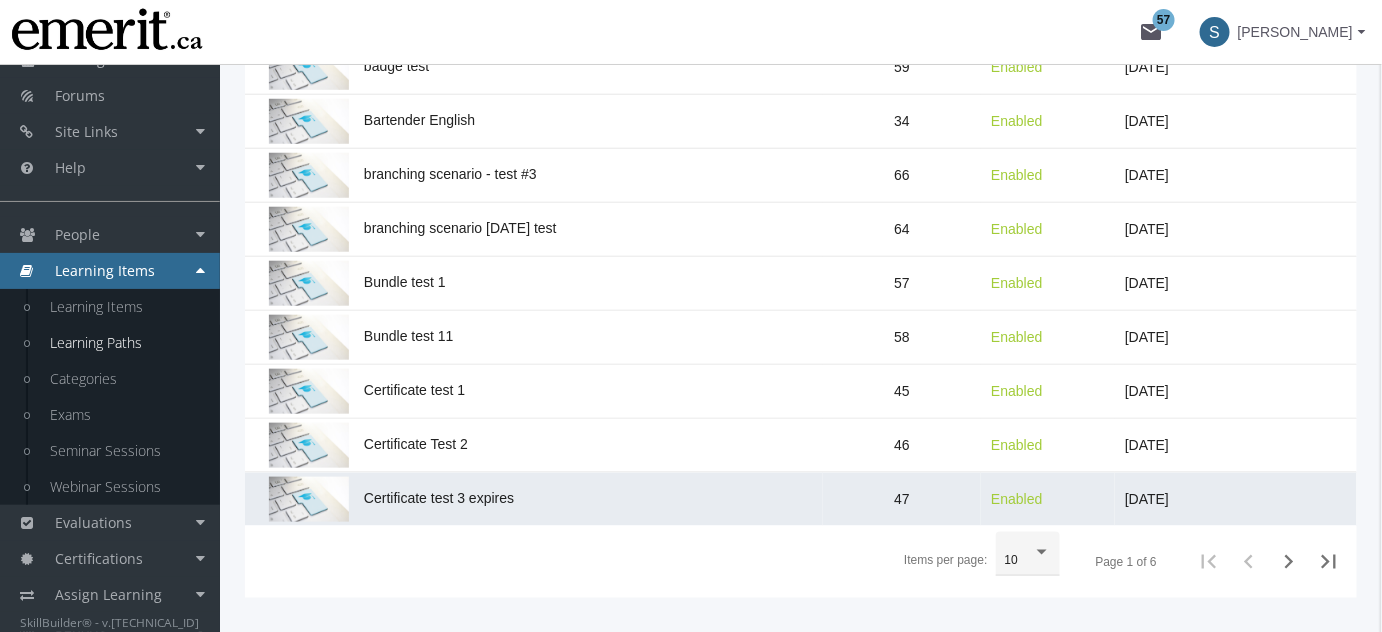click on "Certificate test 3 expires" 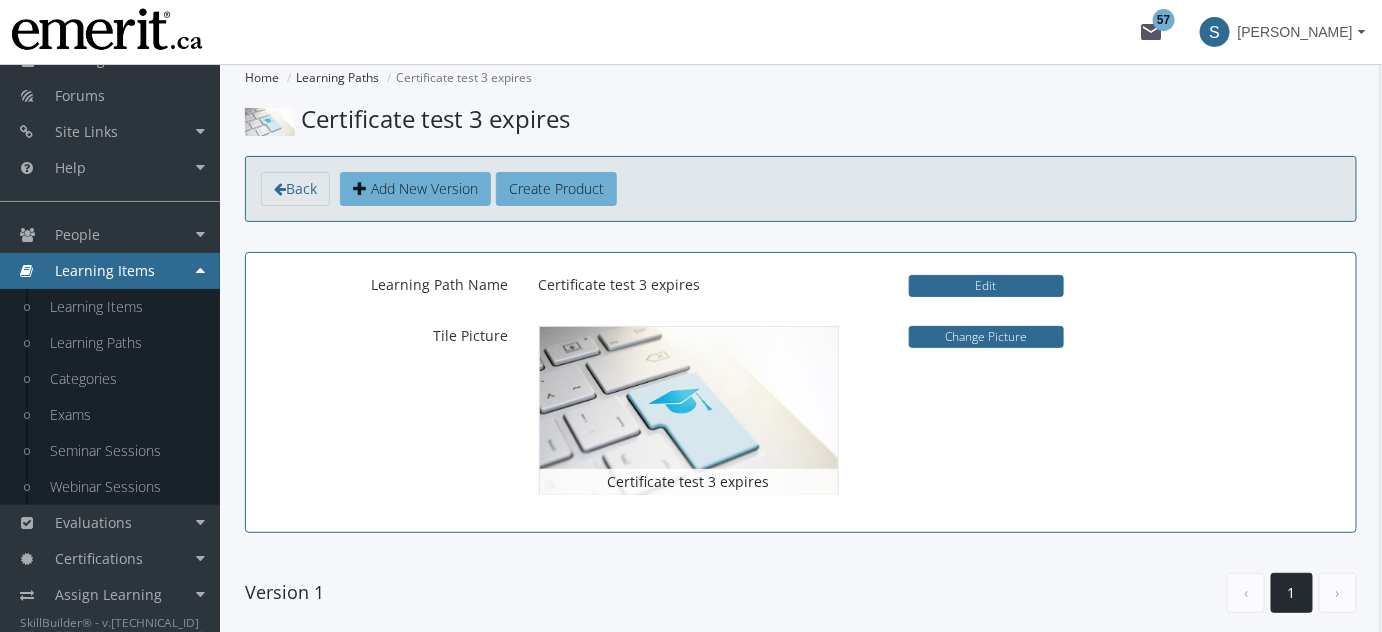 scroll, scrollTop: 0, scrollLeft: 0, axis: both 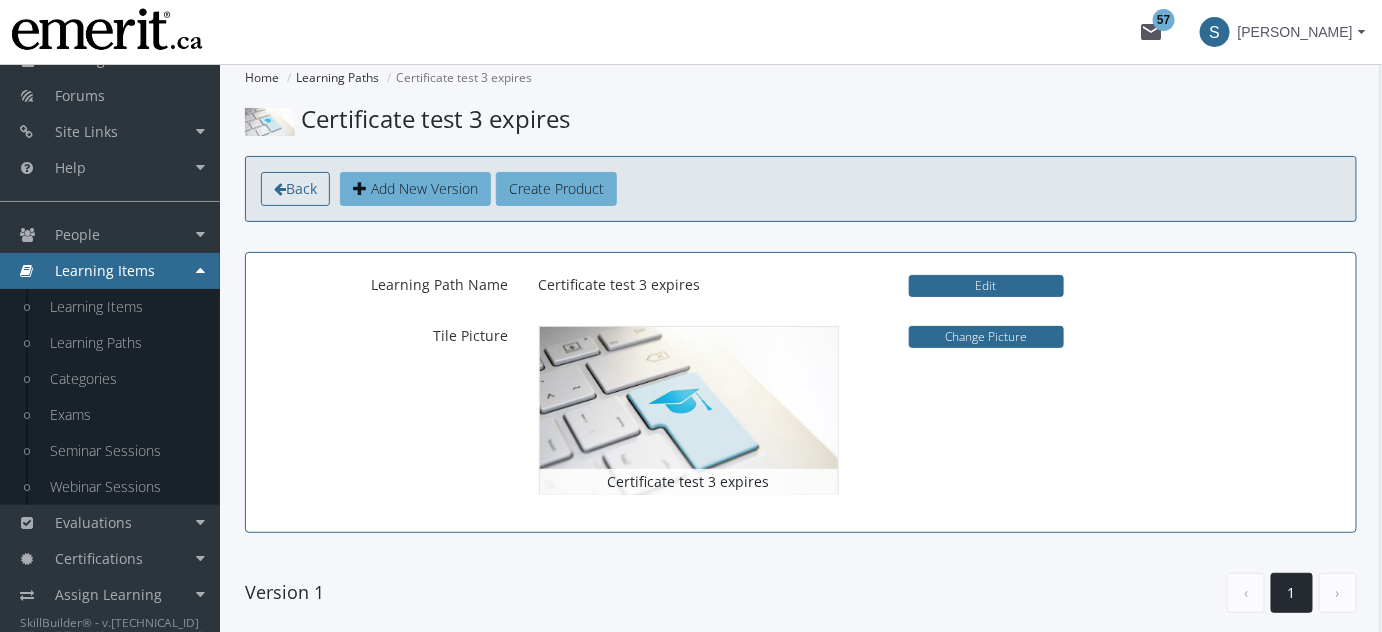 click on "Back" at bounding box center [301, 188] 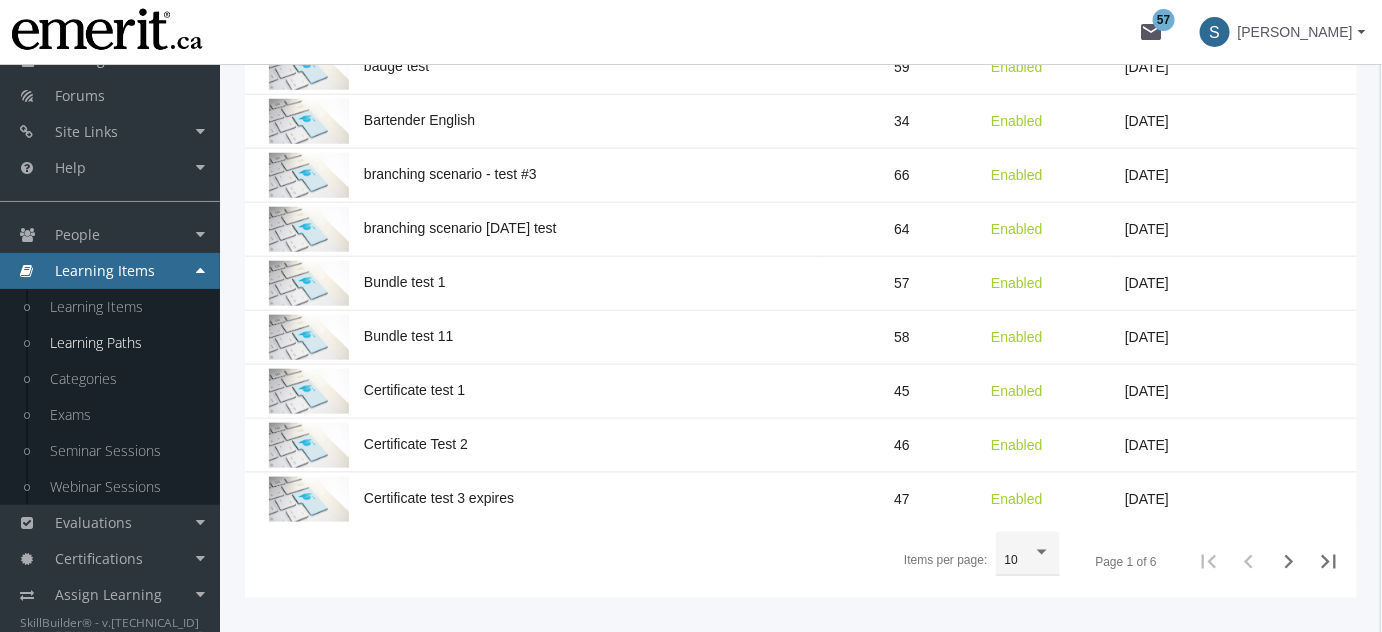 scroll, scrollTop: 545, scrollLeft: 0, axis: vertical 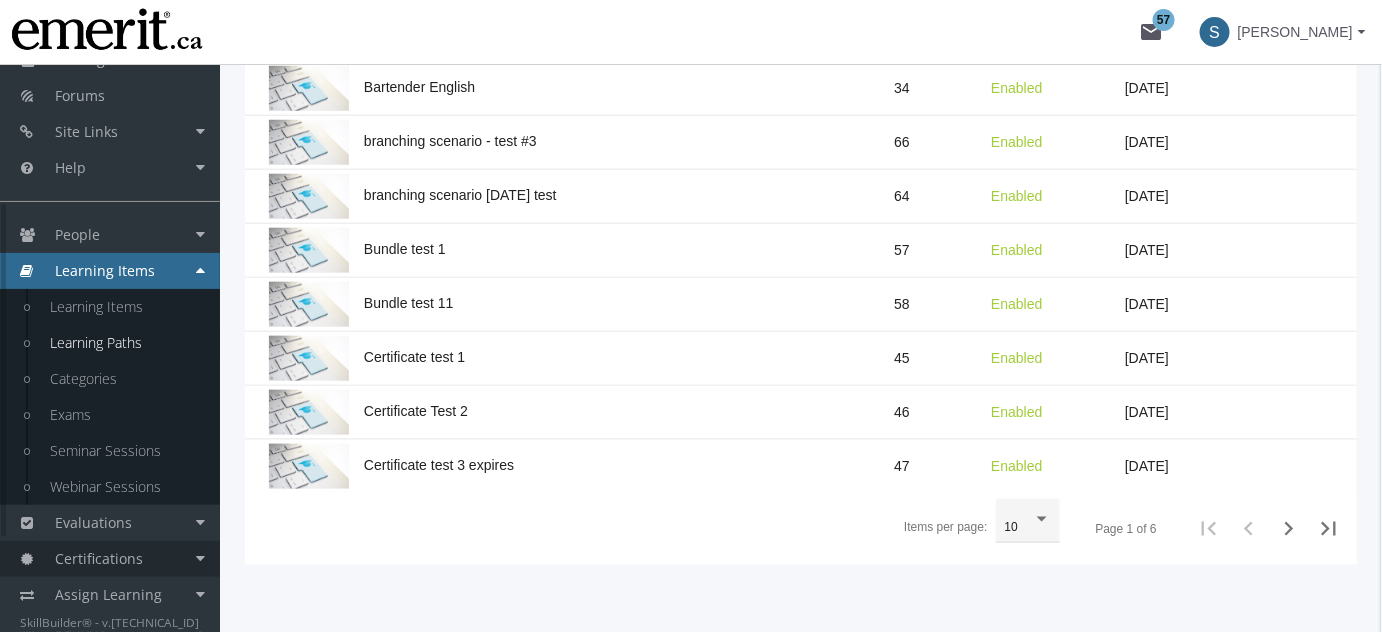 click on "Certifications" at bounding box center (110, 559) 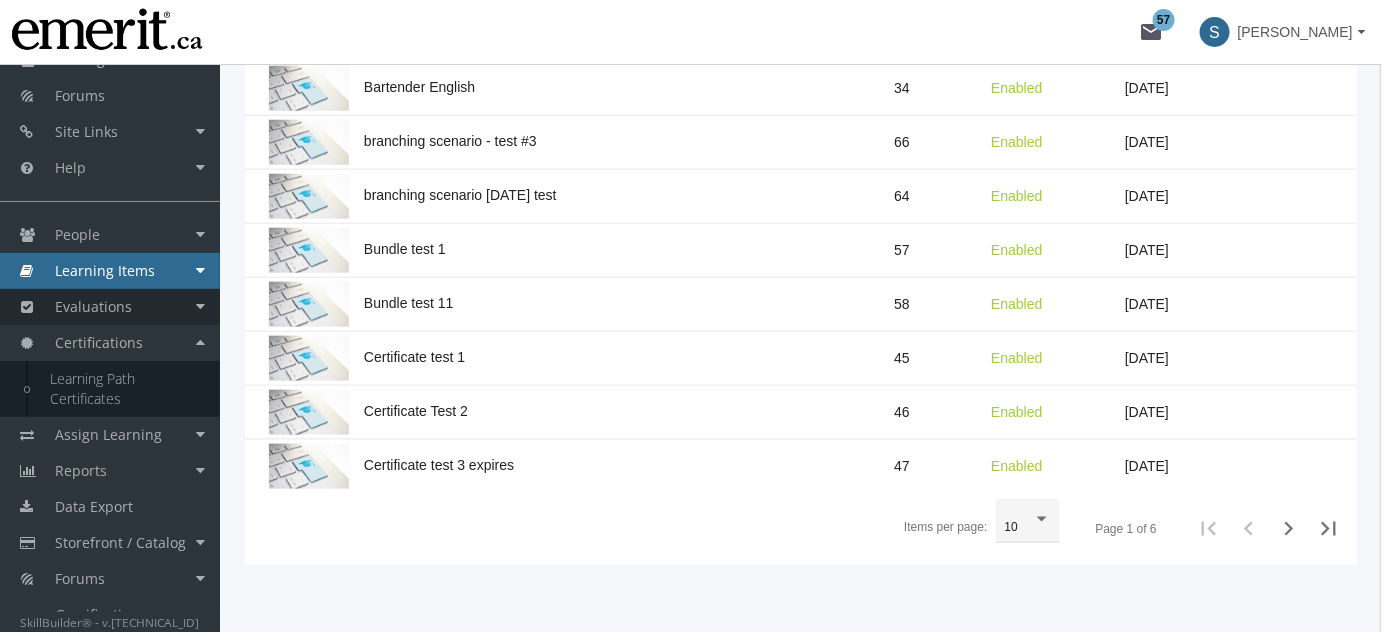 click on "Evaluations" at bounding box center [110, 307] 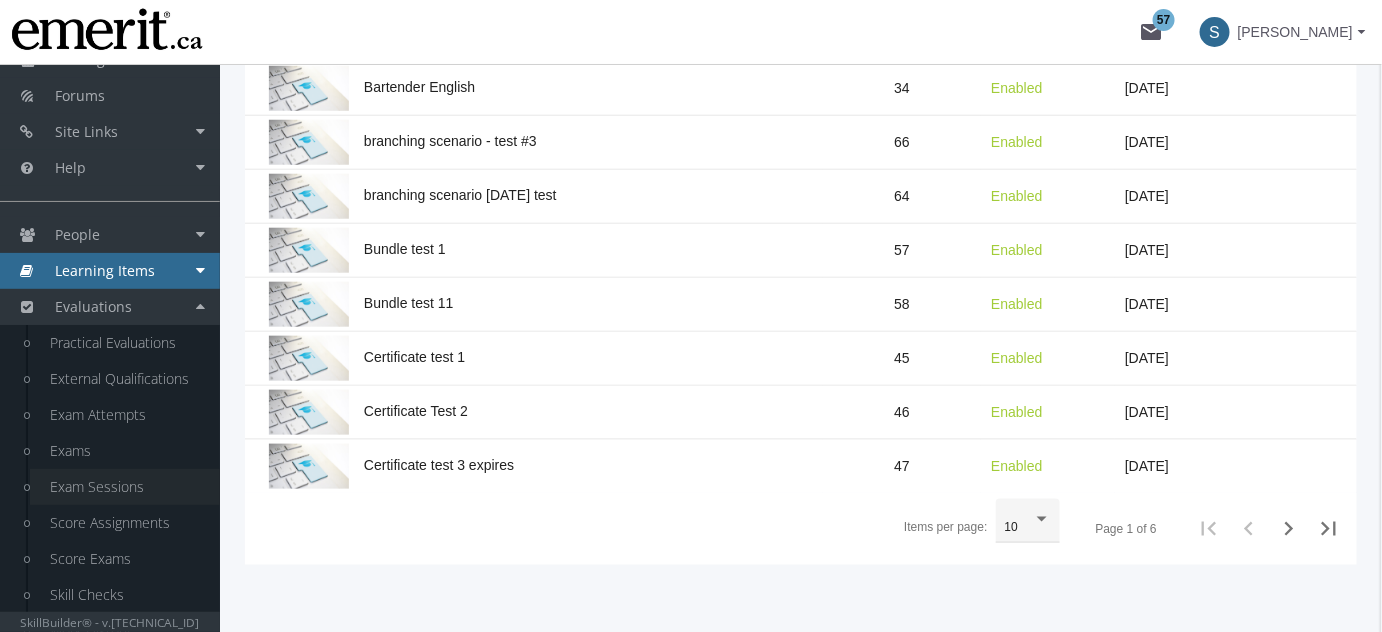 click on "Exam Sessions" at bounding box center (125, 487) 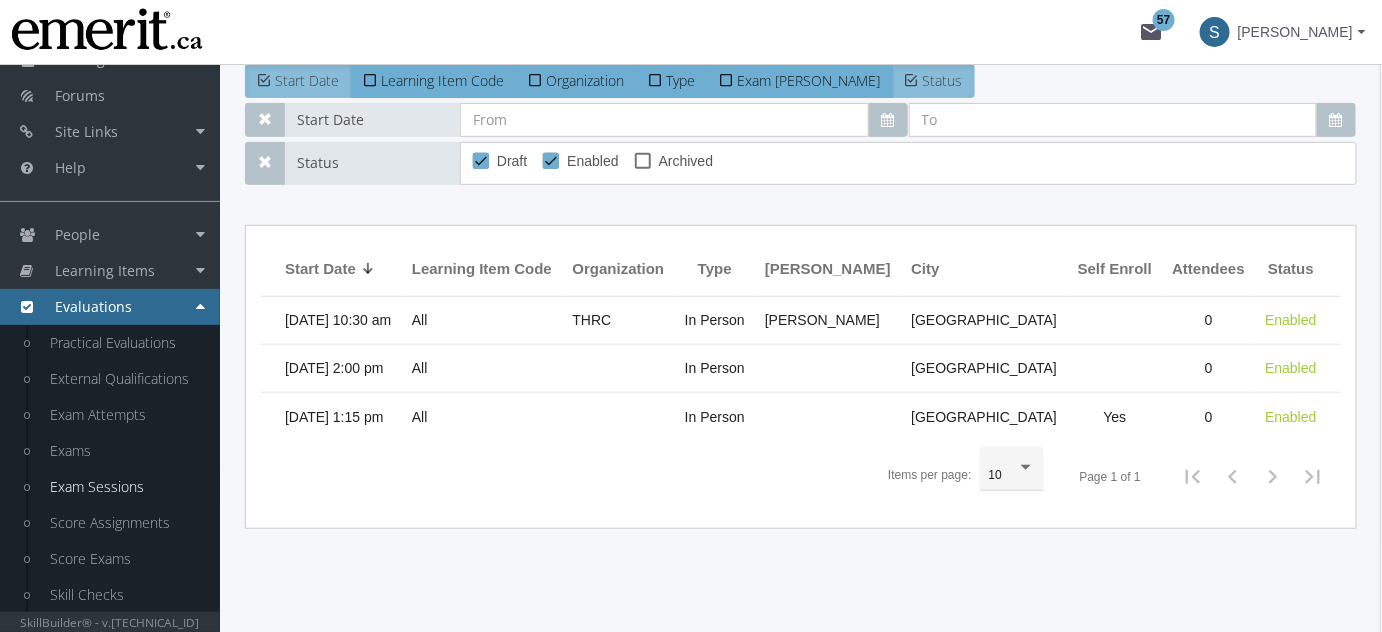 scroll, scrollTop: 232, scrollLeft: 0, axis: vertical 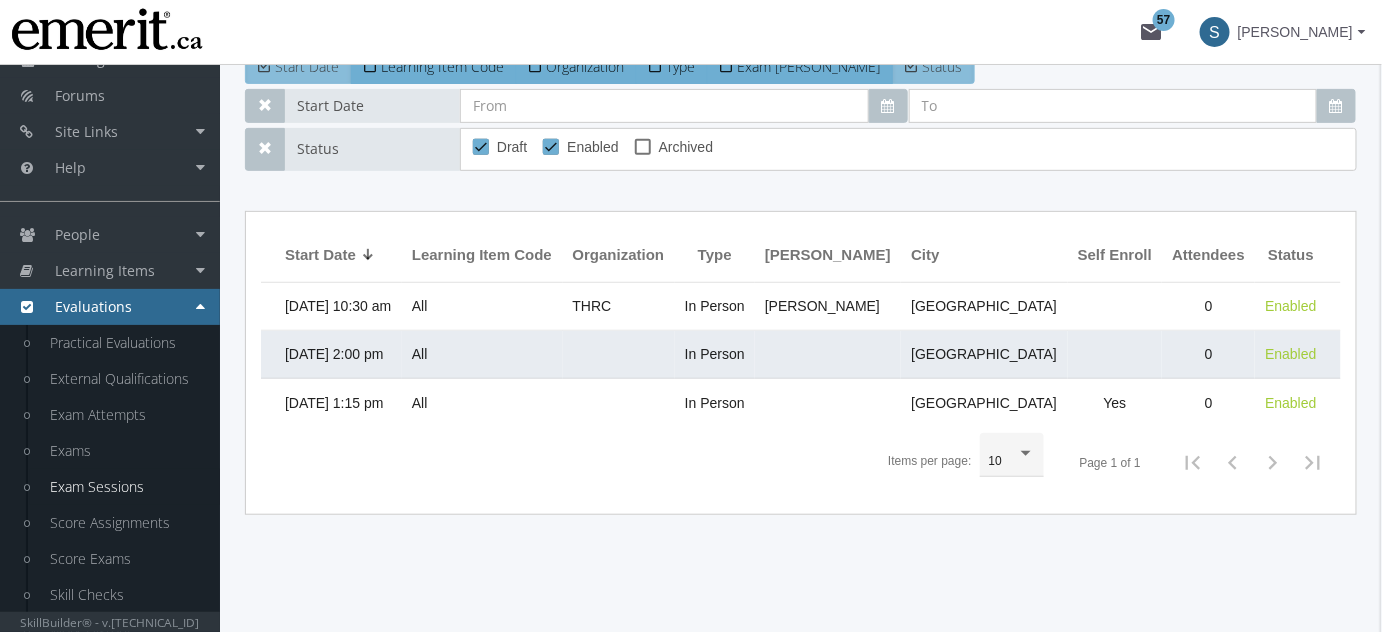 click on "All" 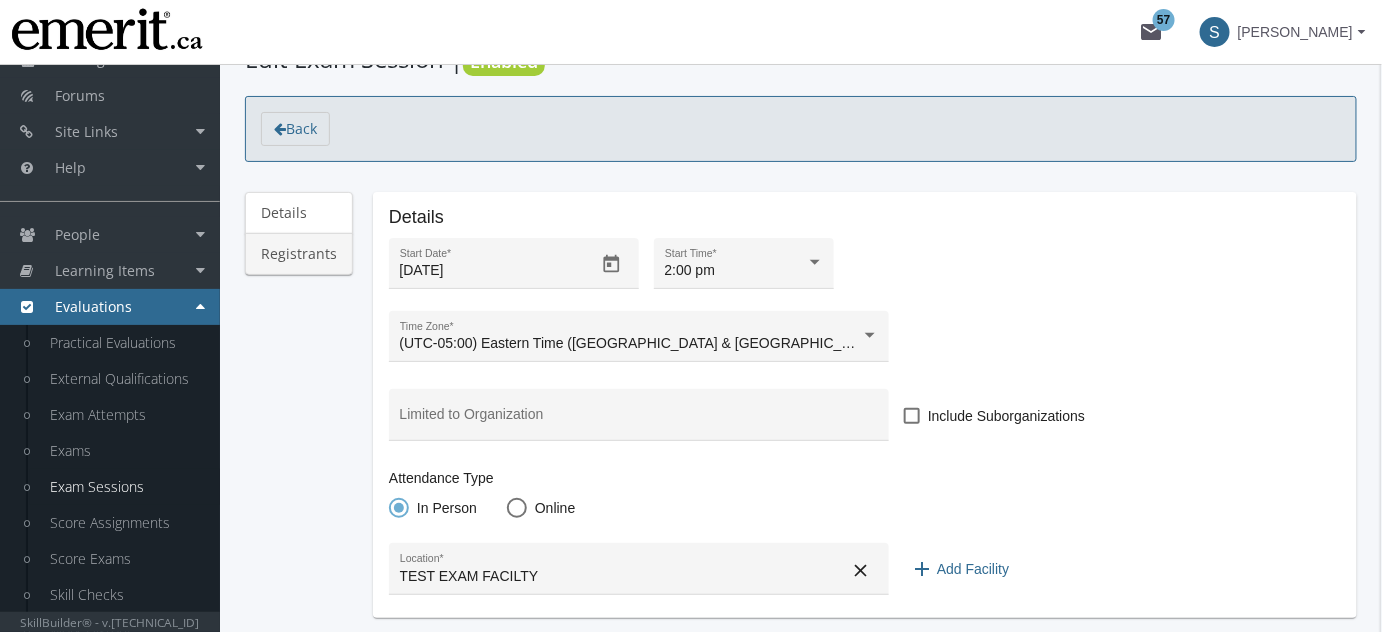scroll, scrollTop: 21, scrollLeft: 0, axis: vertical 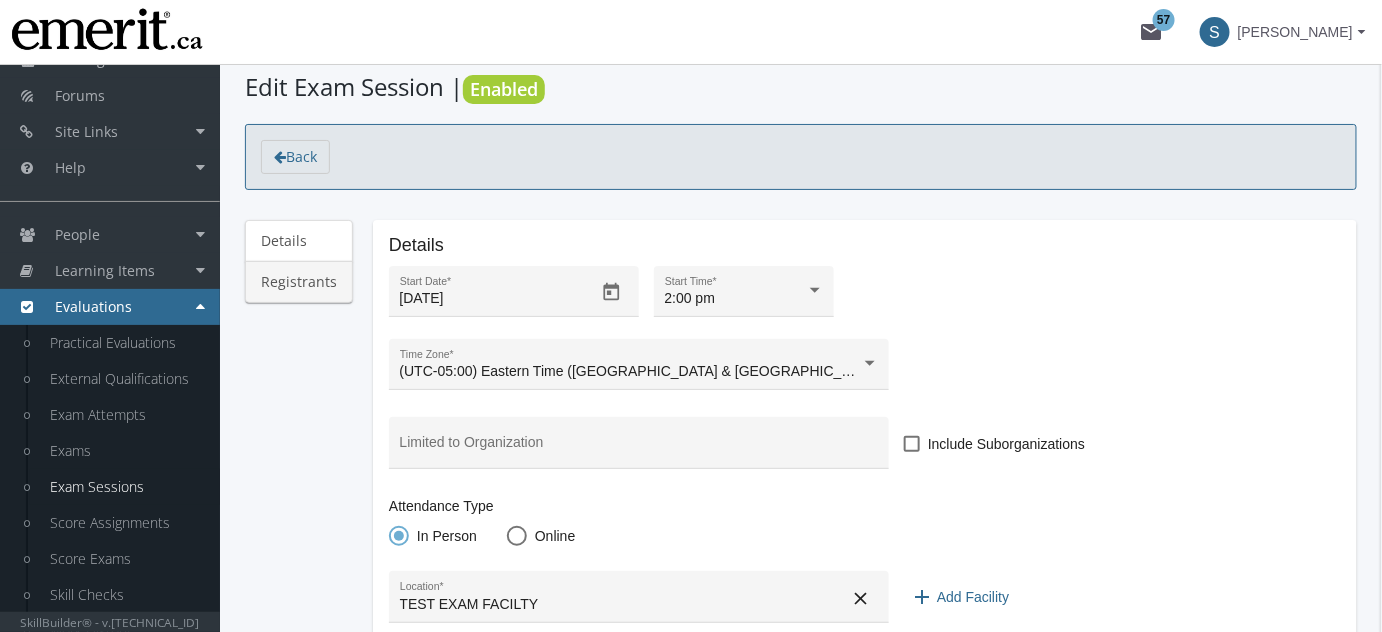 click on "Registrants" 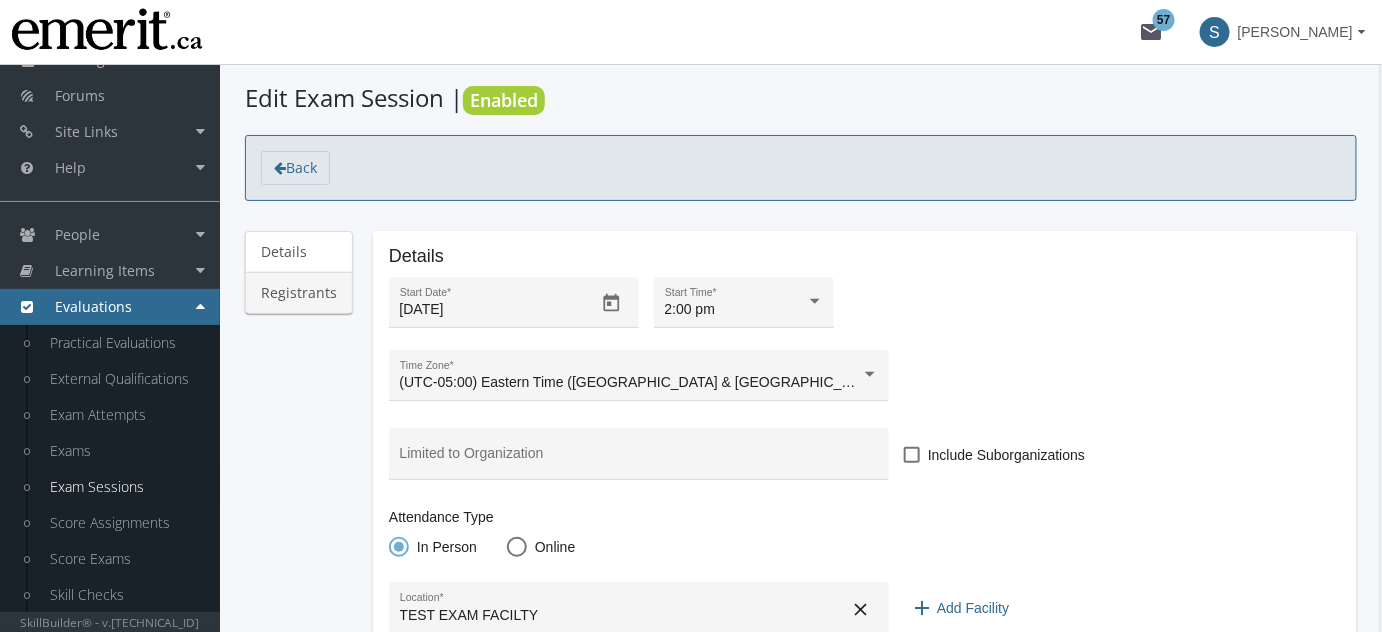 scroll, scrollTop: 0, scrollLeft: 0, axis: both 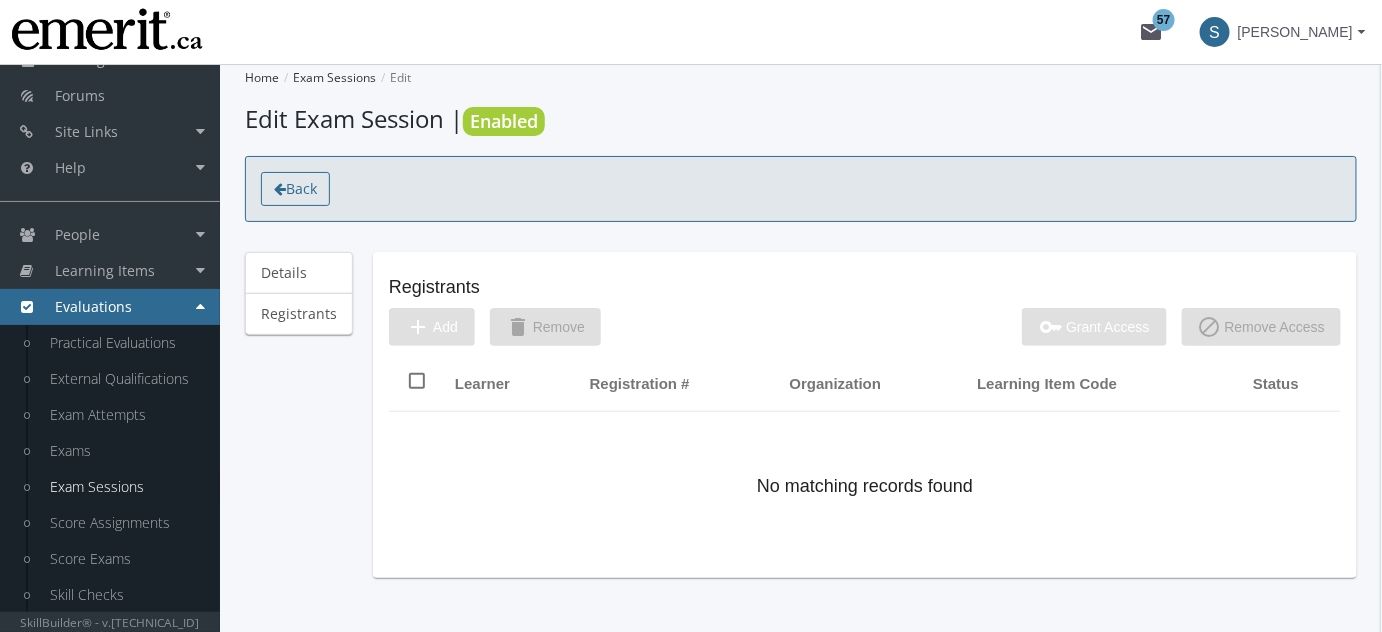 click on "Back" 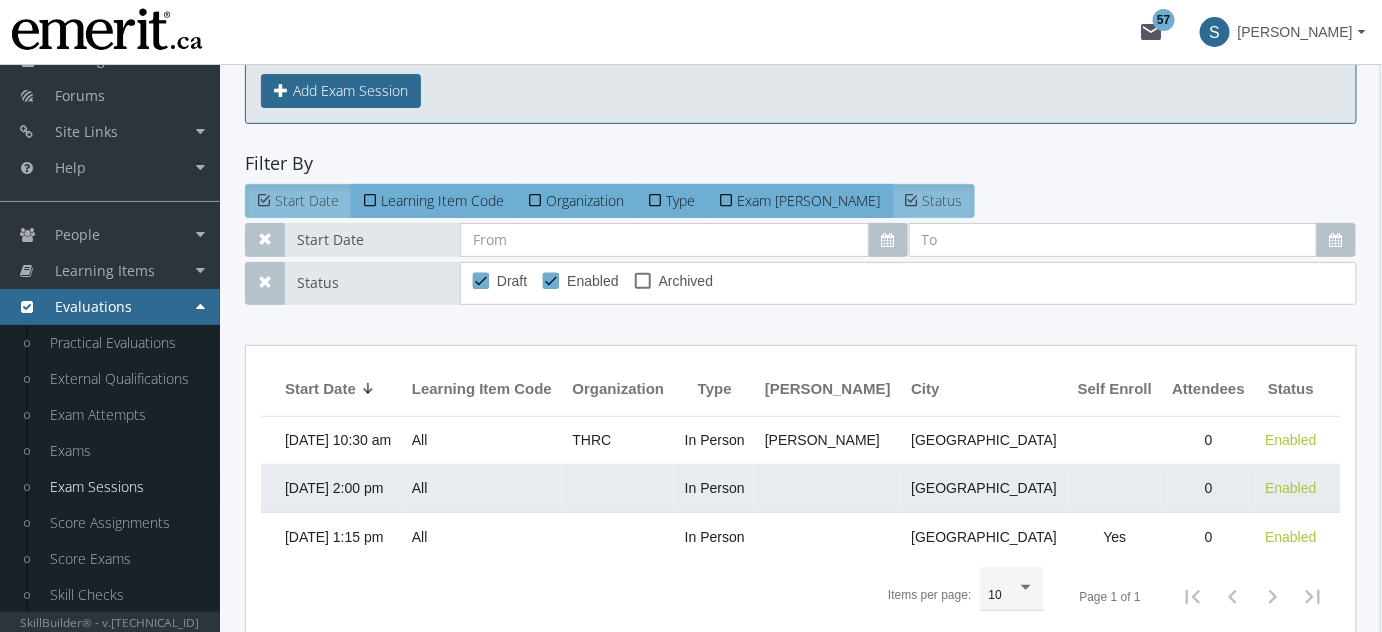 scroll, scrollTop: 232, scrollLeft: 0, axis: vertical 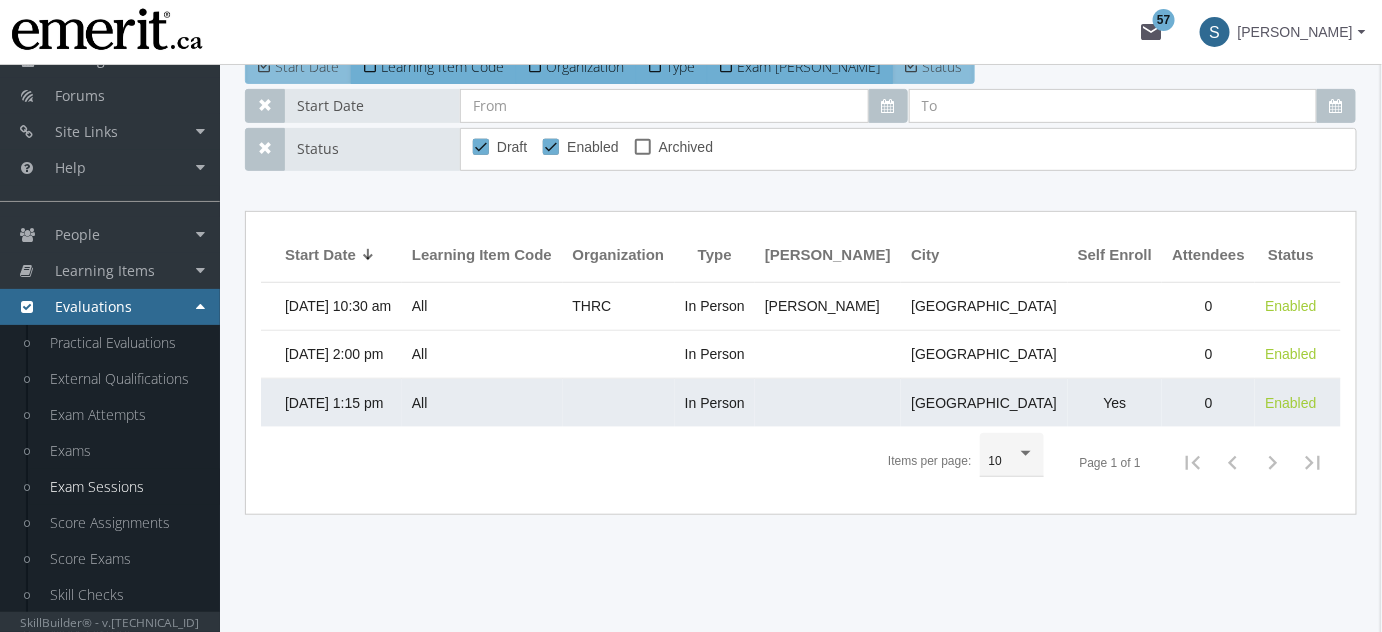 click on "[DATE] 1:15 pm" 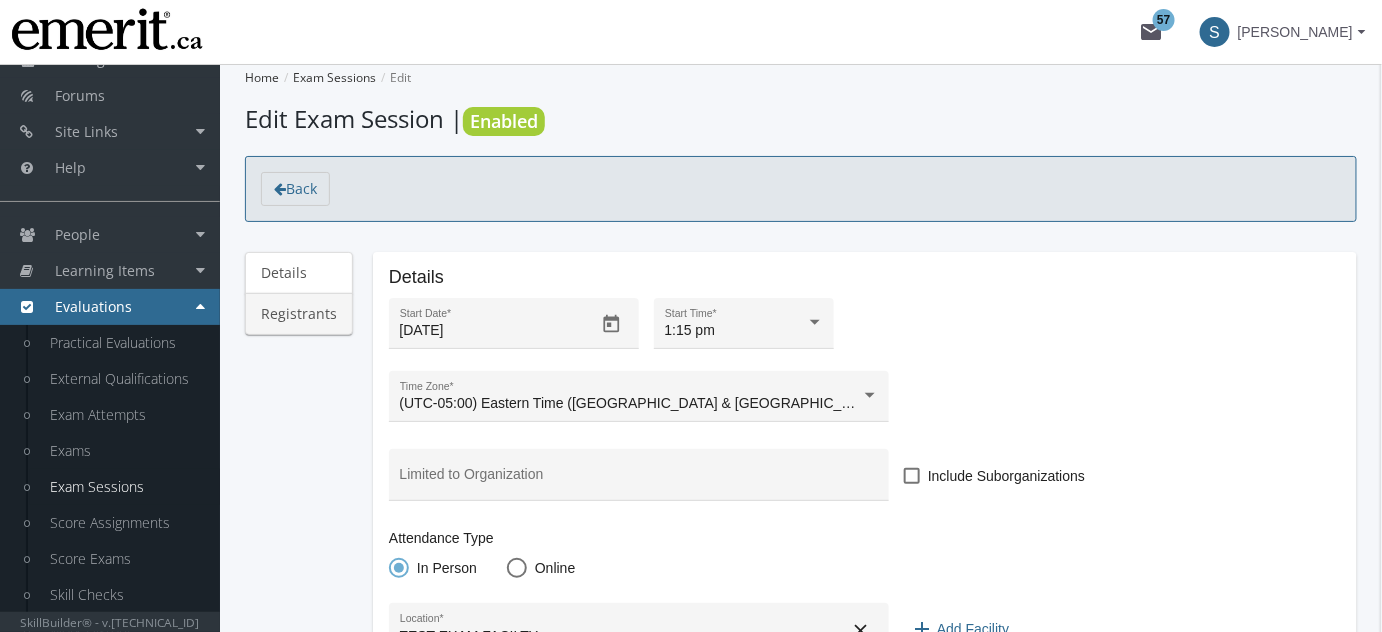 click on "Registrants" 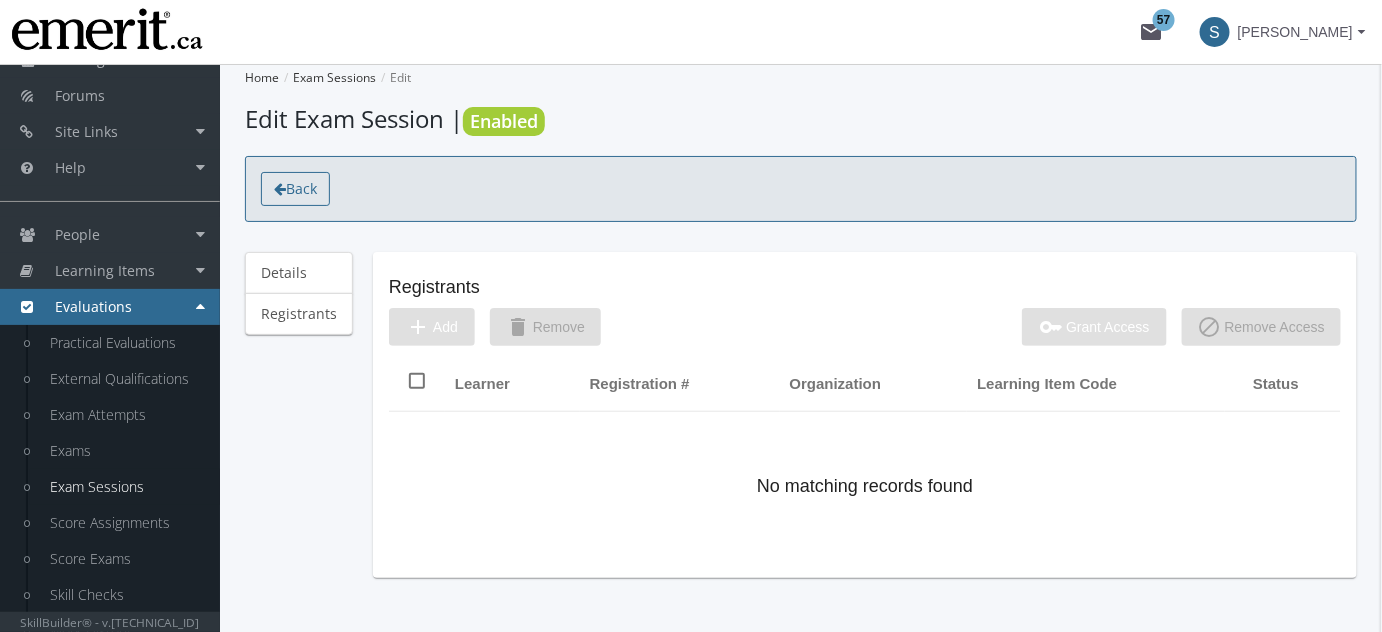 click on "Back" 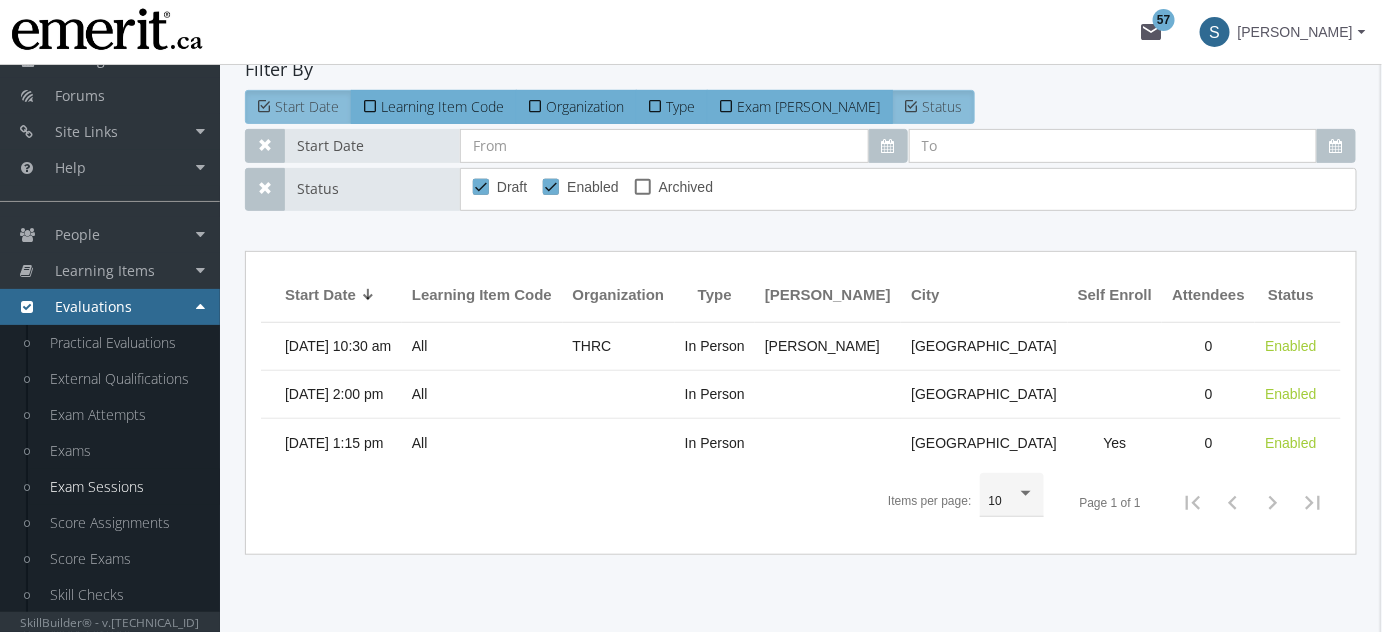 scroll, scrollTop: 171, scrollLeft: 0, axis: vertical 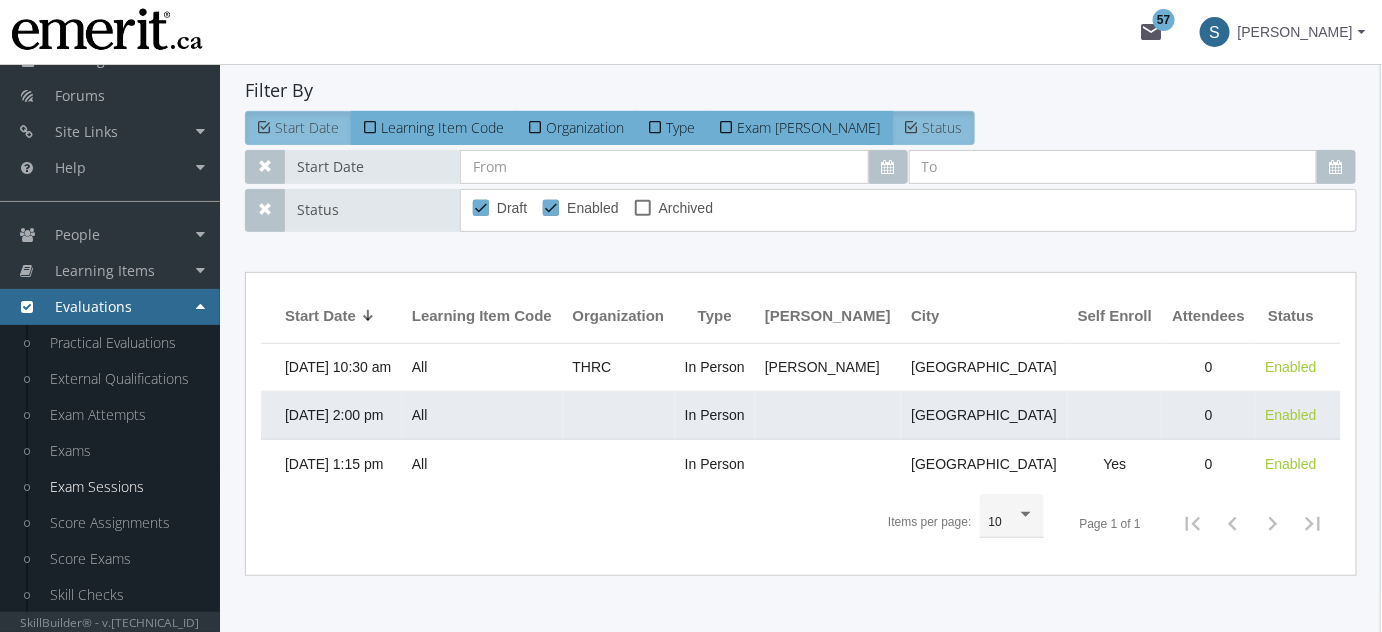 click on "All" 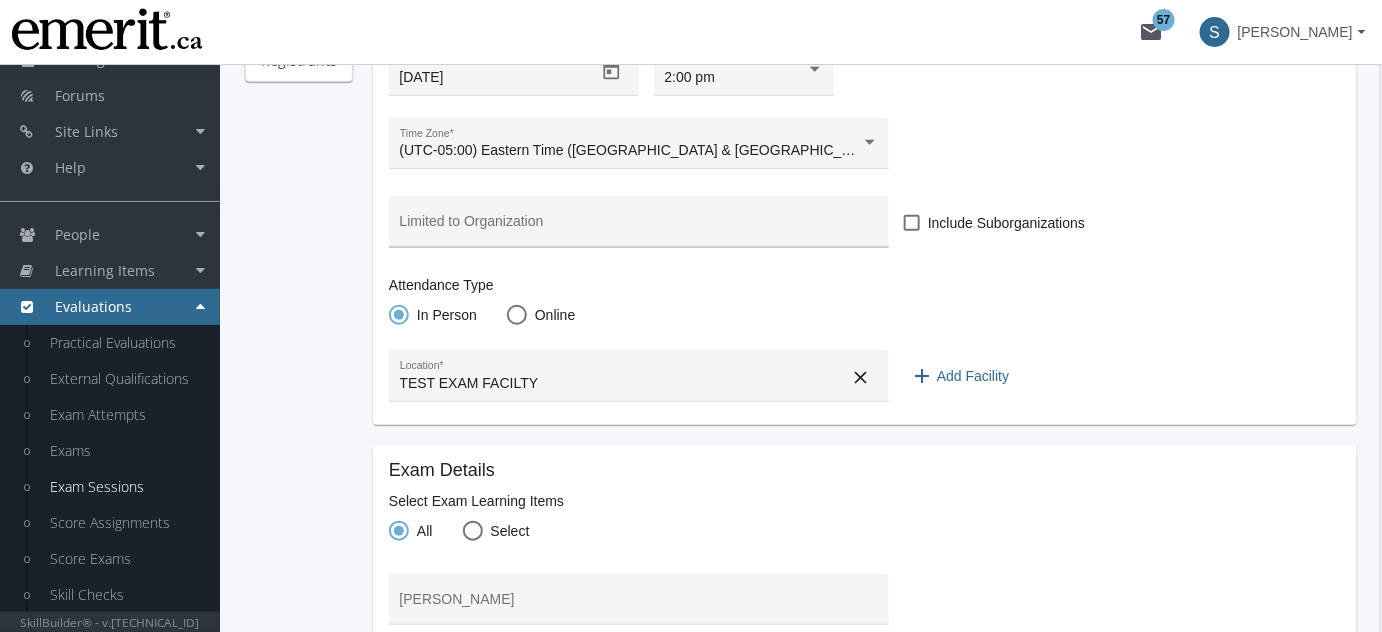 scroll, scrollTop: 303, scrollLeft: 0, axis: vertical 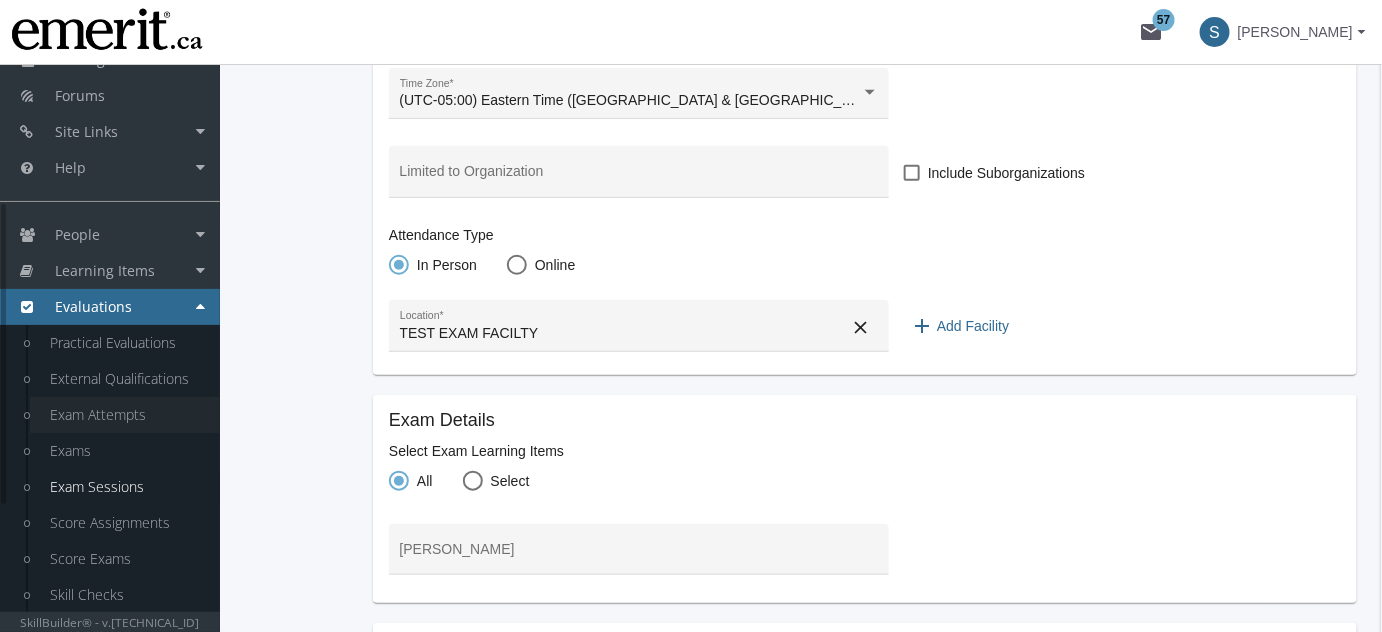 click on "Exam Attempts" at bounding box center [125, 415] 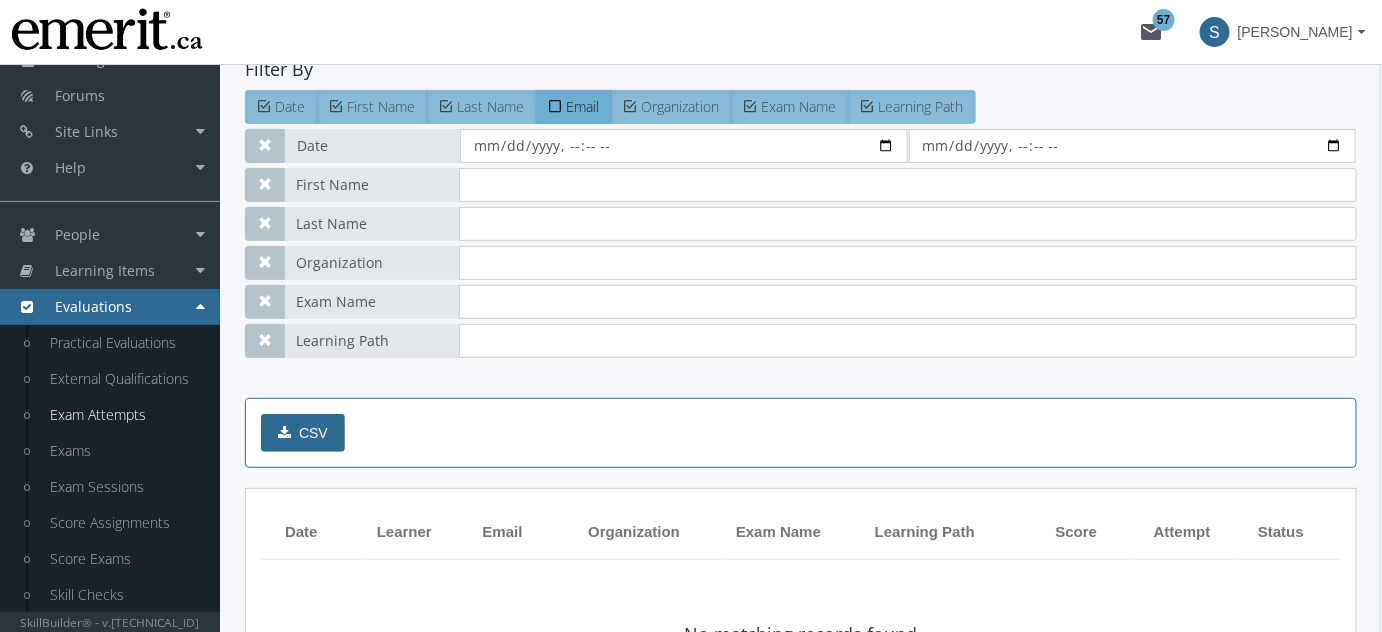 scroll, scrollTop: 0, scrollLeft: 0, axis: both 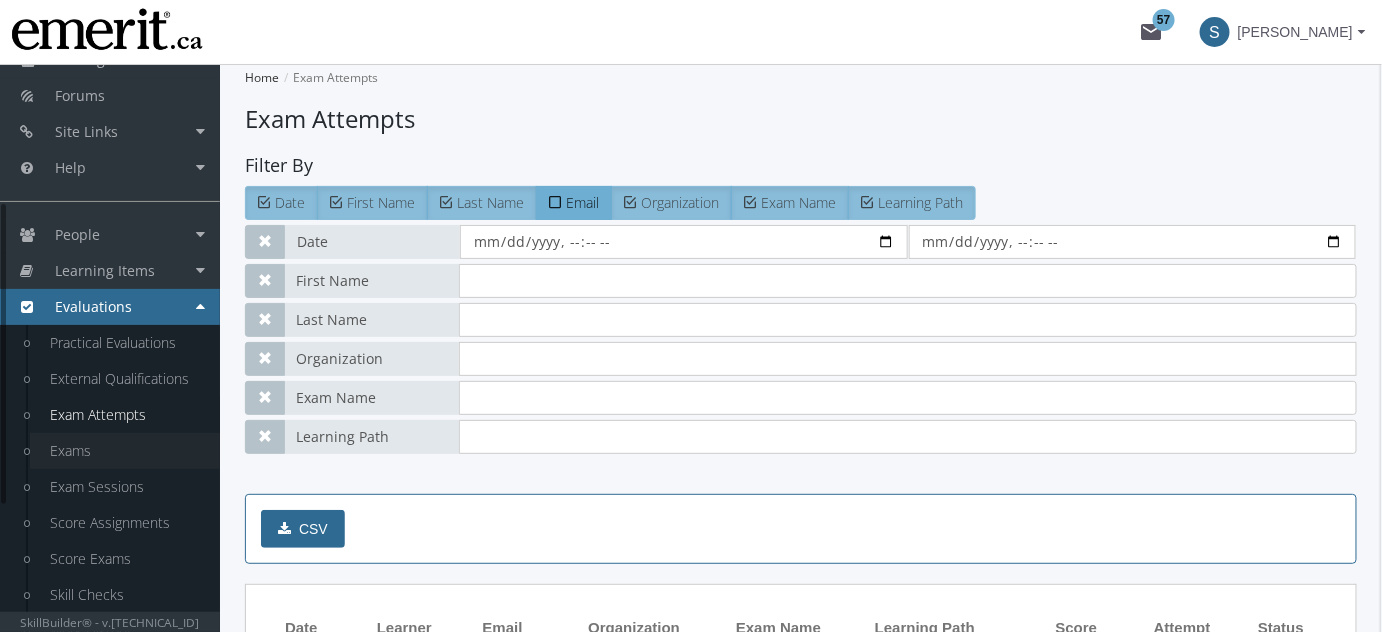 click on "Exams" at bounding box center (125, 451) 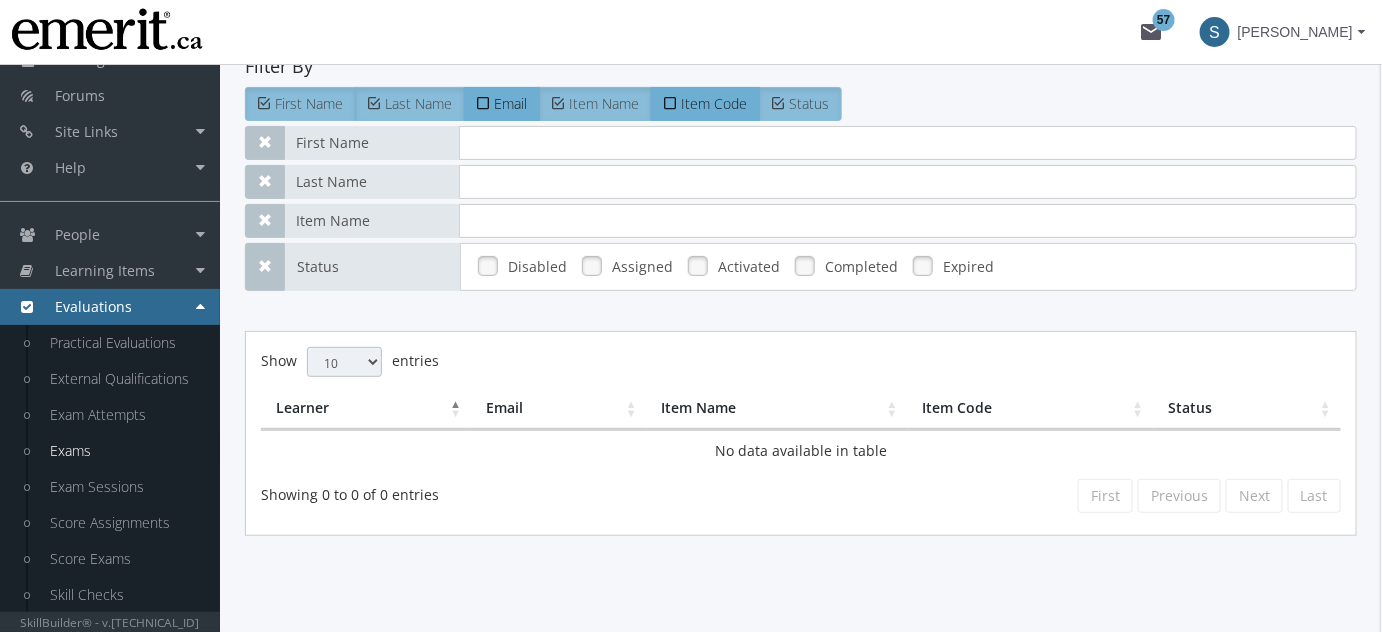 scroll, scrollTop: 39, scrollLeft: 0, axis: vertical 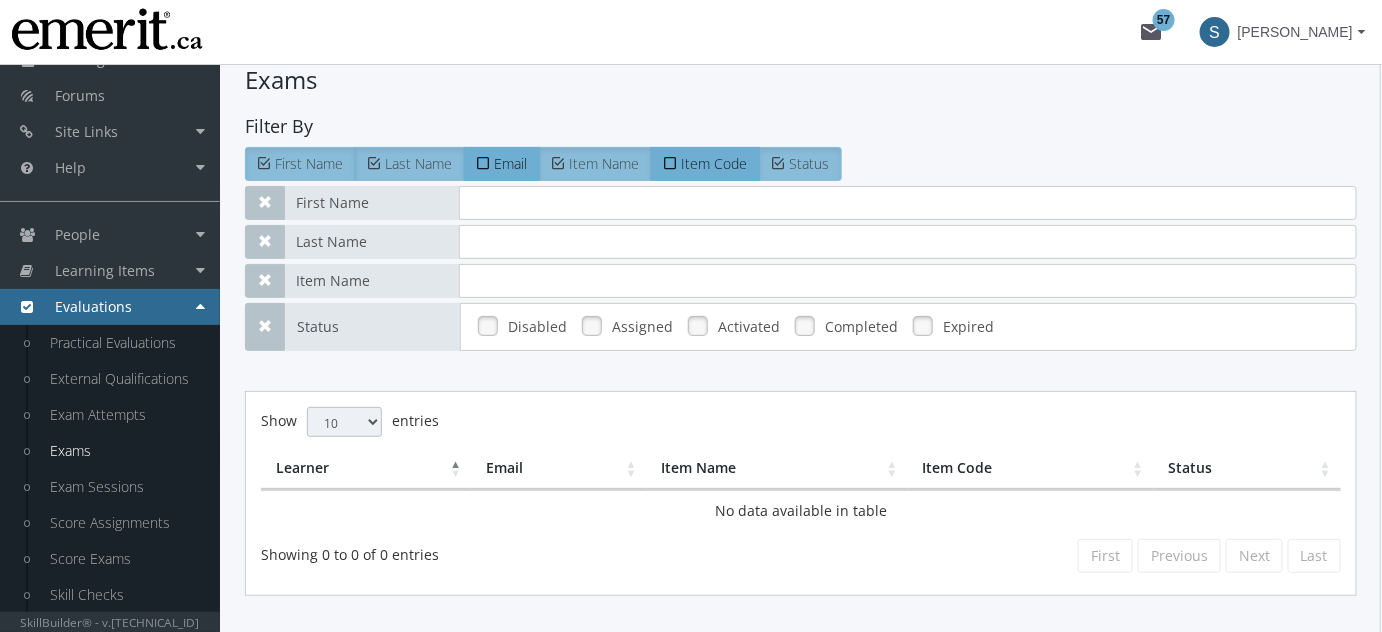 click at bounding box center [805, 326] 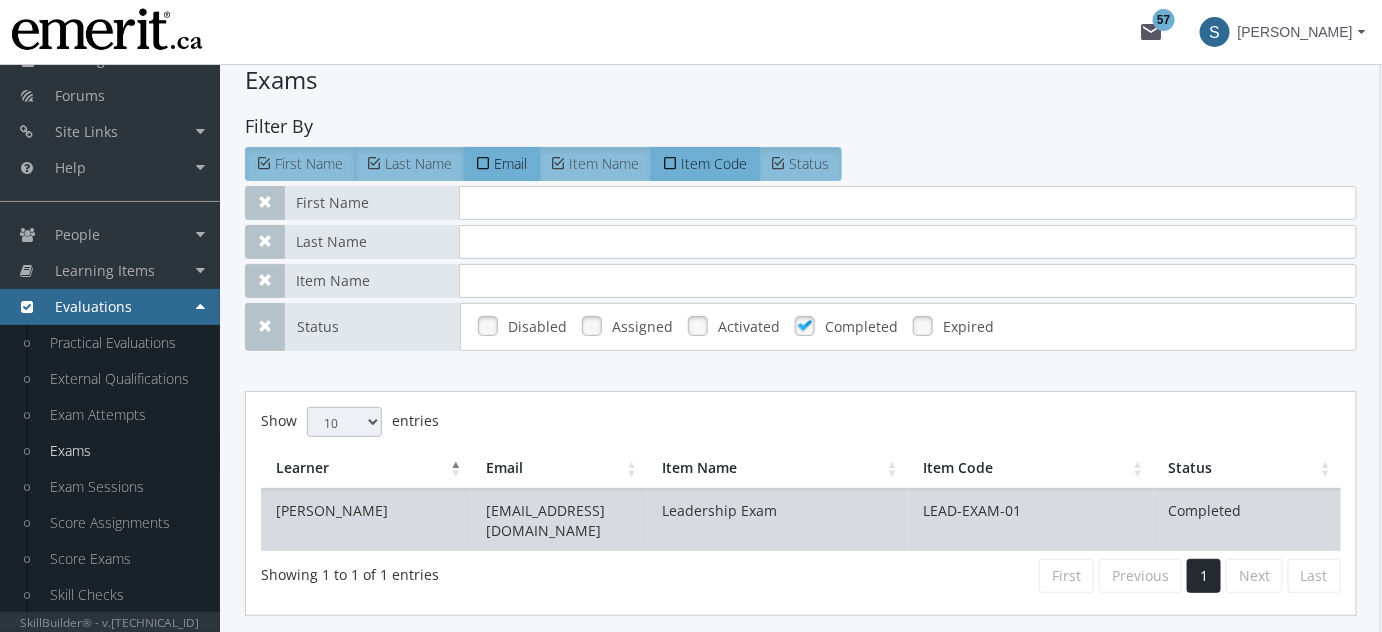 click on "Leadership Exam" at bounding box center [777, 520] 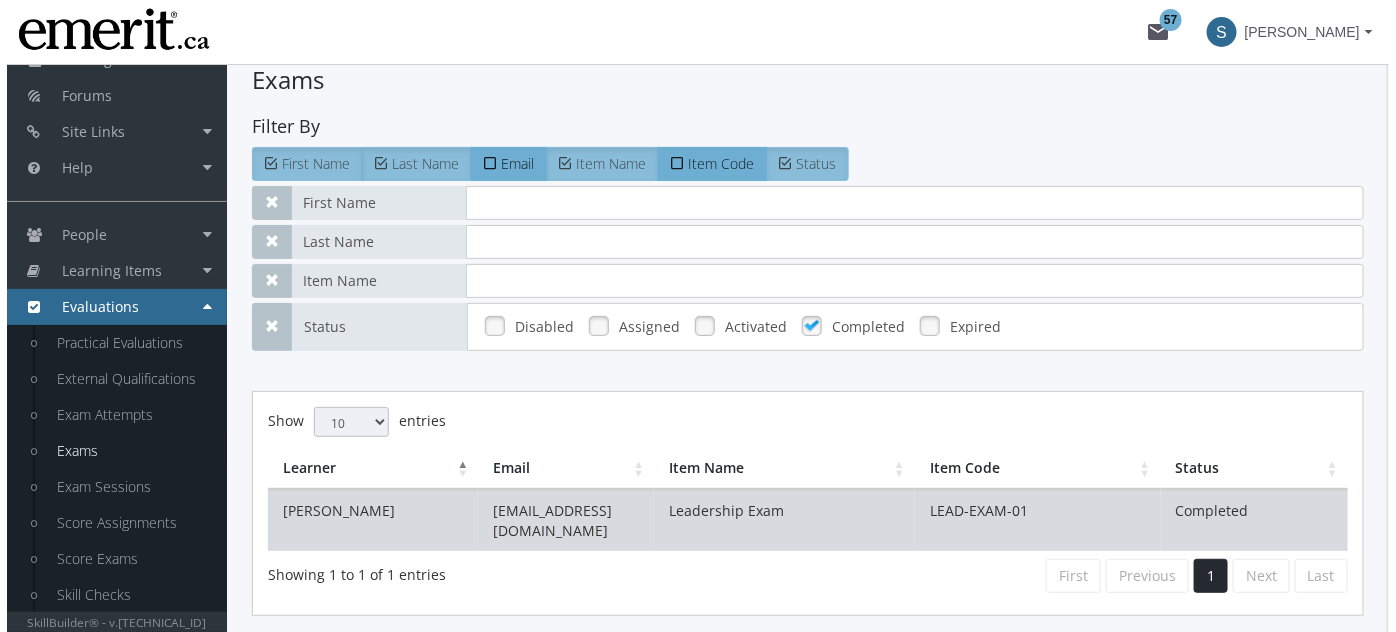 scroll, scrollTop: 0, scrollLeft: 0, axis: both 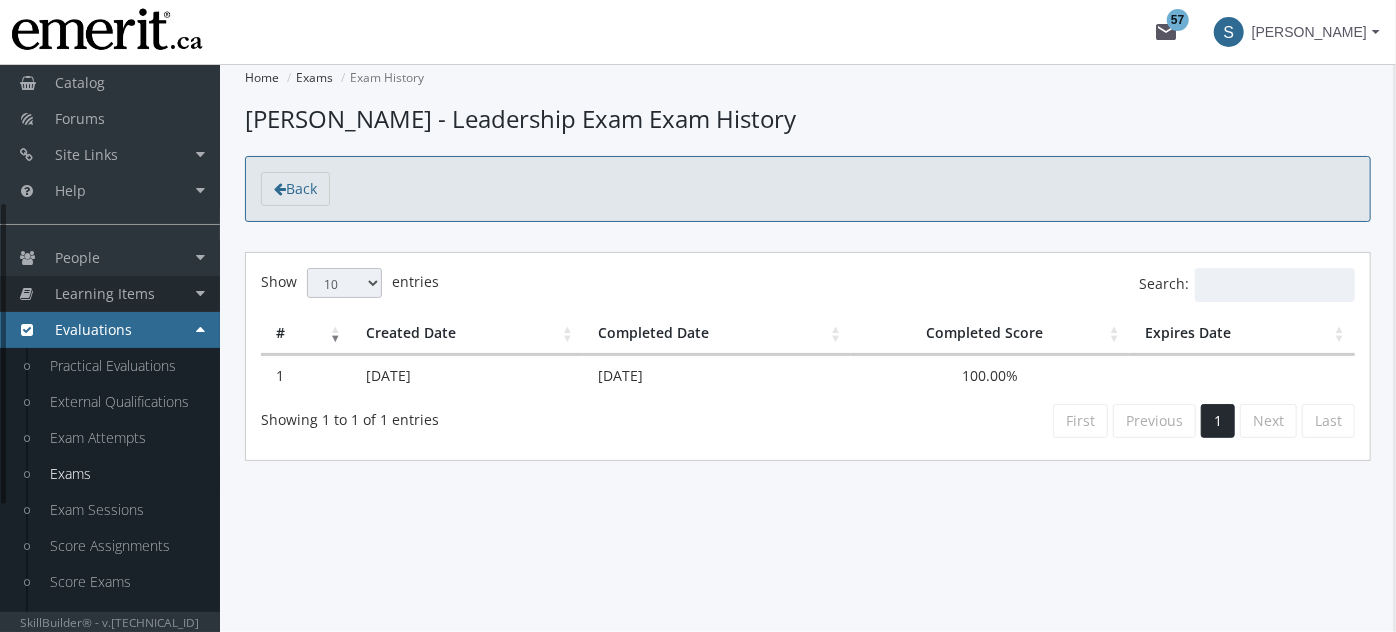 click on "Dashboard
Learning Plan
Account
Account
Badges
Certificates and Transcript
Evaluations
Inventory
Notifications
Orders
Redeem Code
Catalog
Forums
Site Links
Certification Check
Business builders test
Copyright and Trademarks Notice
FAQ
Help" at bounding box center [110, 458] 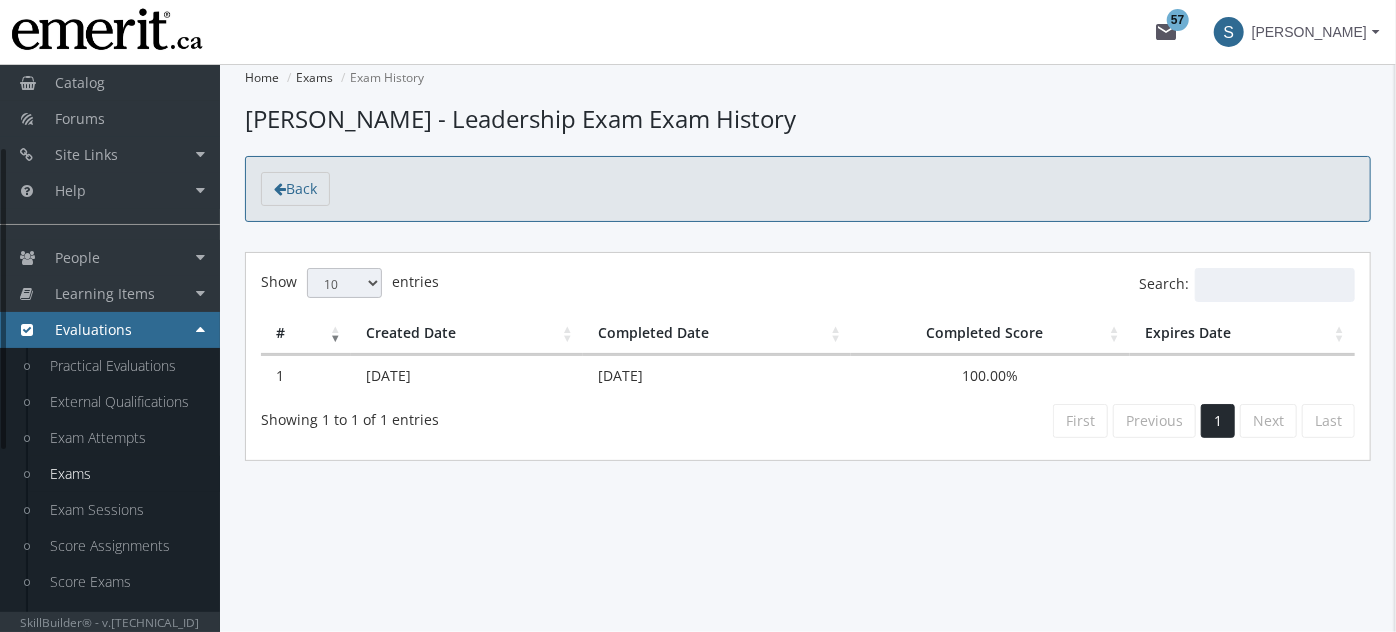 click on "Evaluations" at bounding box center [110, 330] 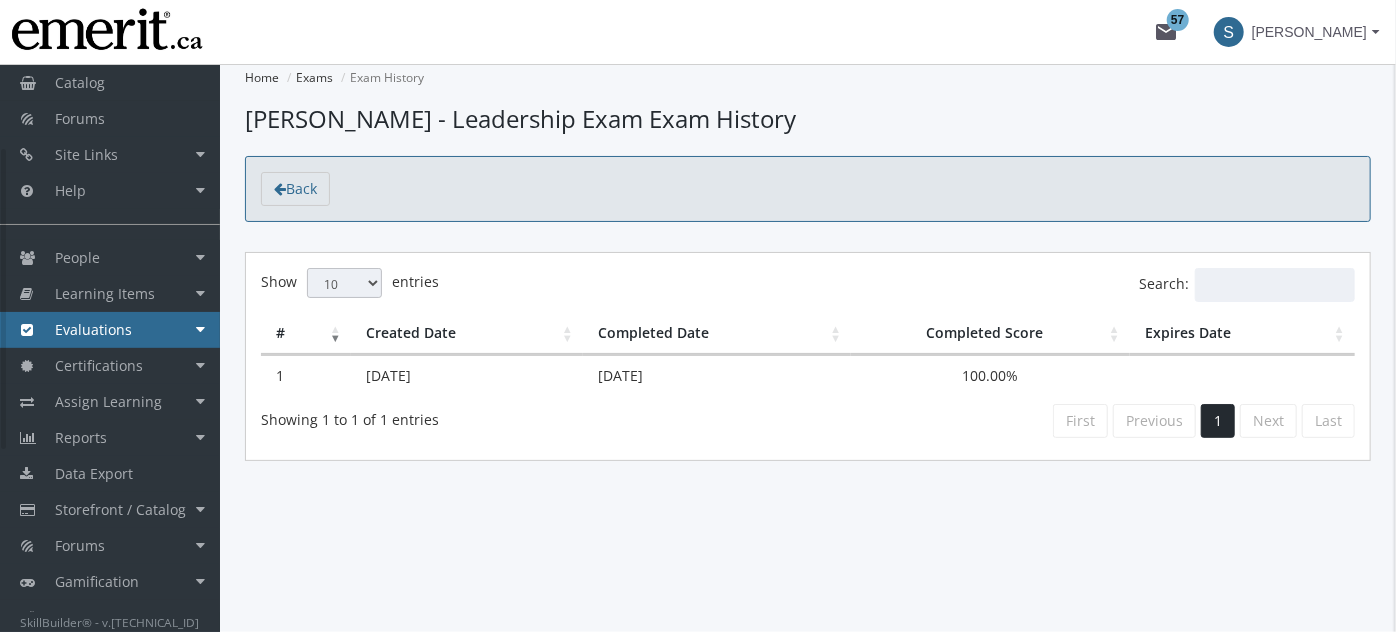 click on "Evaluations" at bounding box center [110, 330] 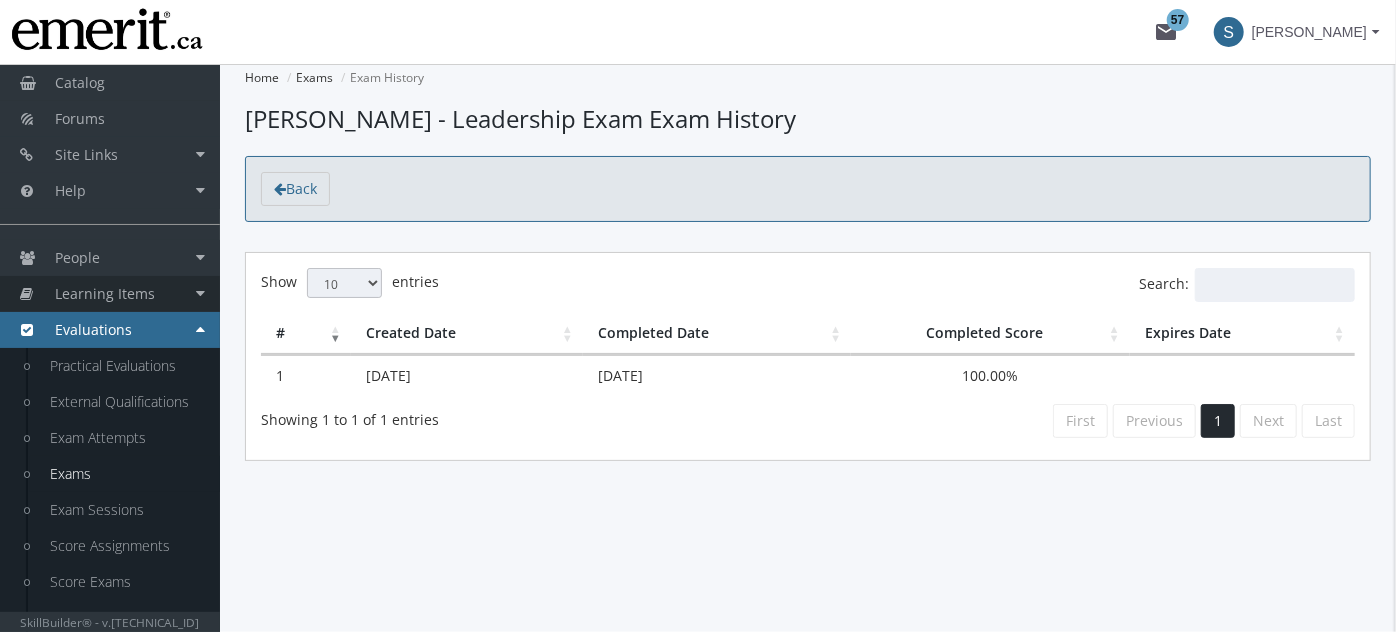 click on "Learning Items" at bounding box center (105, 293) 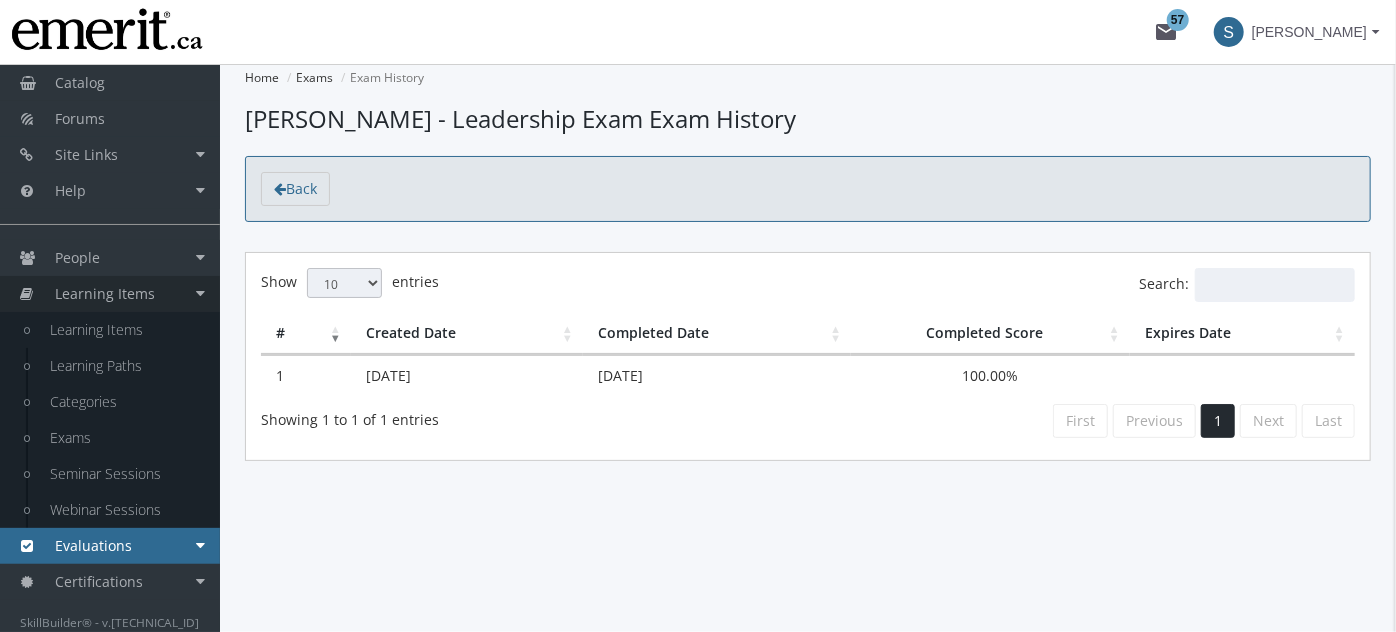 click on "Learning Items" at bounding box center (105, 293) 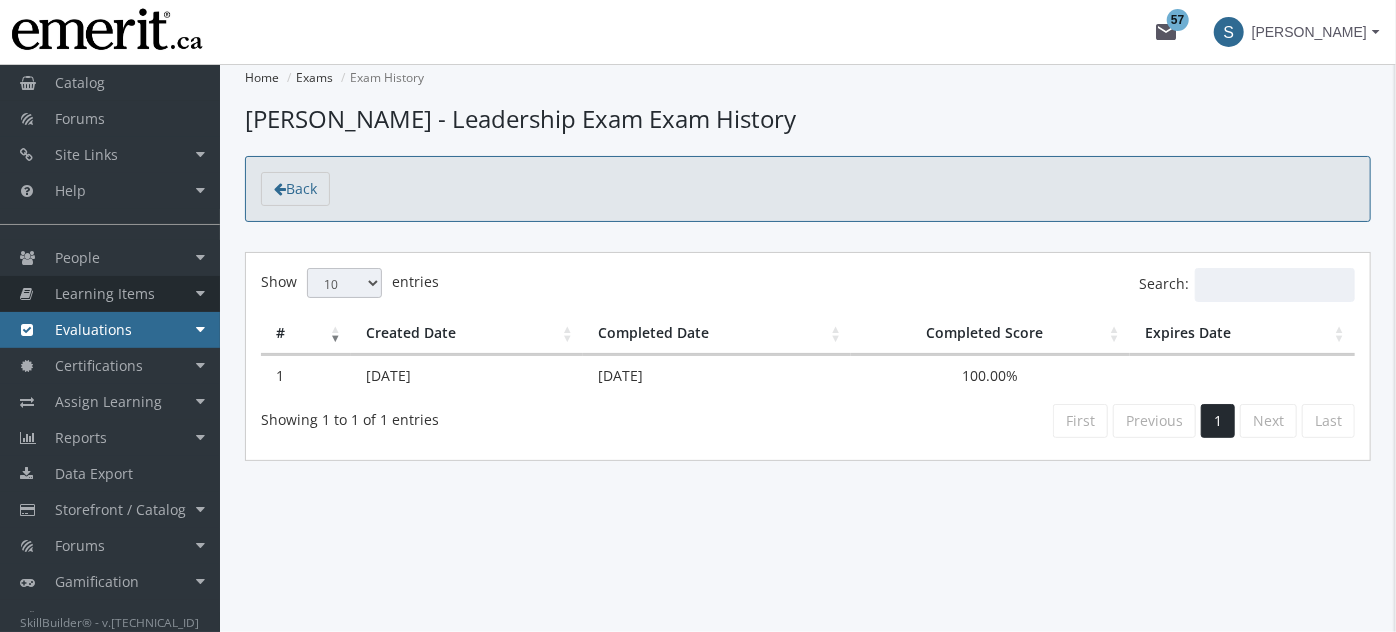 click on "Learning Items" at bounding box center [105, 293] 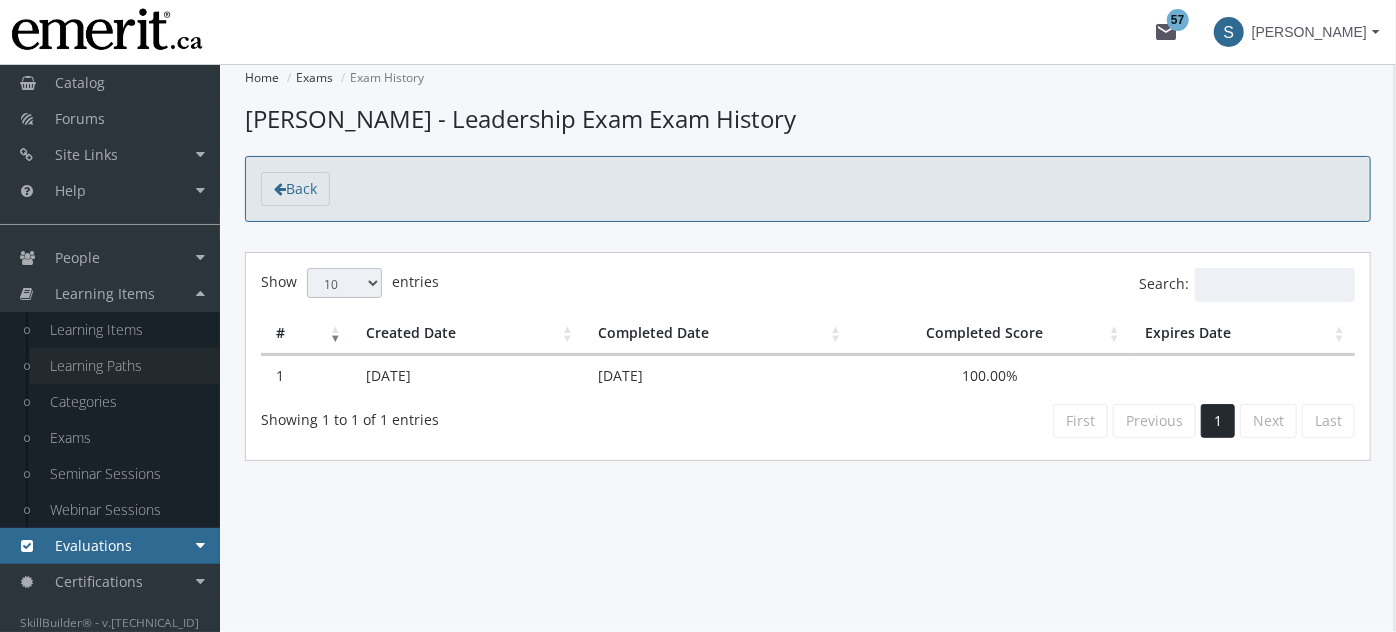 click on "Learning Paths" at bounding box center [125, 366] 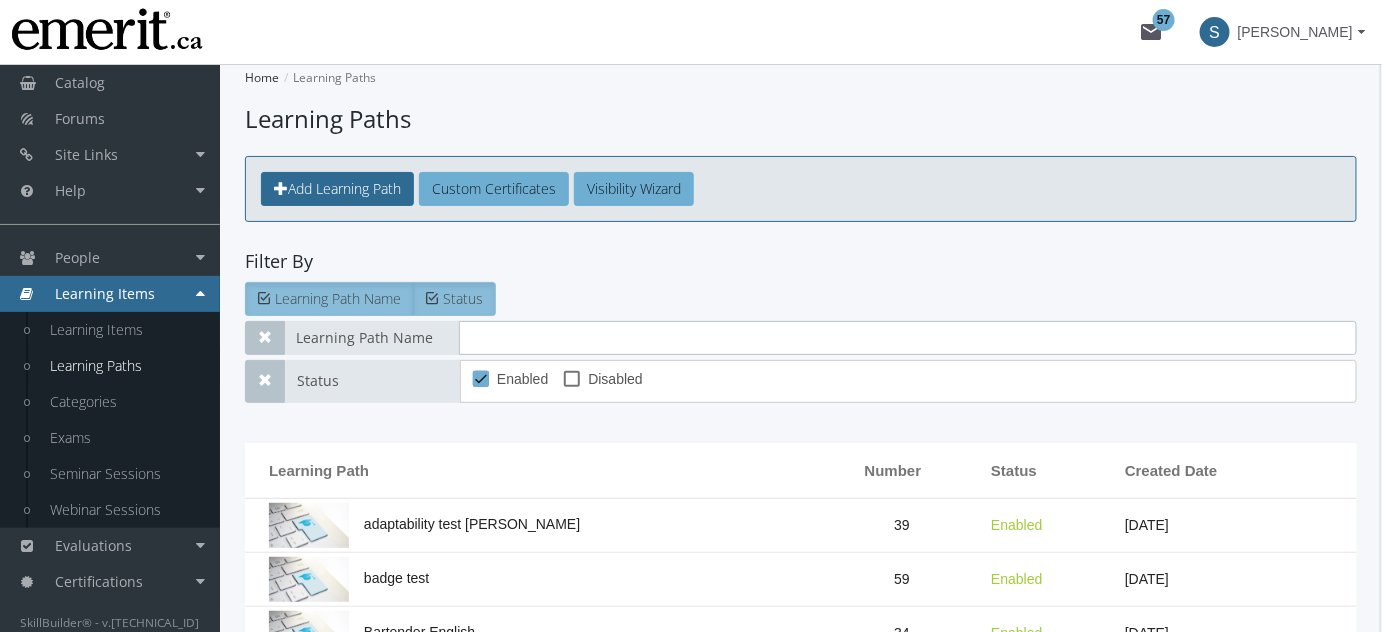 click at bounding box center (908, 338) 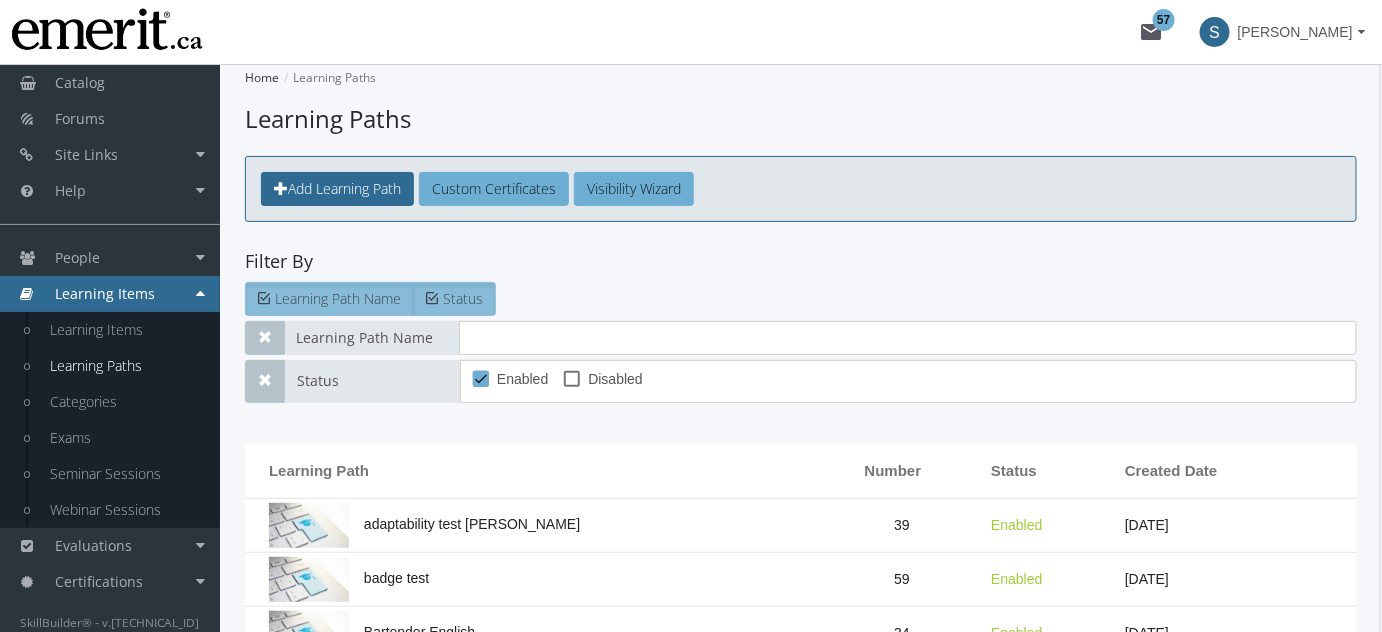click on "Filter By" 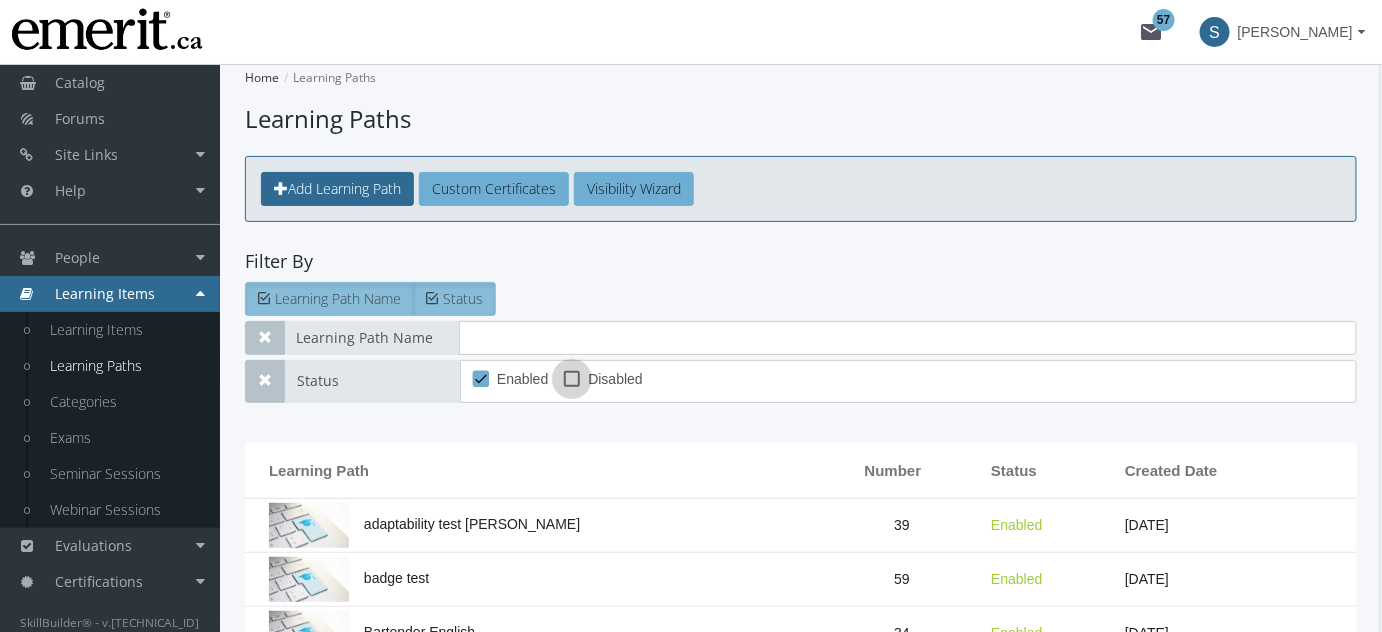 click on "Disabled" at bounding box center (615, 379) 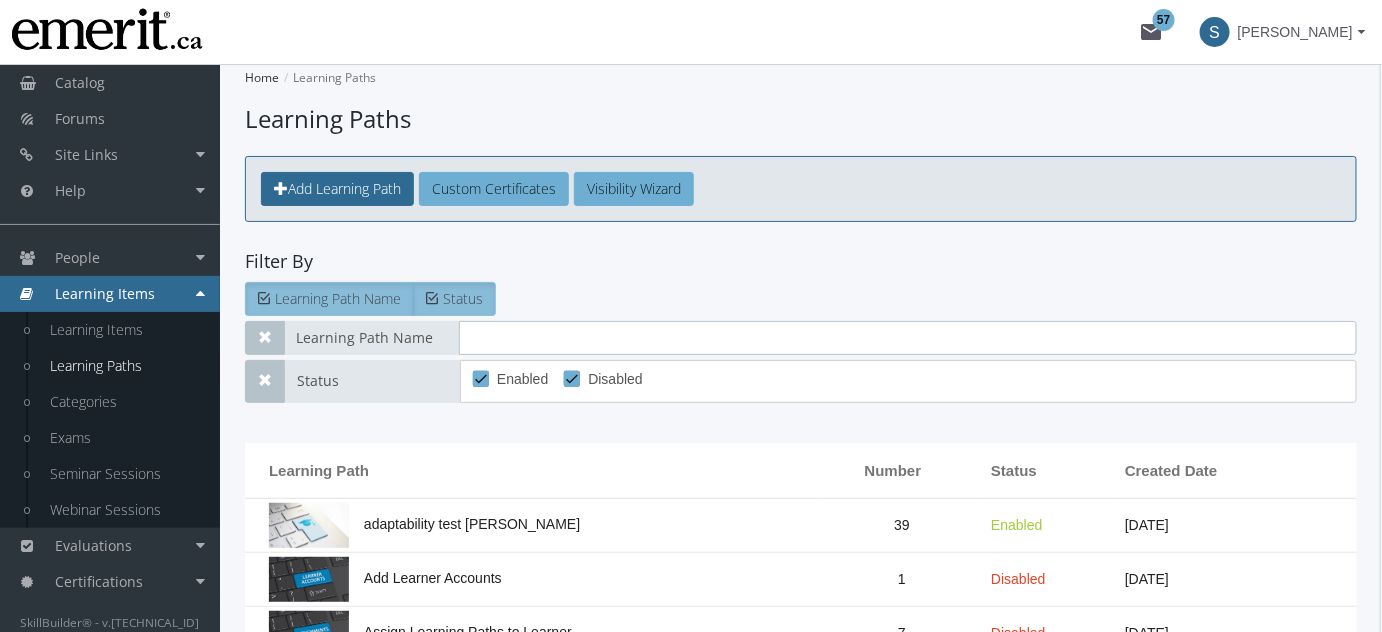 click at bounding box center [908, 338] 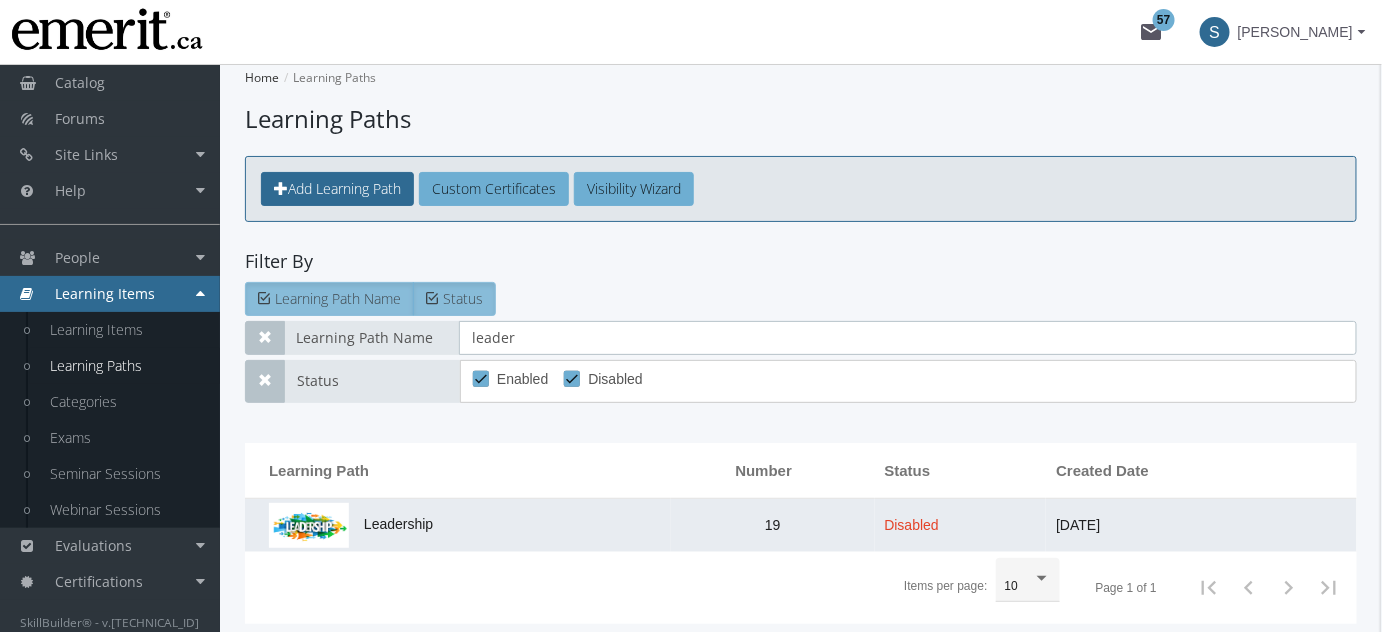 type on "leader" 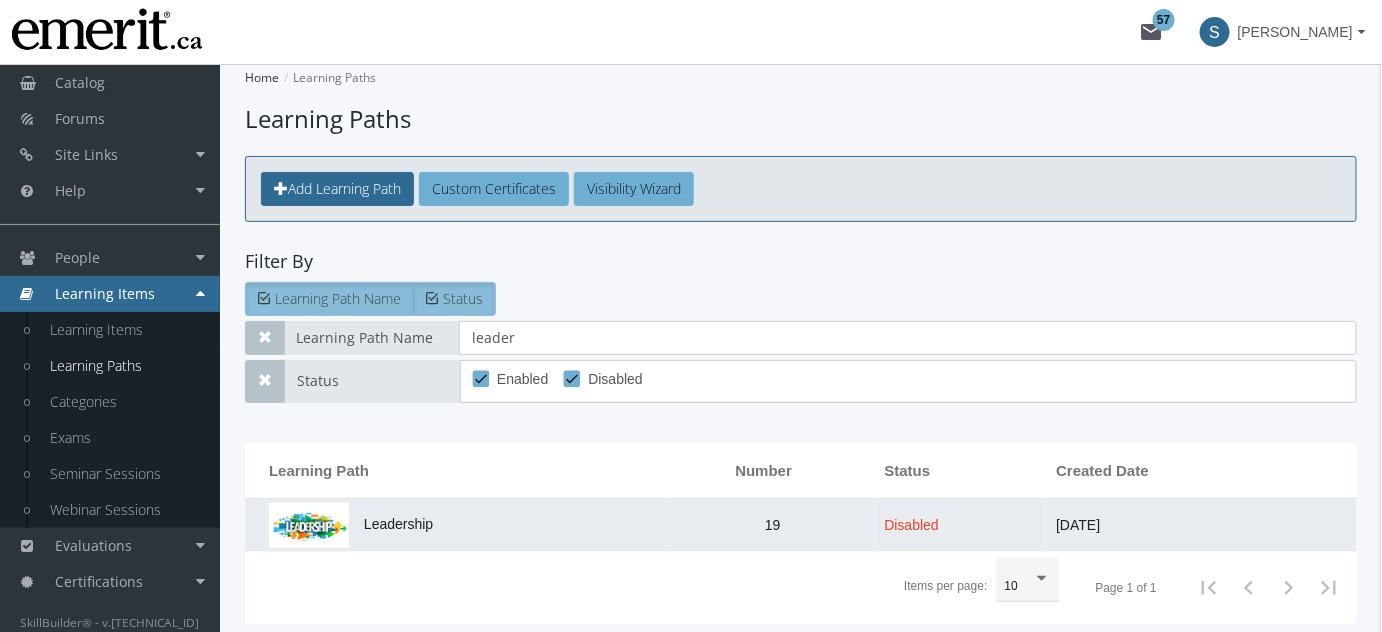 click on "Leadership" 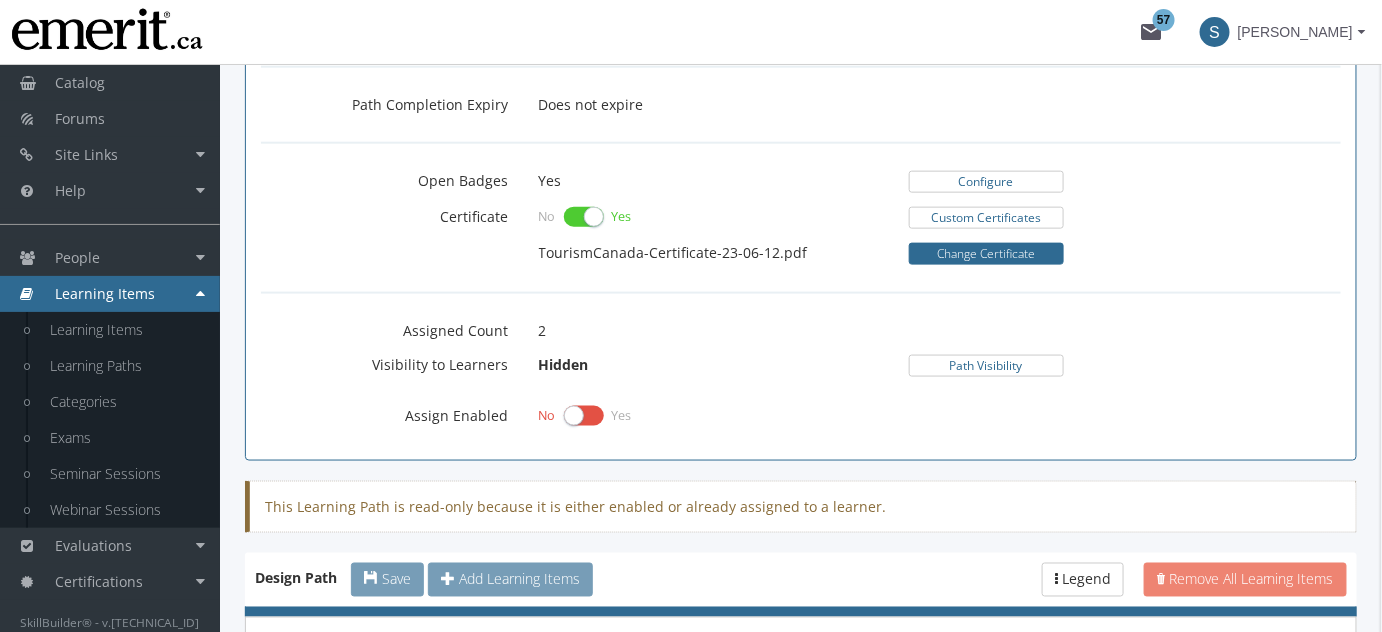 scroll, scrollTop: 787, scrollLeft: 0, axis: vertical 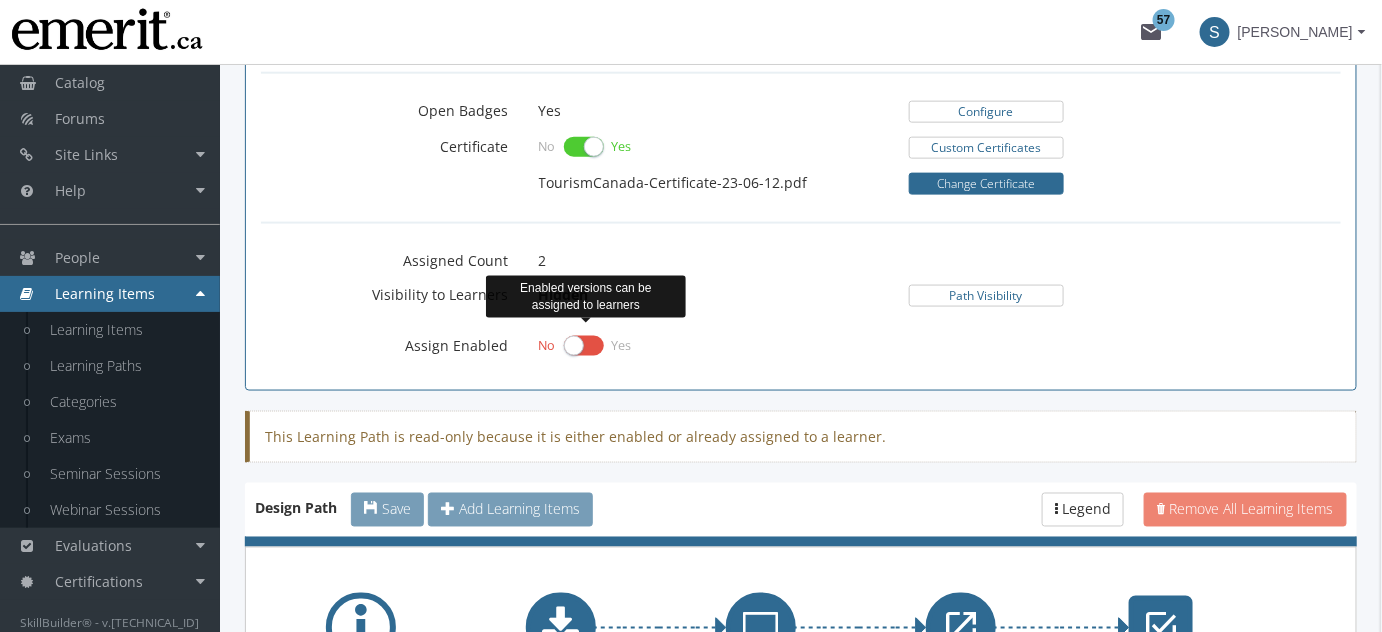 click at bounding box center (584, 346) 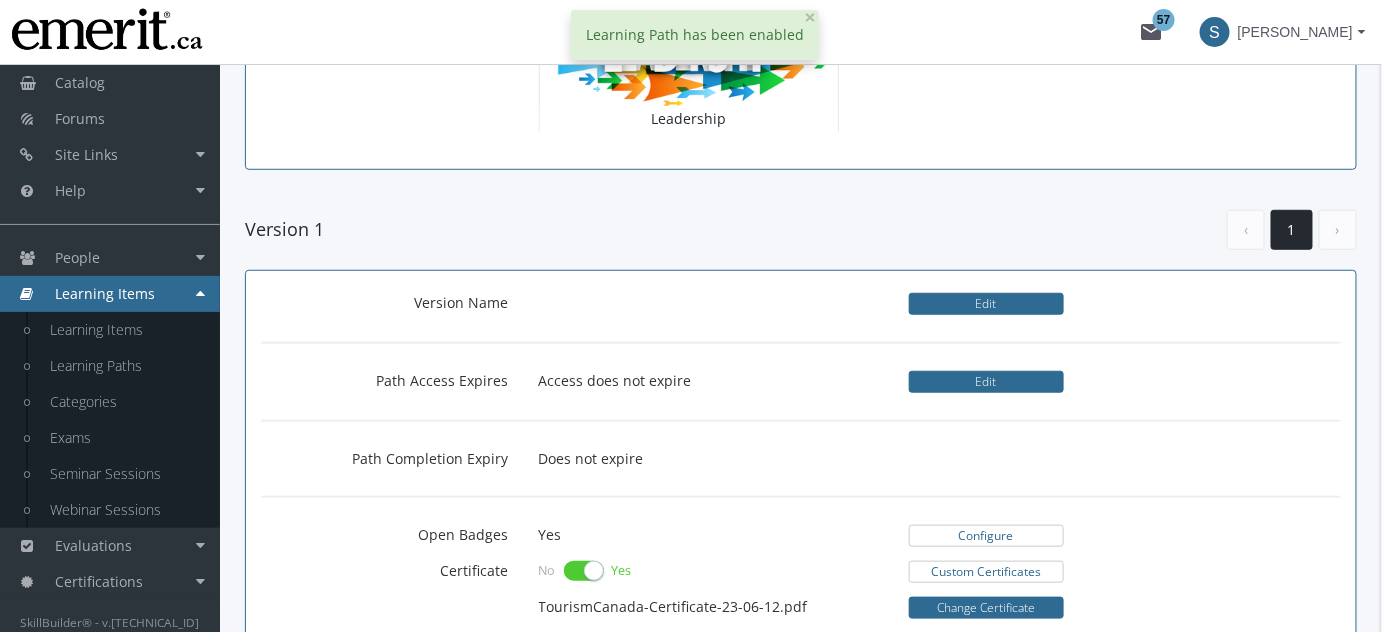 scroll, scrollTop: 0, scrollLeft: 0, axis: both 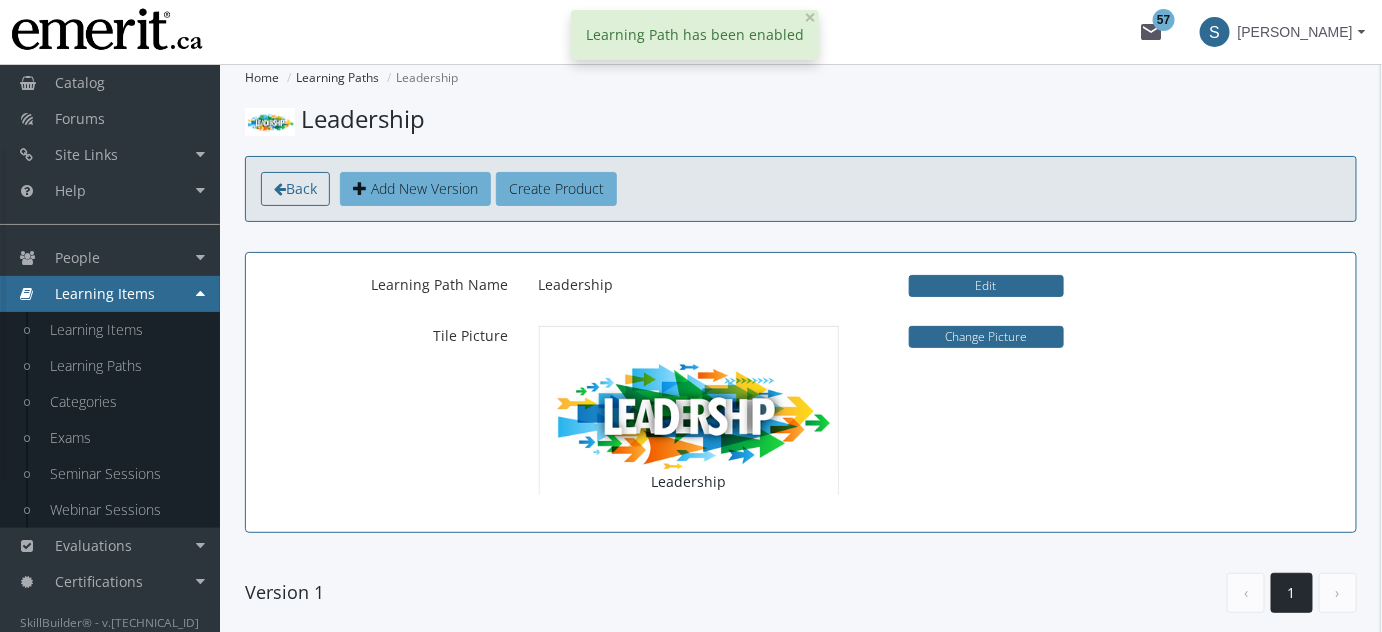 click on "Back" at bounding box center (295, 189) 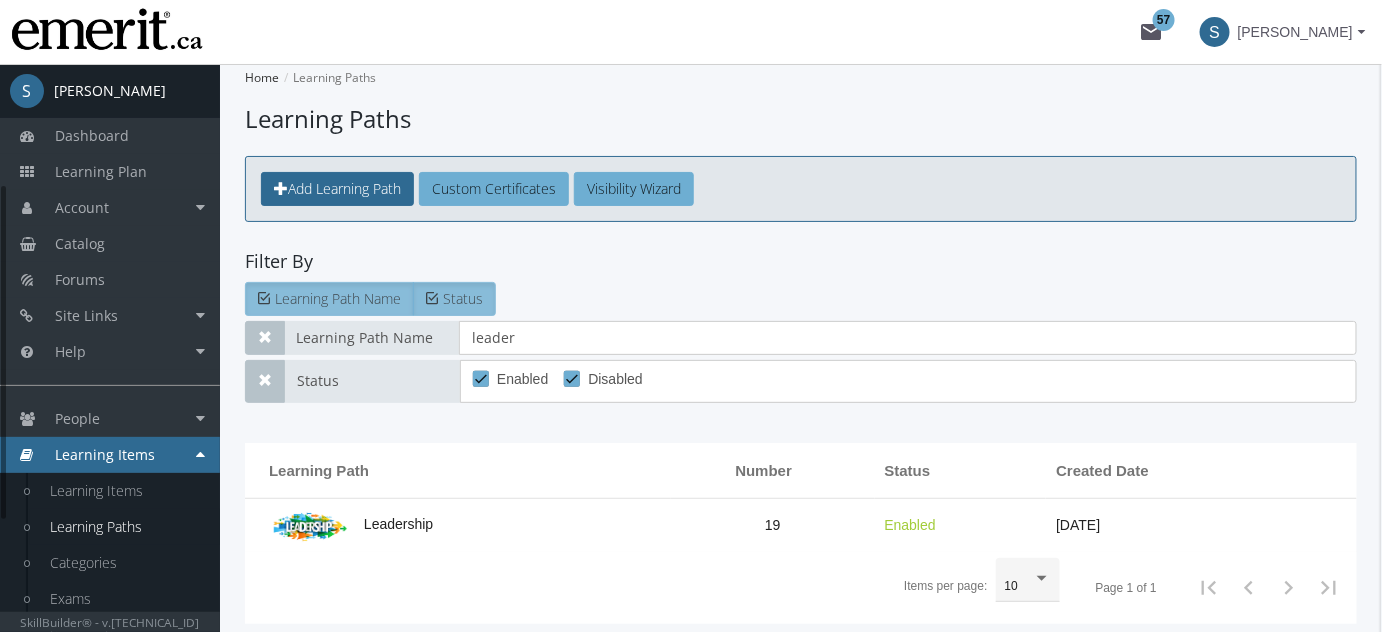 scroll, scrollTop: 400, scrollLeft: 0, axis: vertical 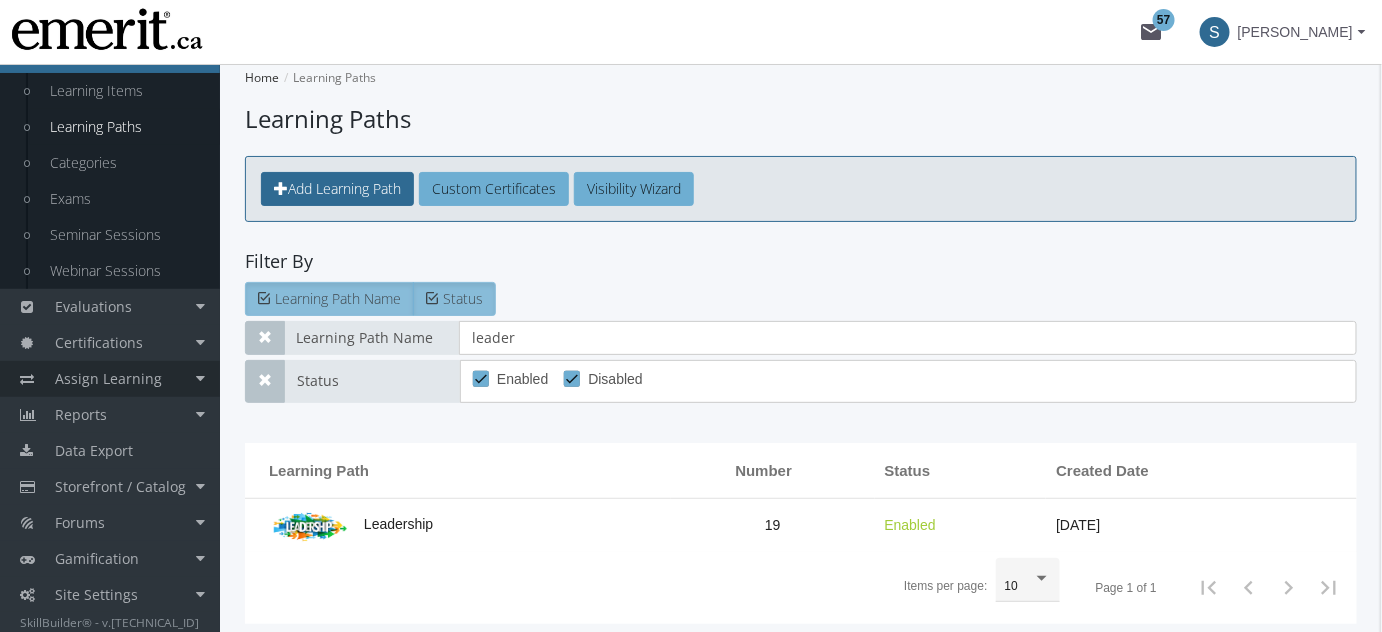 click on "Assign Learning" at bounding box center [110, 379] 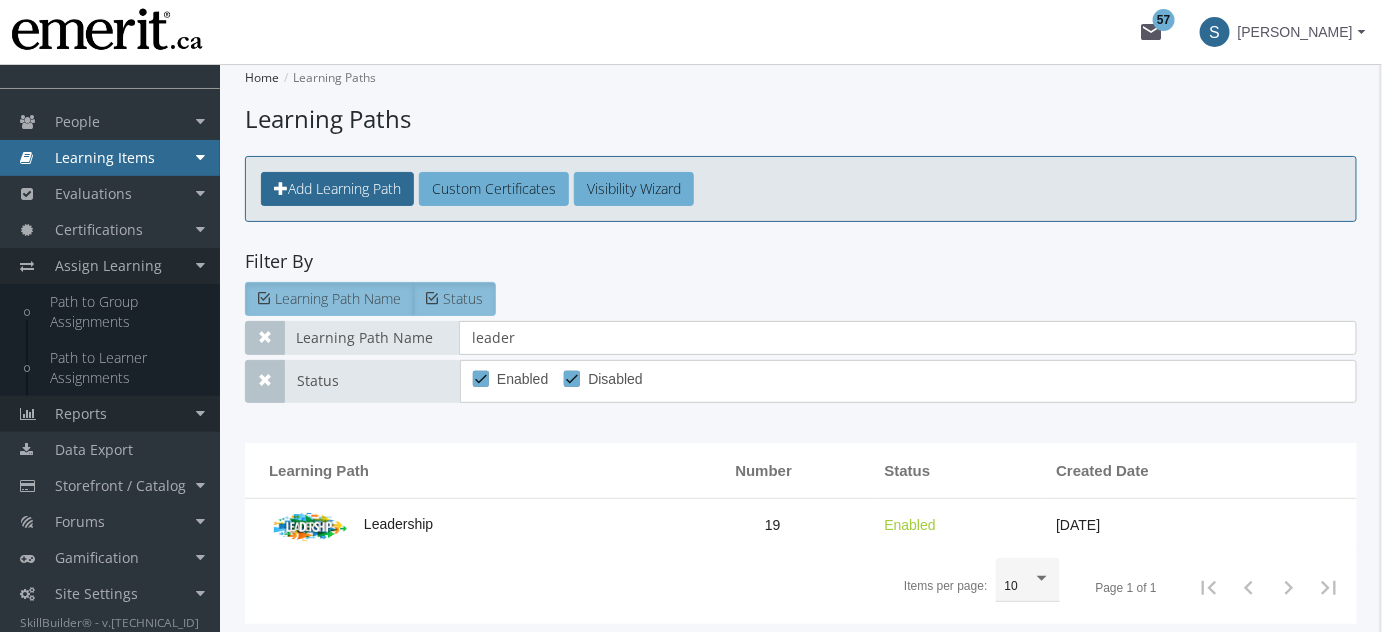 scroll, scrollTop: 296, scrollLeft: 0, axis: vertical 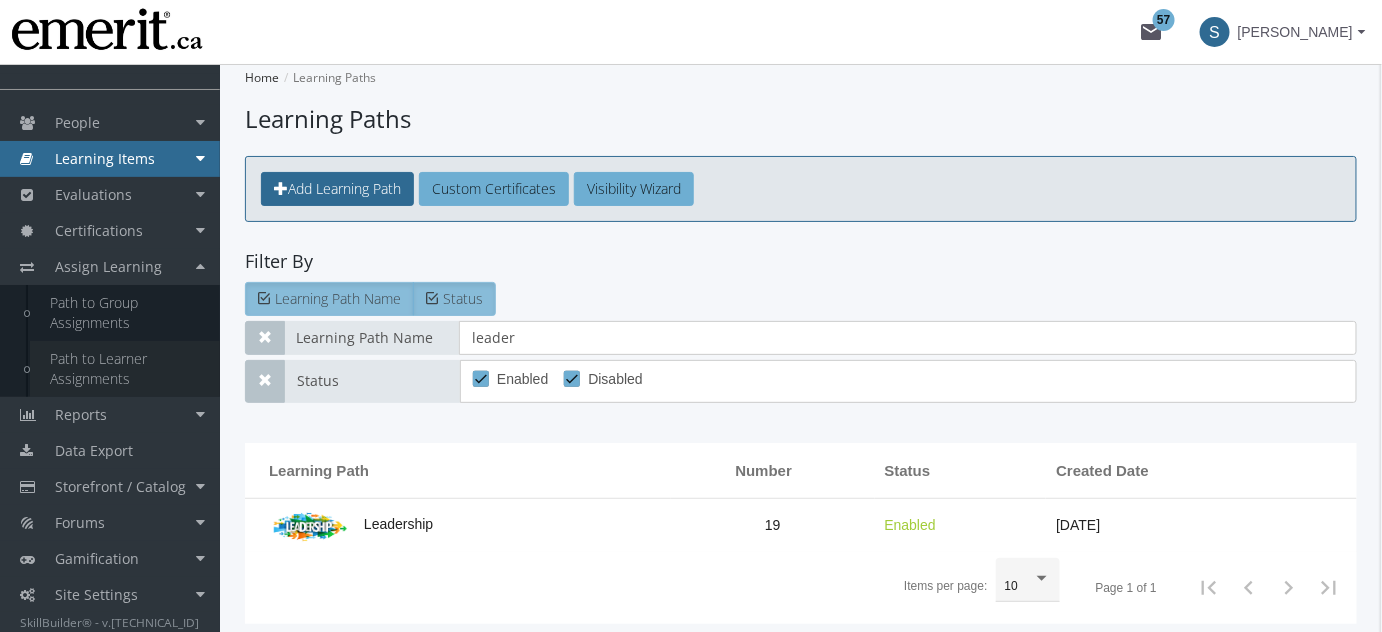 click on "Path to Learner Assignments" at bounding box center [125, 369] 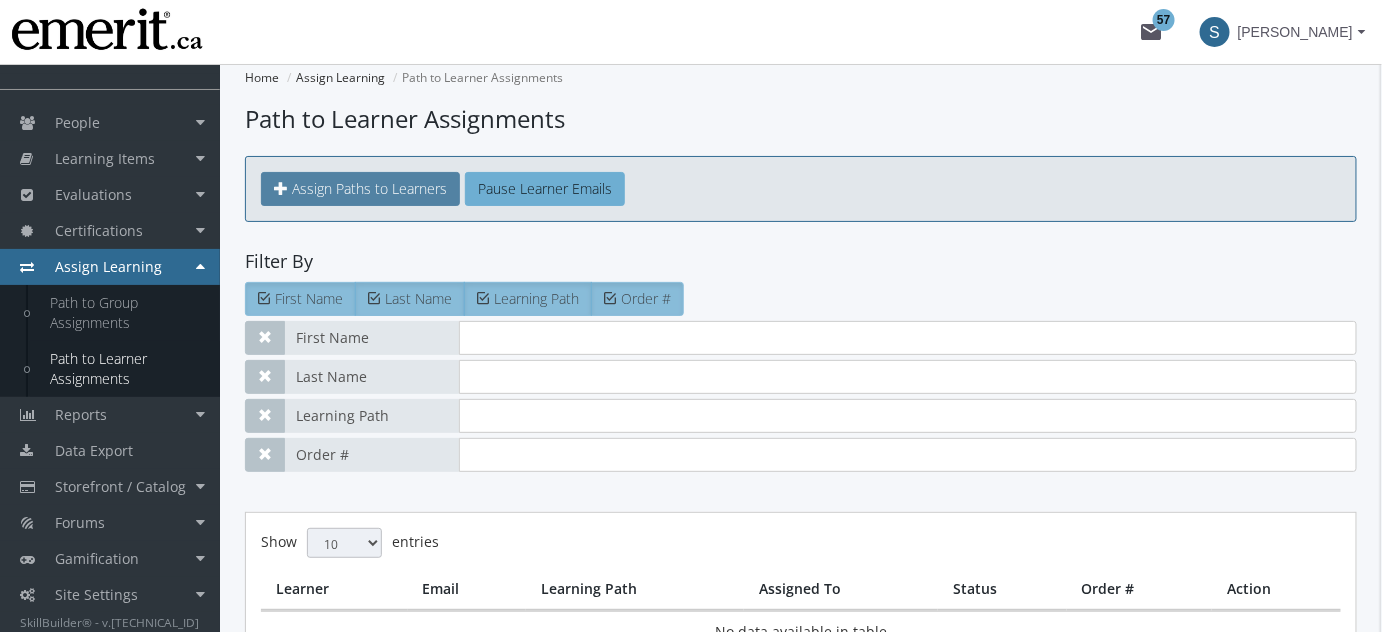 click on "Assign Paths to Learners" at bounding box center [369, 188] 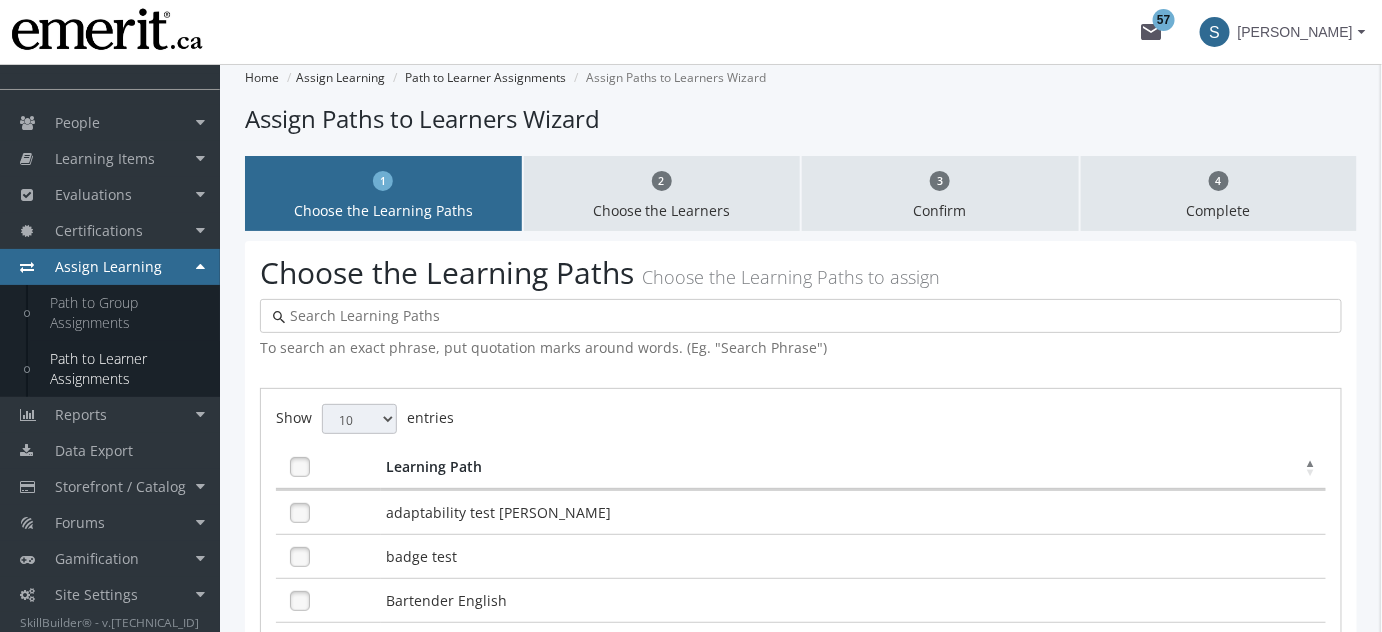 click at bounding box center [807, 316] 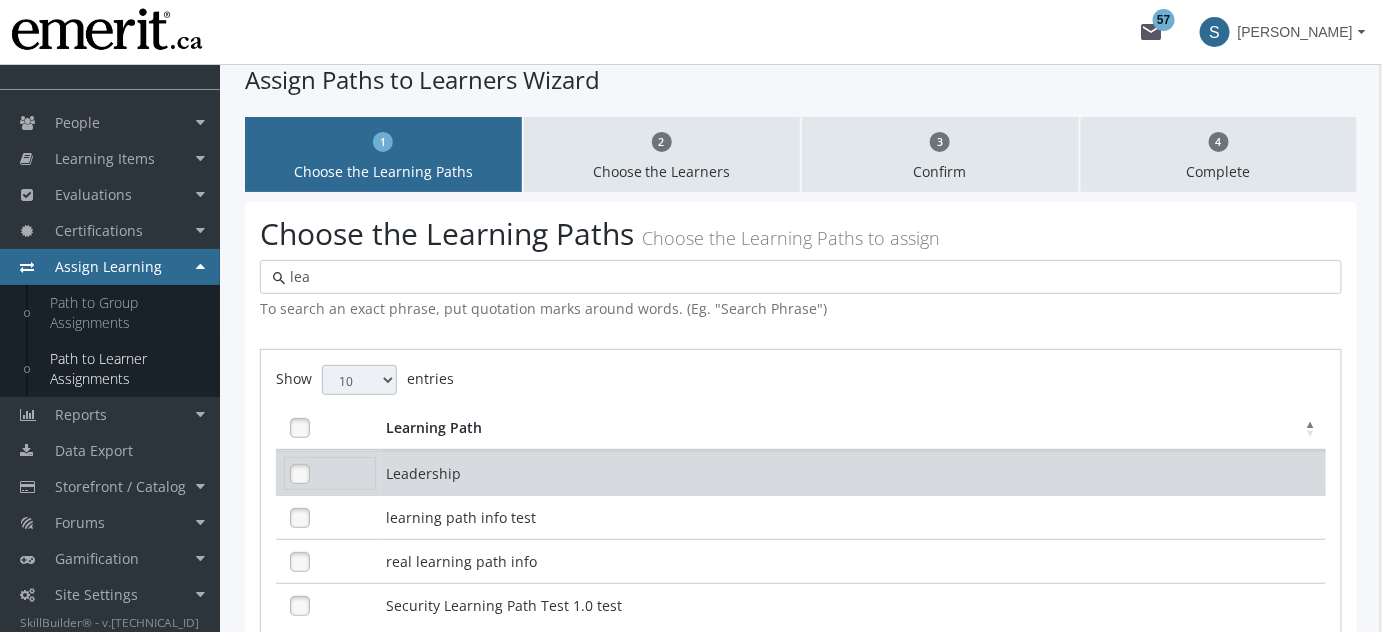 scroll, scrollTop: 60, scrollLeft: 0, axis: vertical 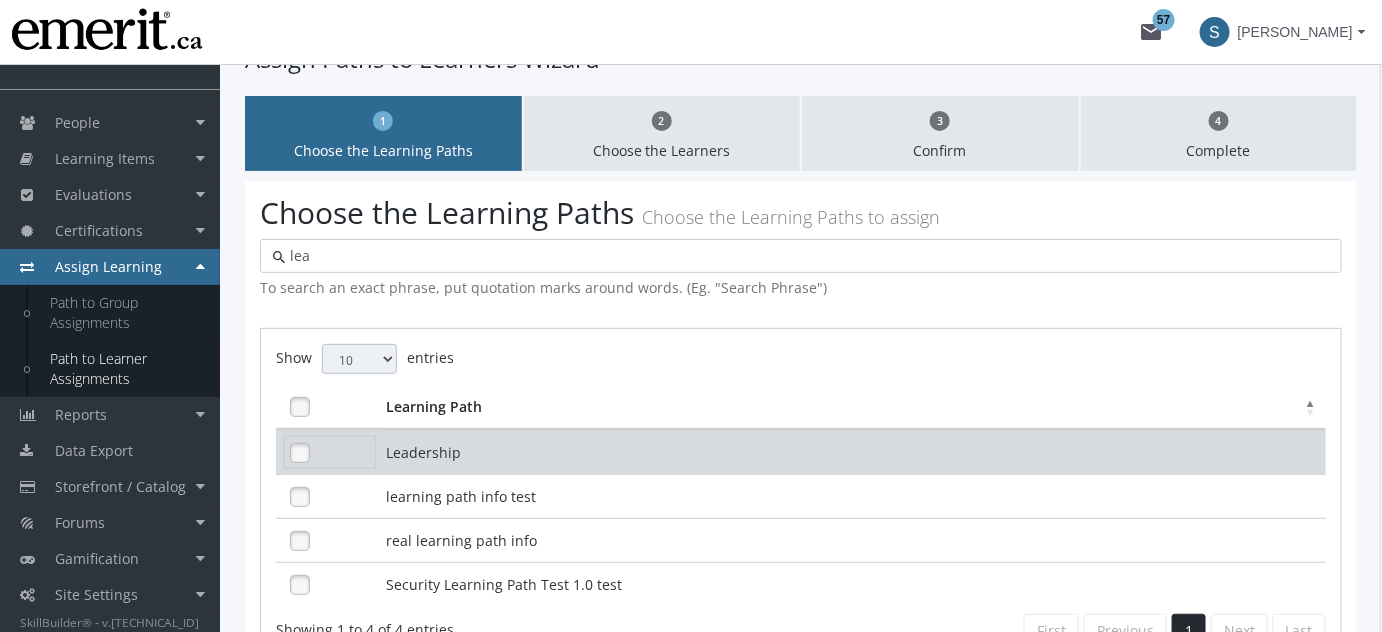 type on "lea" 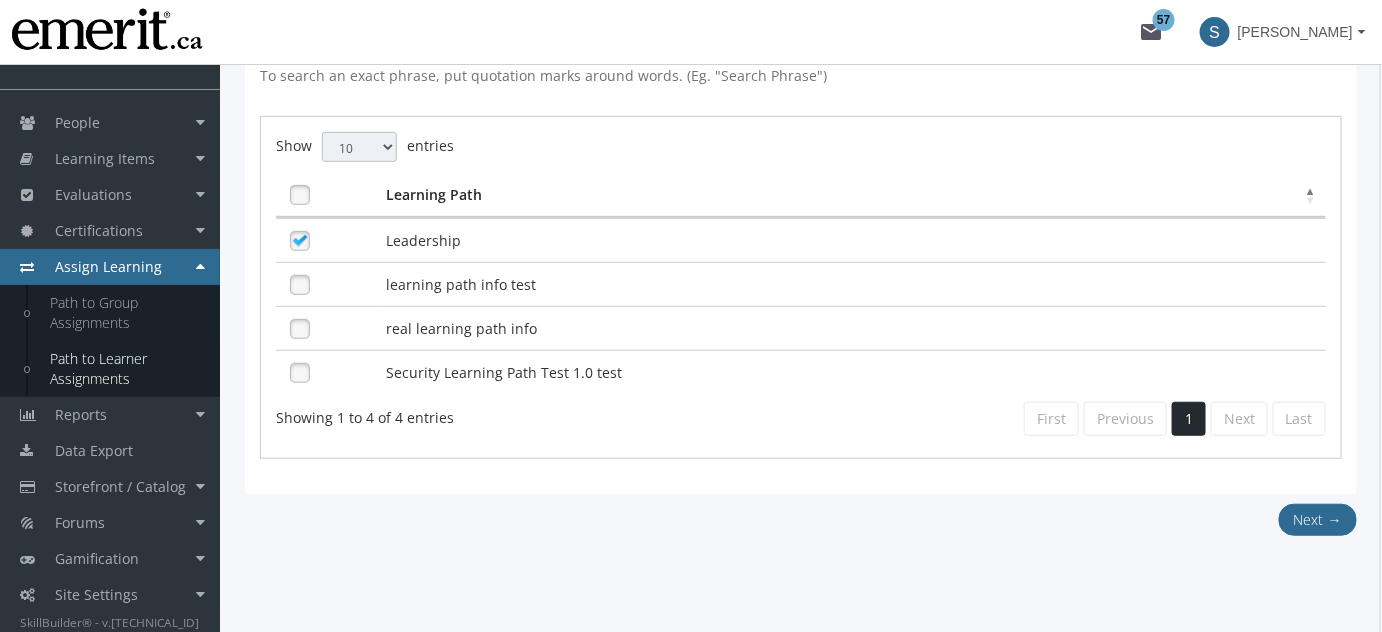 scroll, scrollTop: 289, scrollLeft: 0, axis: vertical 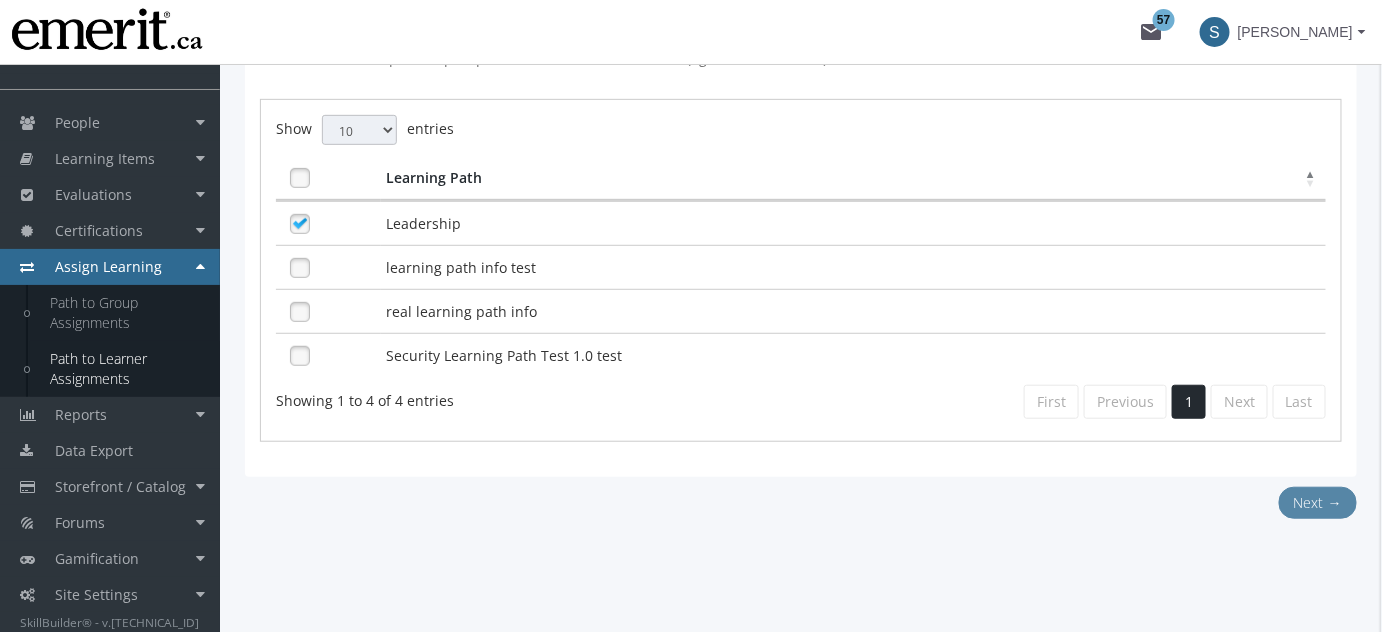 click on "Next →" at bounding box center [1318, 503] 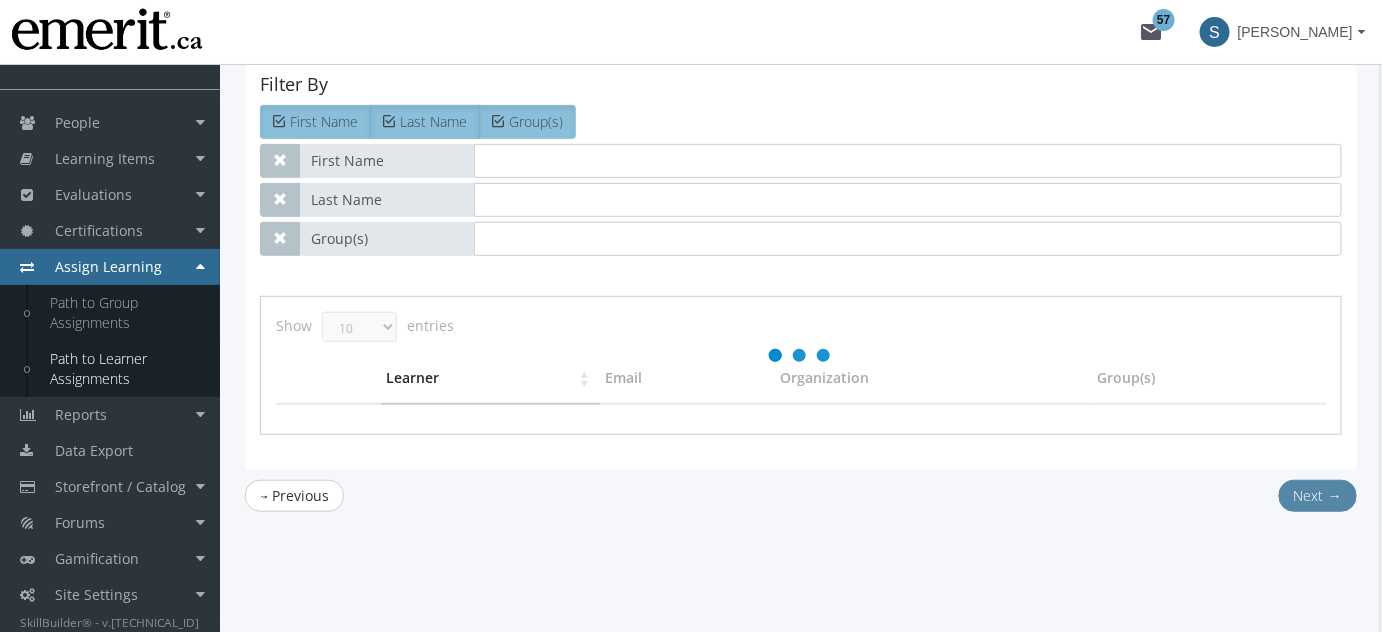 scroll, scrollTop: 0, scrollLeft: 0, axis: both 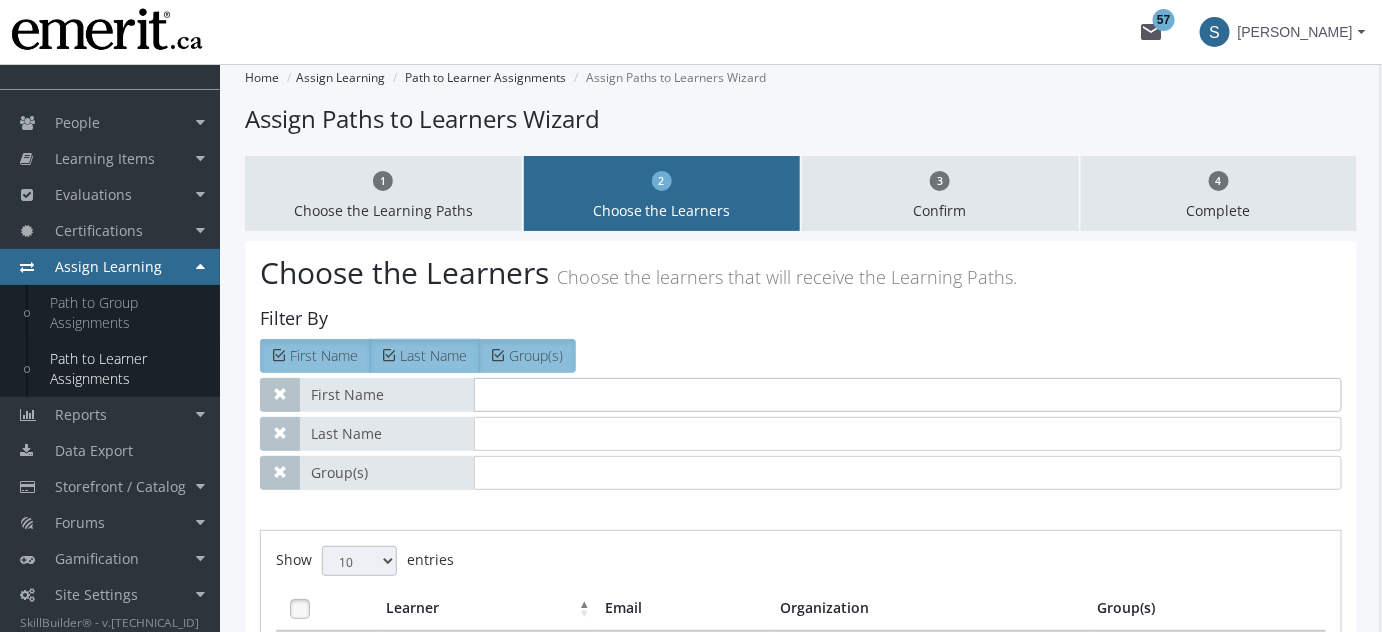 click at bounding box center (908, 395) 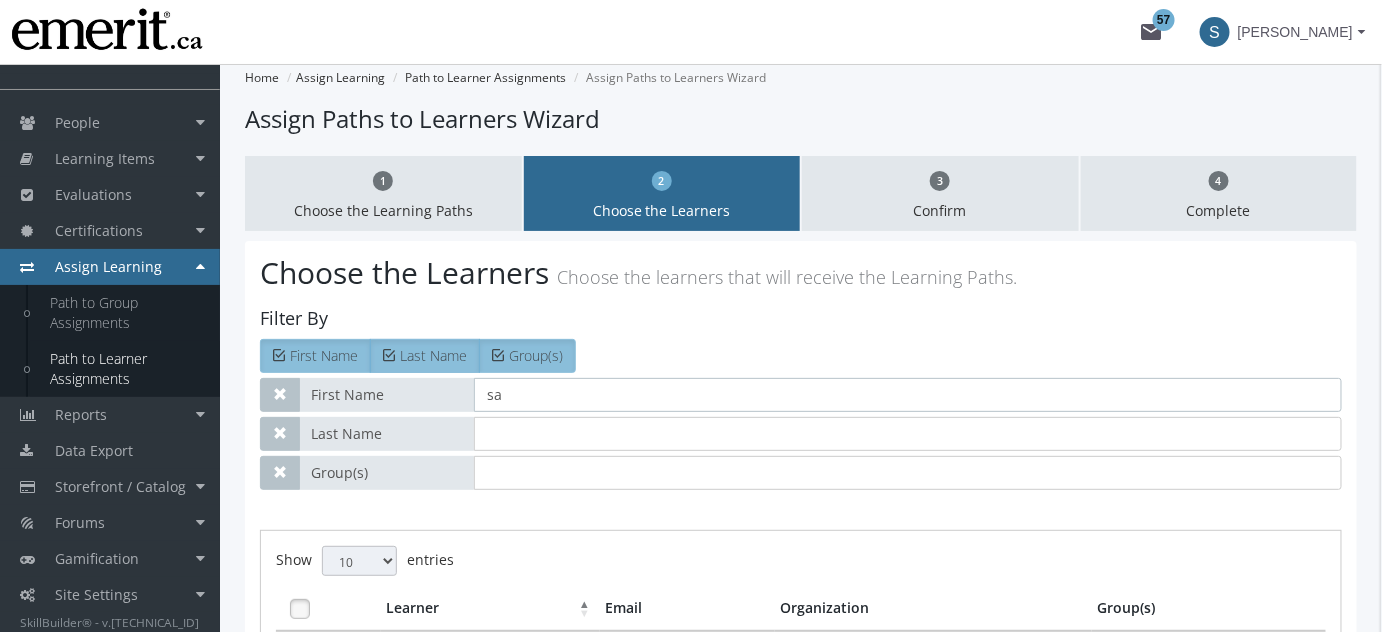 type on "[PERSON_NAME]" 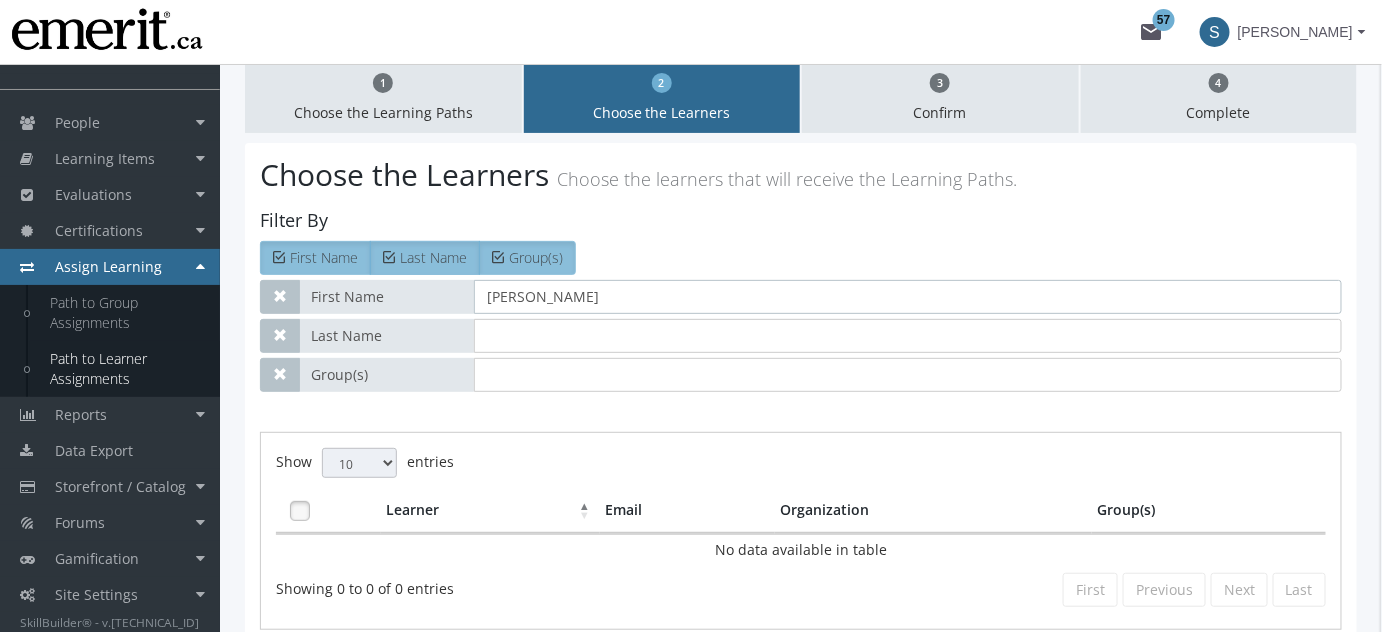 scroll, scrollTop: 288, scrollLeft: 0, axis: vertical 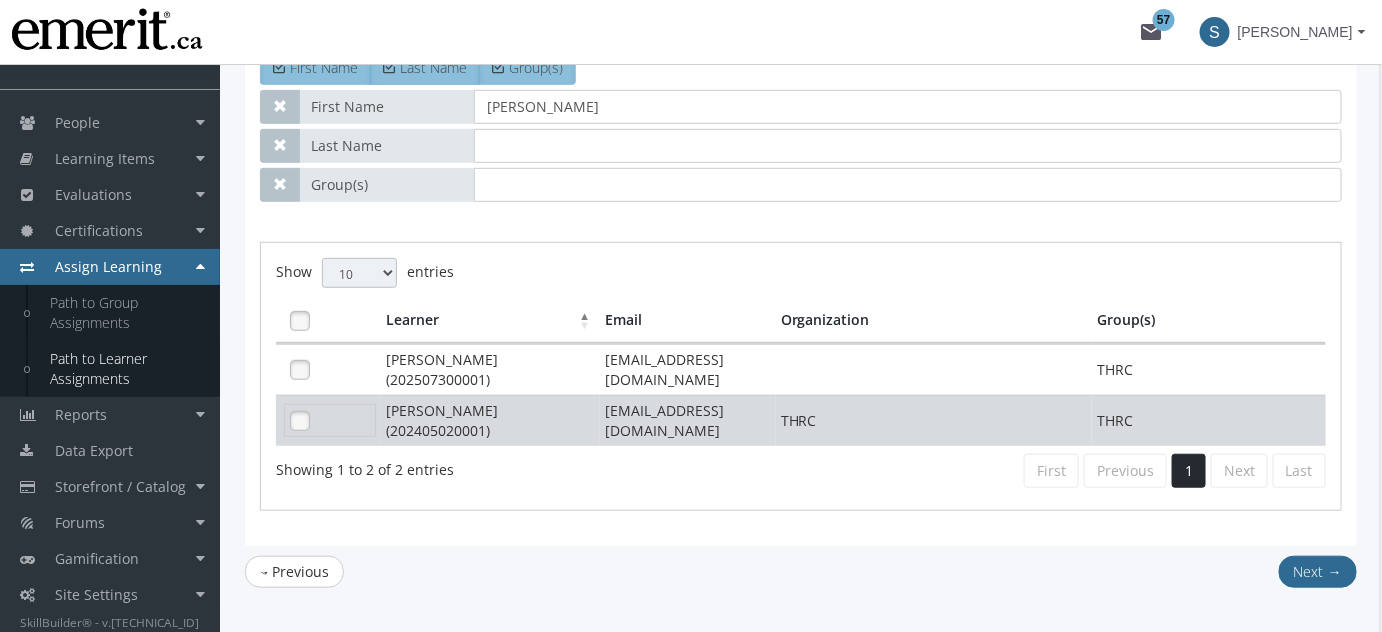 click at bounding box center (300, 421) 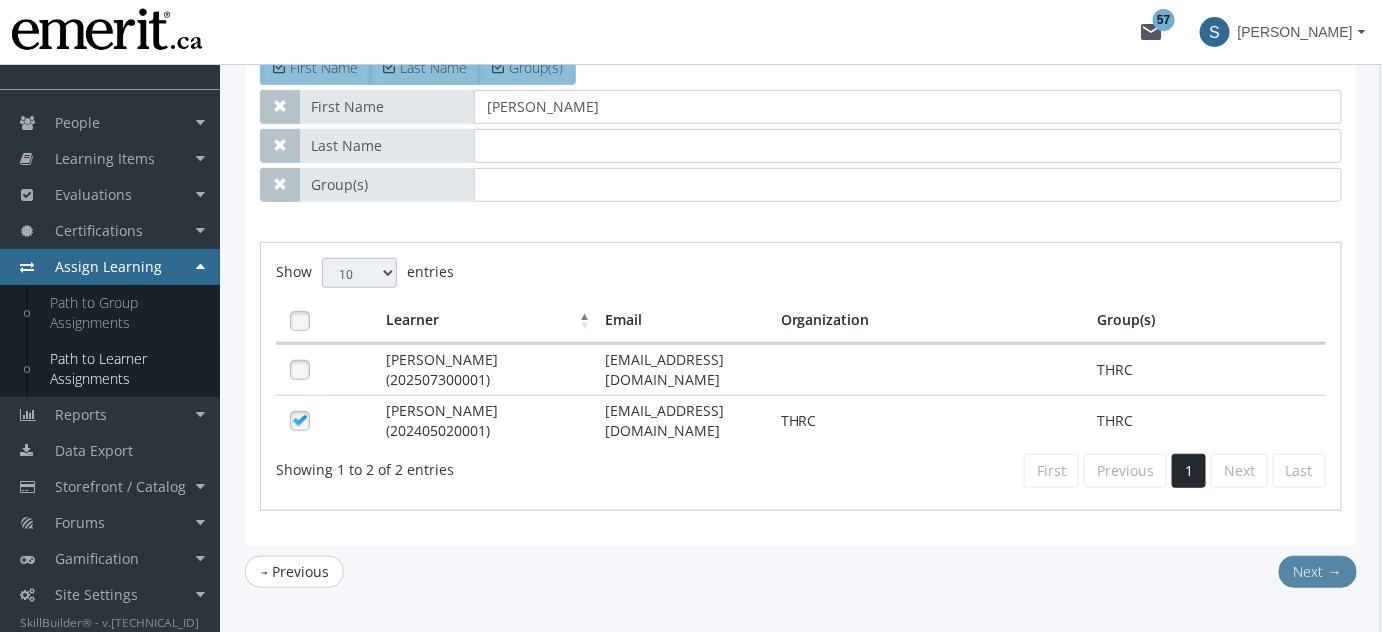 click on "Next →" at bounding box center (1318, 572) 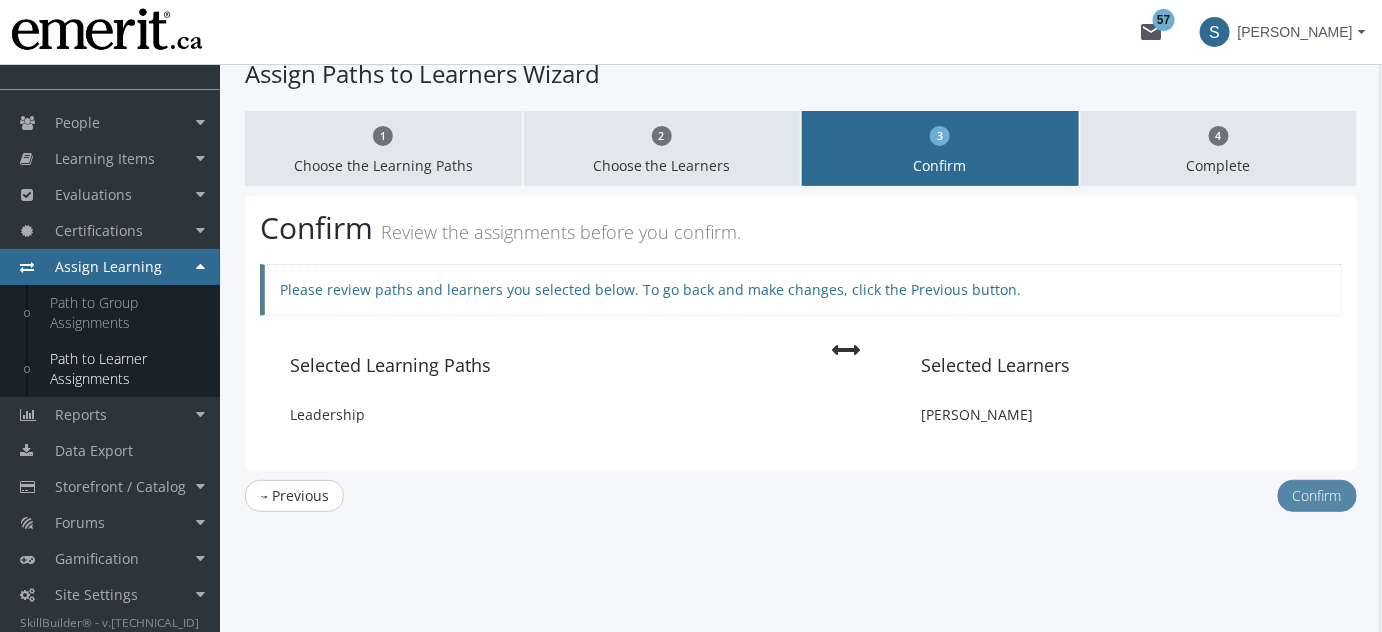 scroll, scrollTop: 0, scrollLeft: 0, axis: both 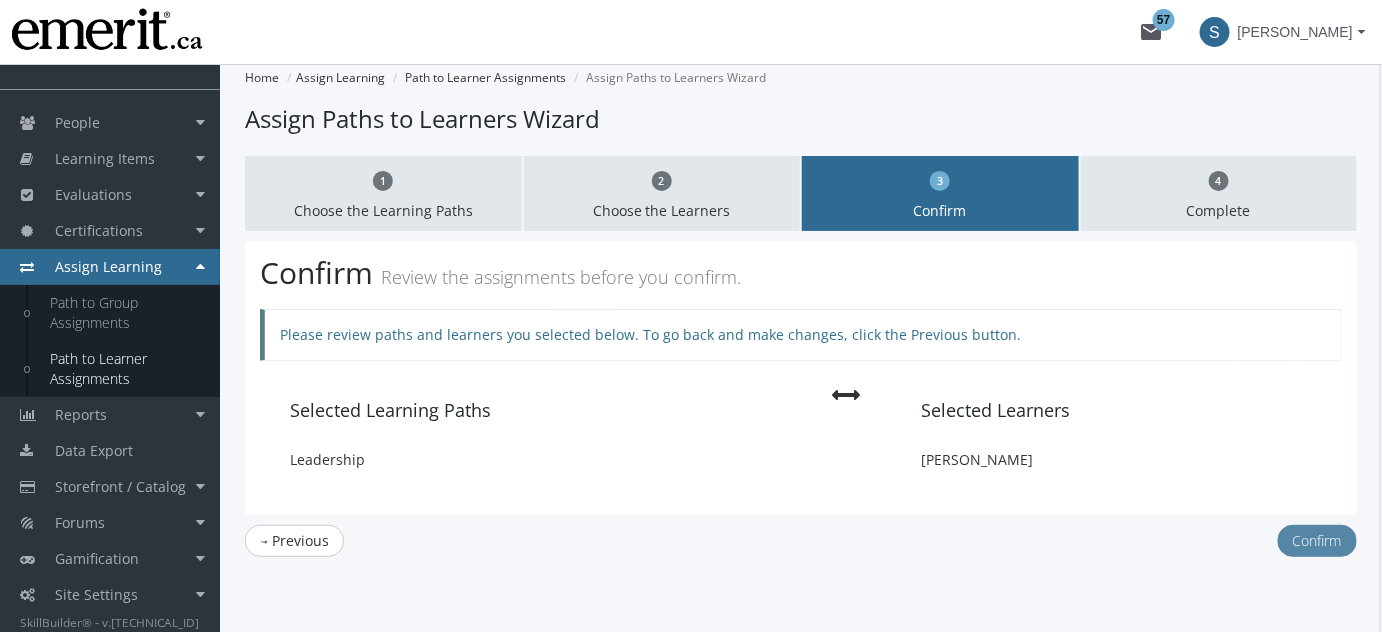click on "Confirm" at bounding box center [1317, 541] 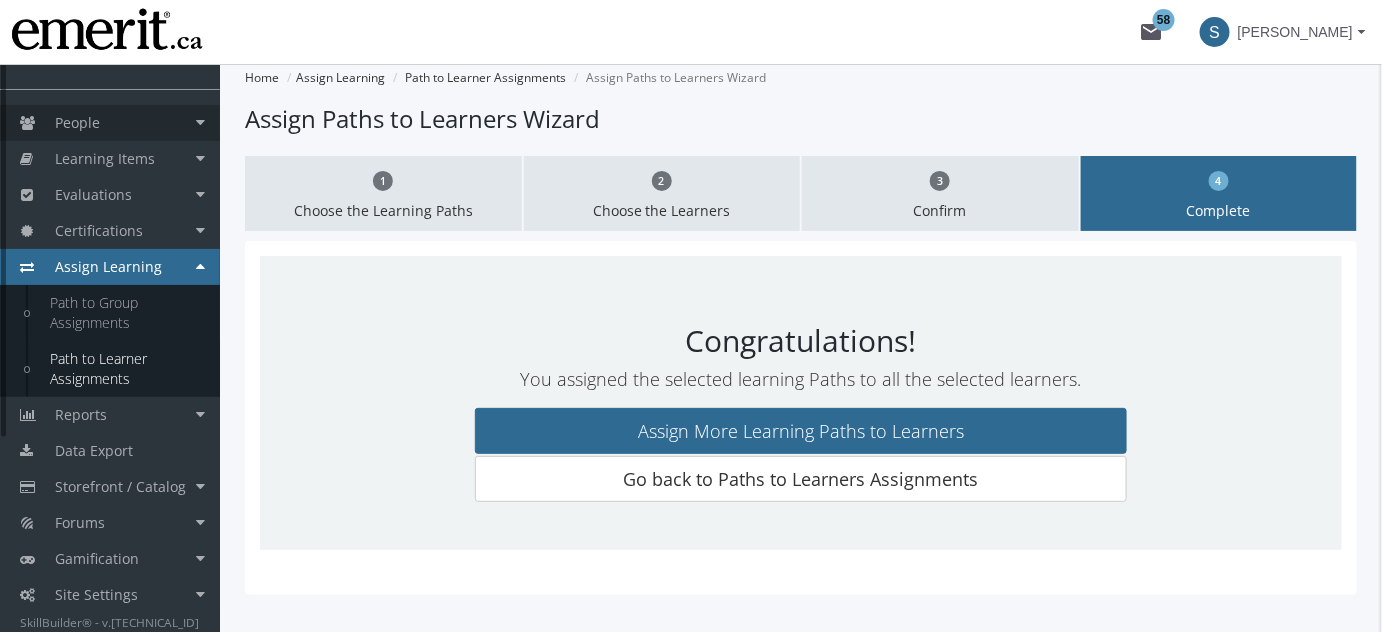 scroll, scrollTop: 0, scrollLeft: 0, axis: both 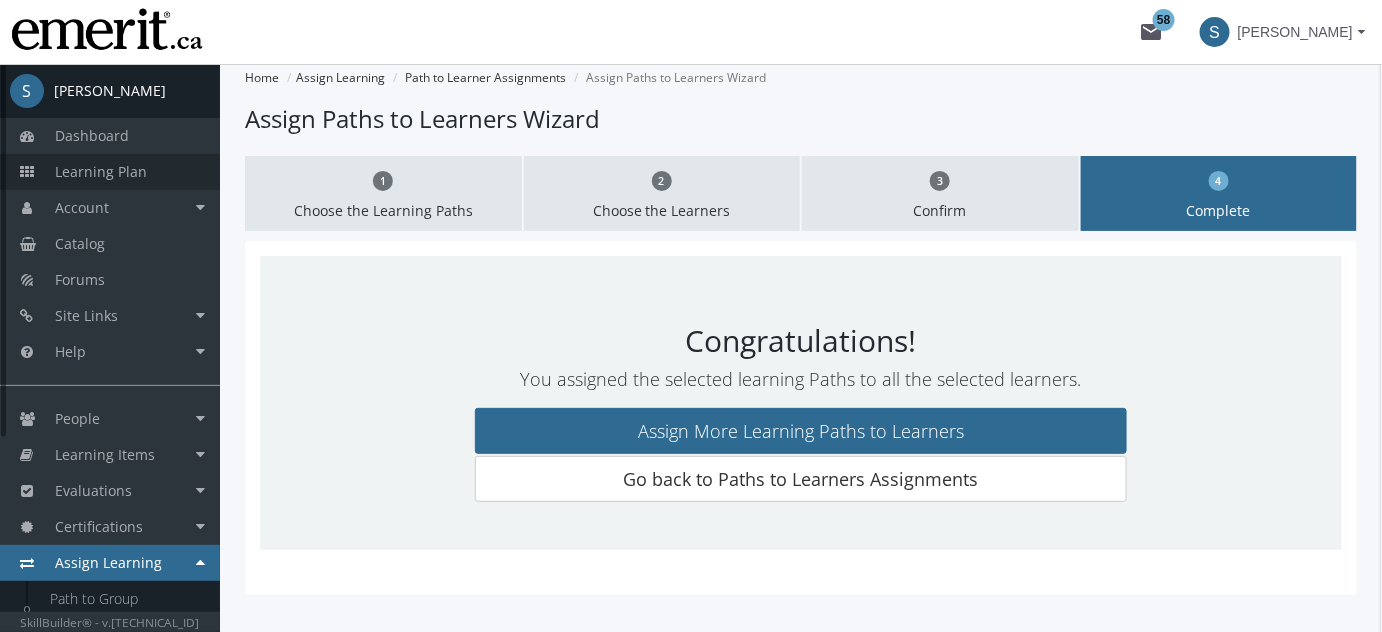 click on "Learning Plan" at bounding box center [110, 172] 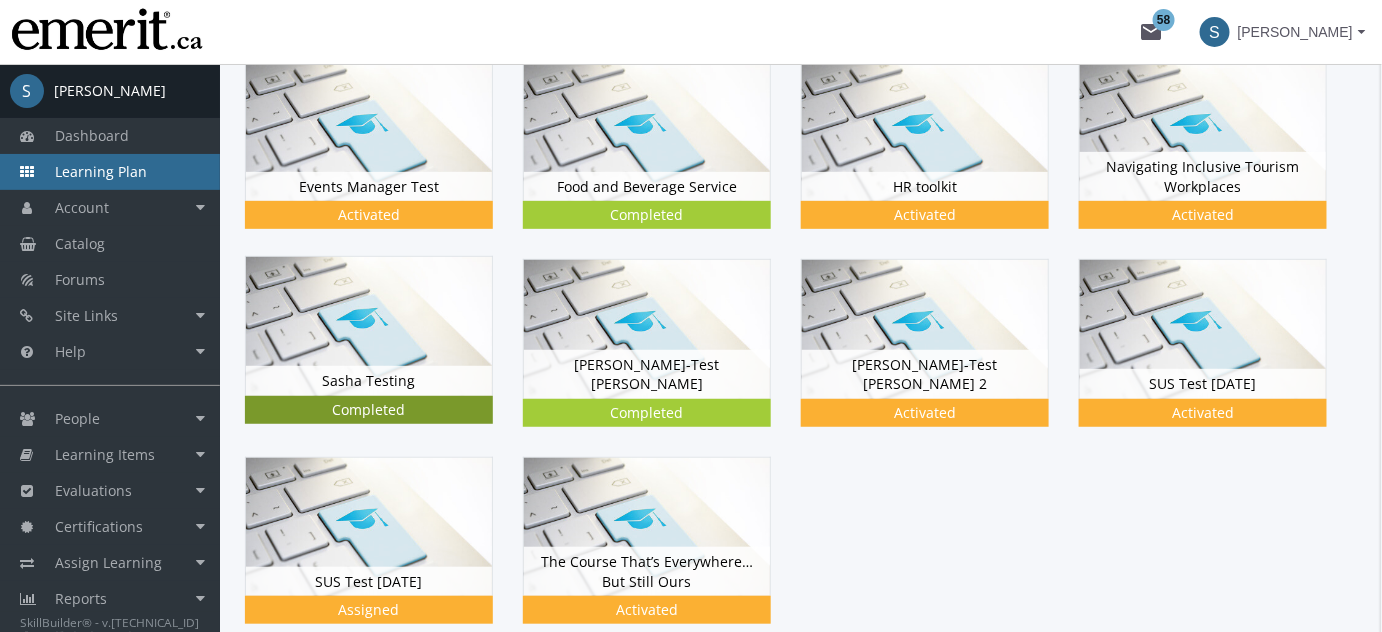 scroll, scrollTop: 320, scrollLeft: 0, axis: vertical 